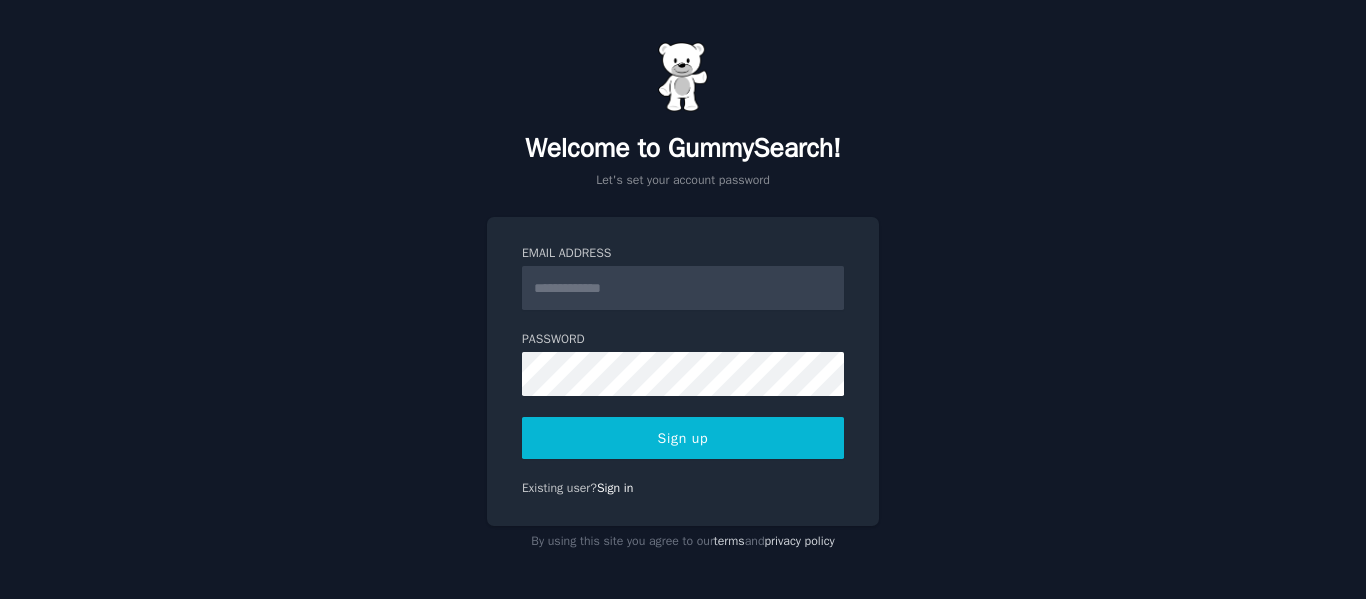 scroll, scrollTop: 0, scrollLeft: 0, axis: both 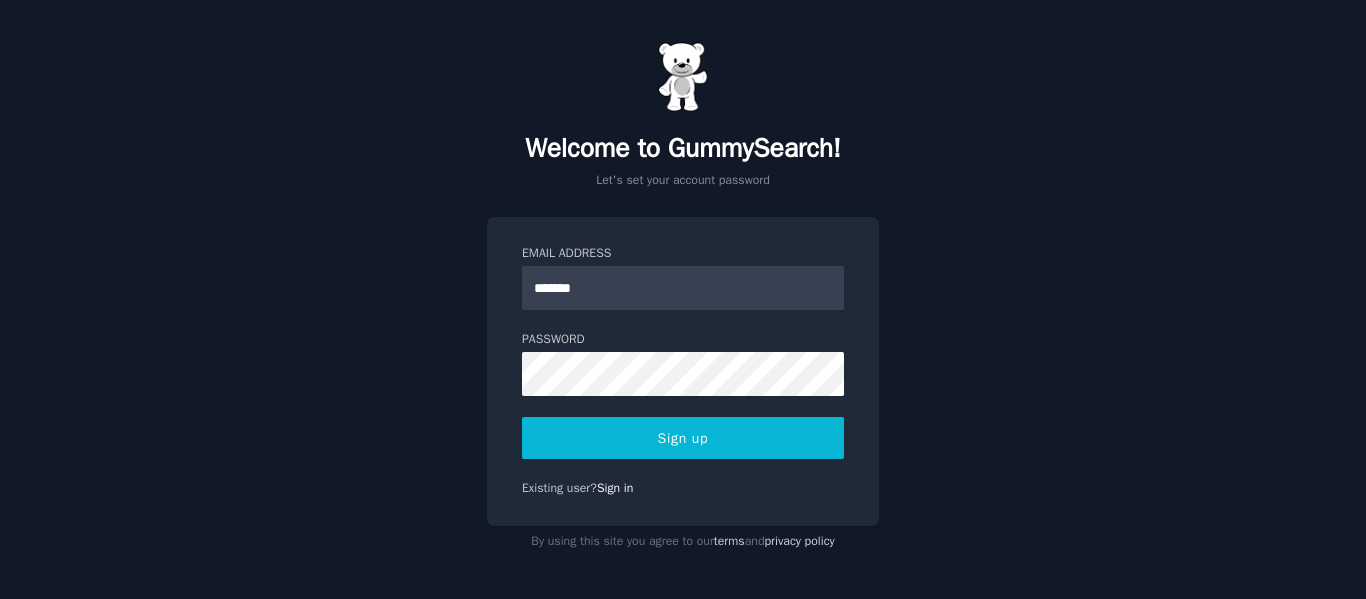 type on "**********" 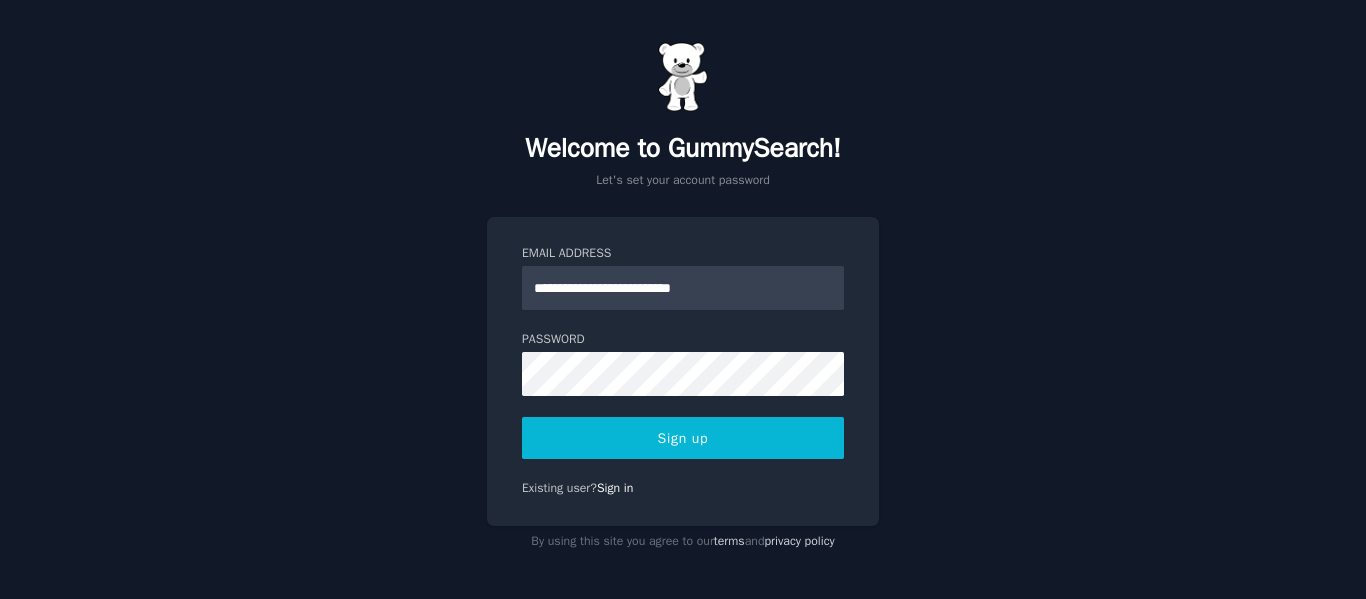 click on "Sign up" at bounding box center [683, 438] 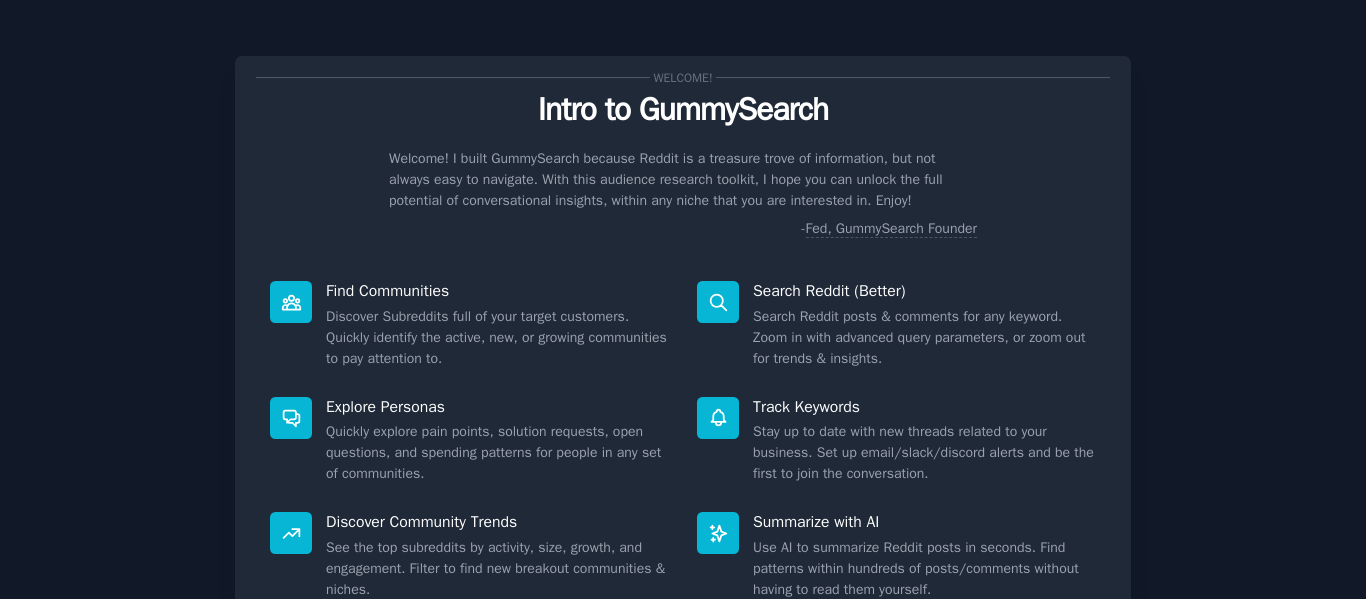 scroll, scrollTop: 0, scrollLeft: 0, axis: both 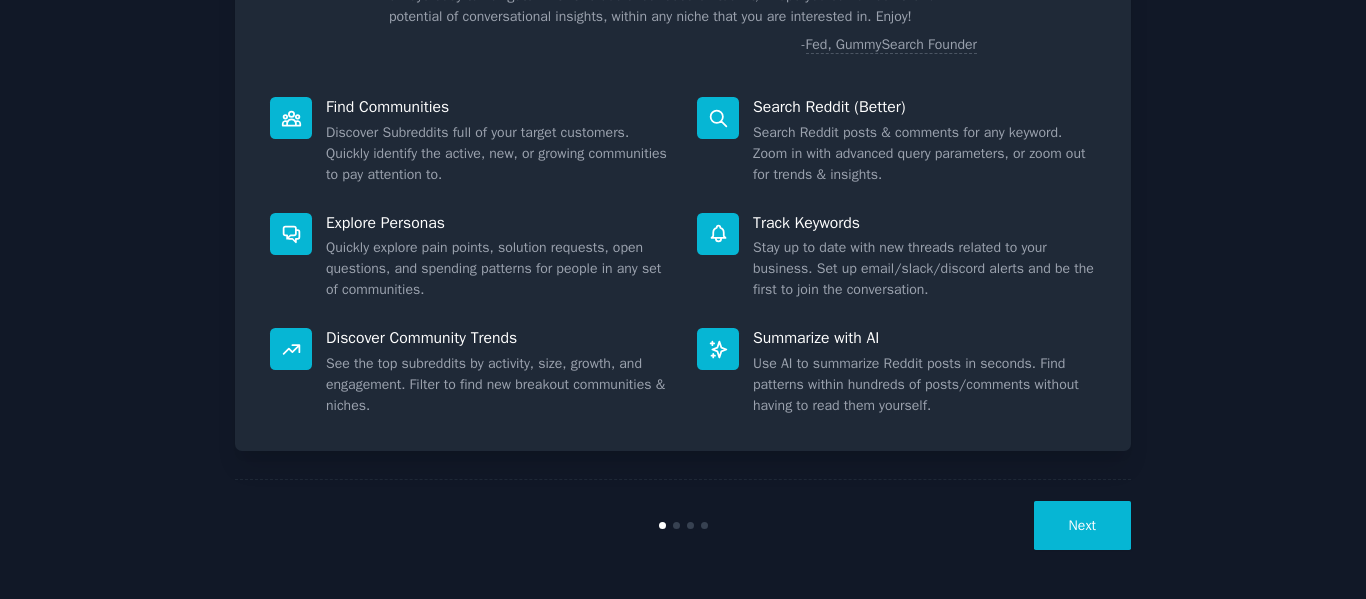 click on "Next" at bounding box center [1082, 525] 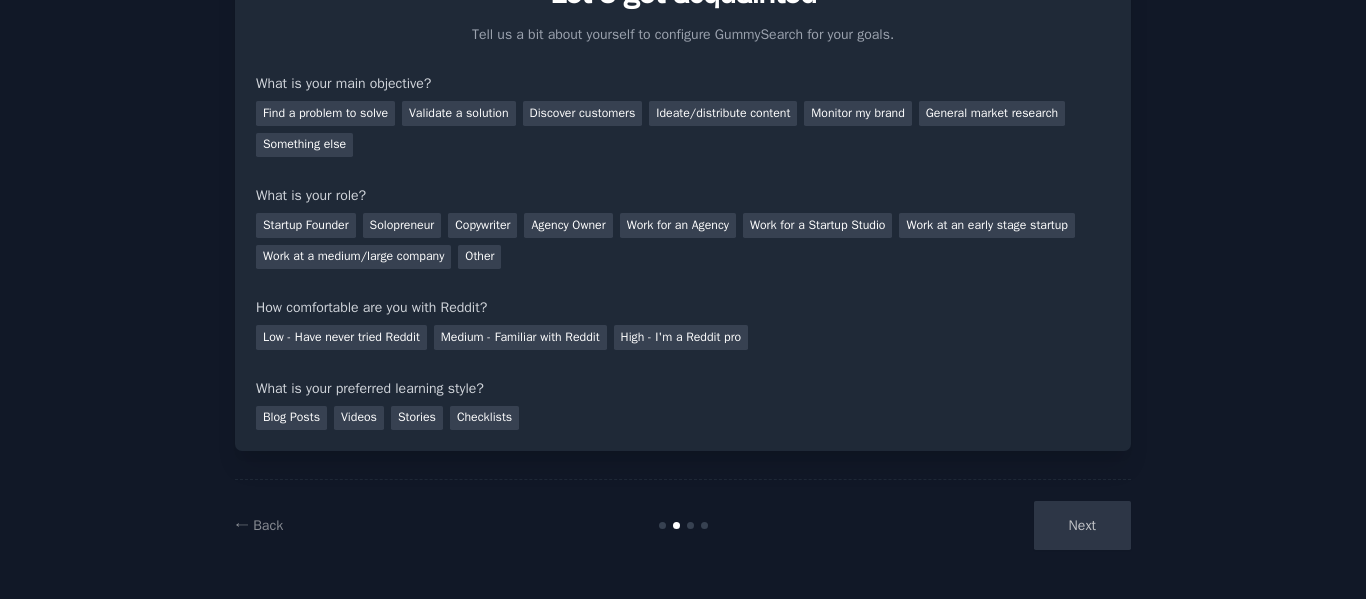 scroll, scrollTop: 117, scrollLeft: 0, axis: vertical 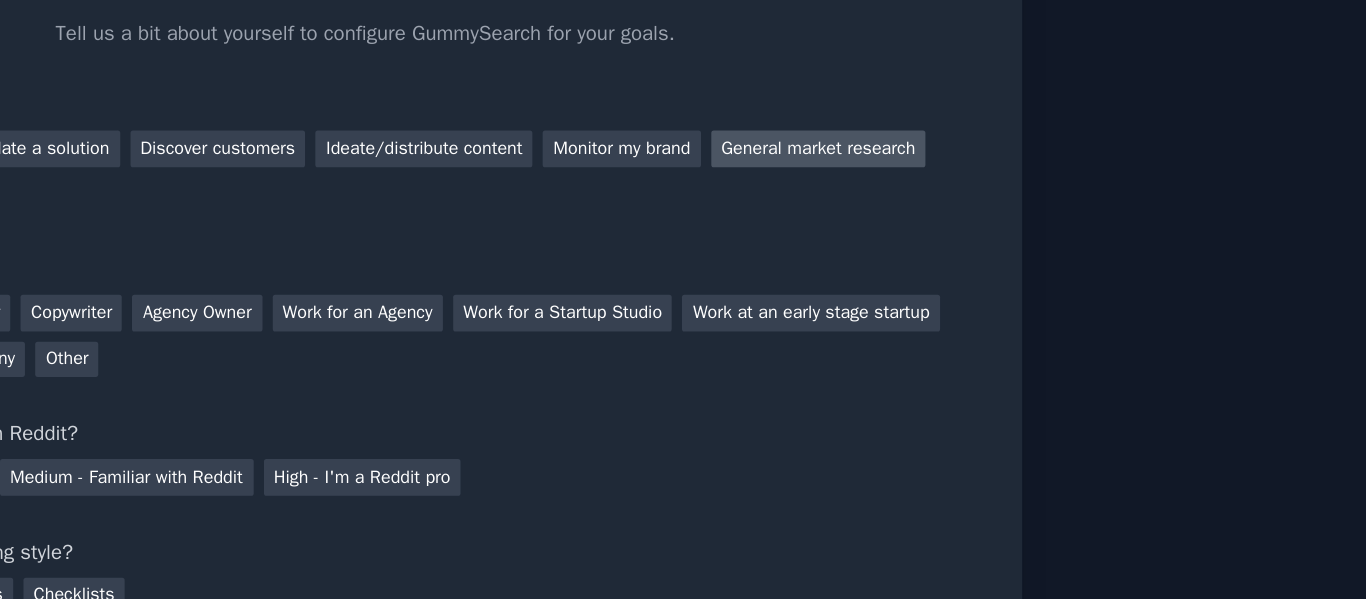 click on "General market research" at bounding box center [992, 113] 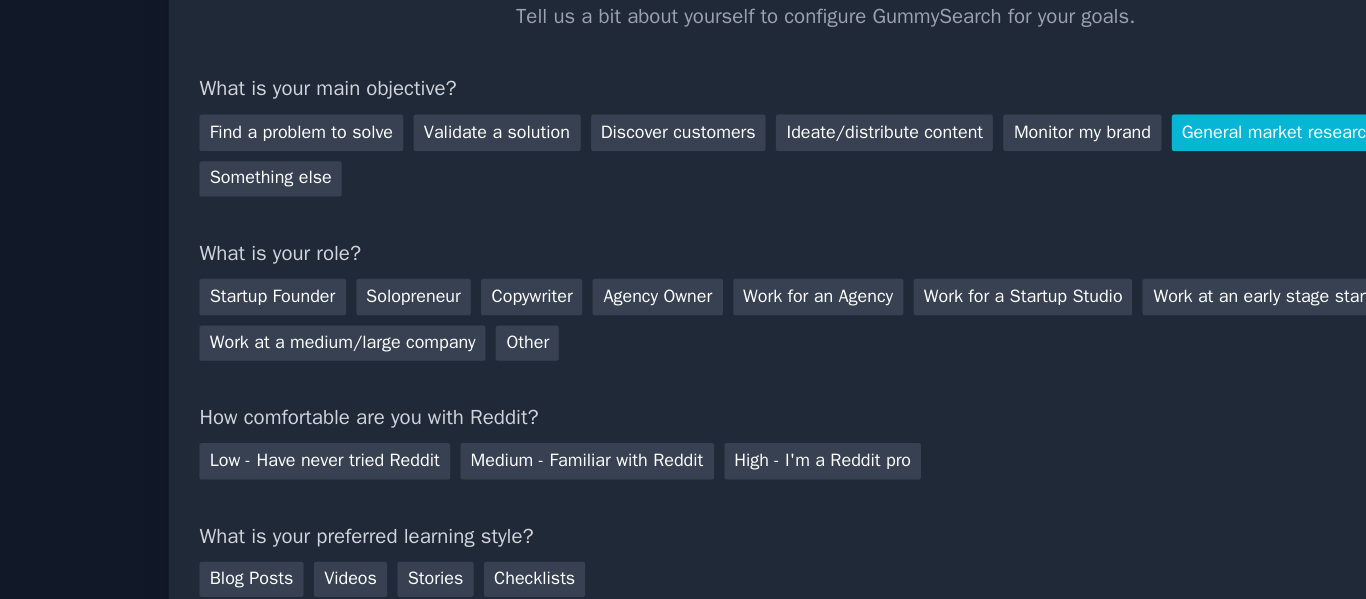 scroll, scrollTop: 82, scrollLeft: 0, axis: vertical 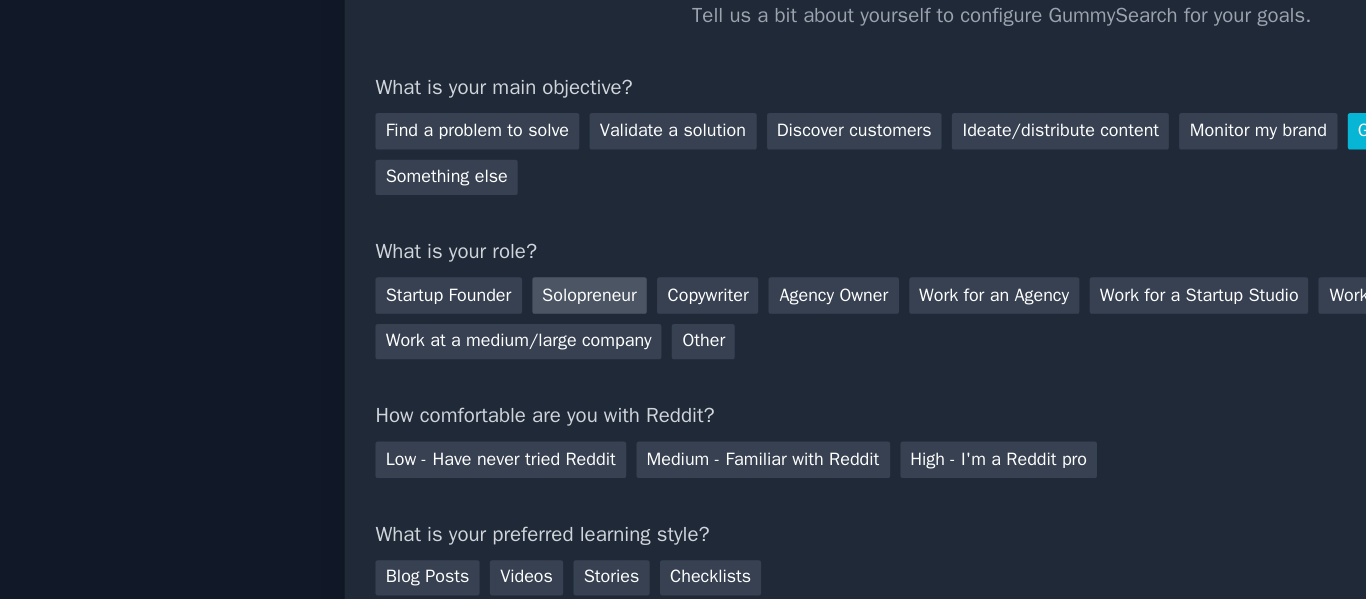 click on "Solopreneur" at bounding box center (402, 260) 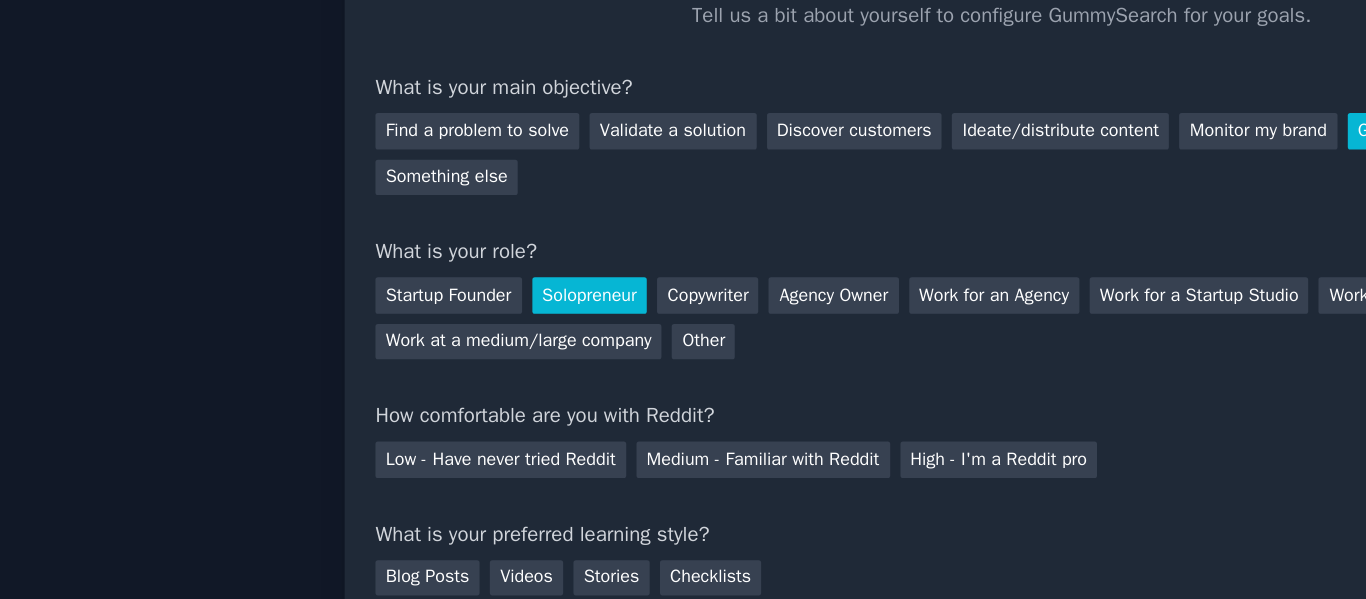 scroll, scrollTop: 117, scrollLeft: 0, axis: vertical 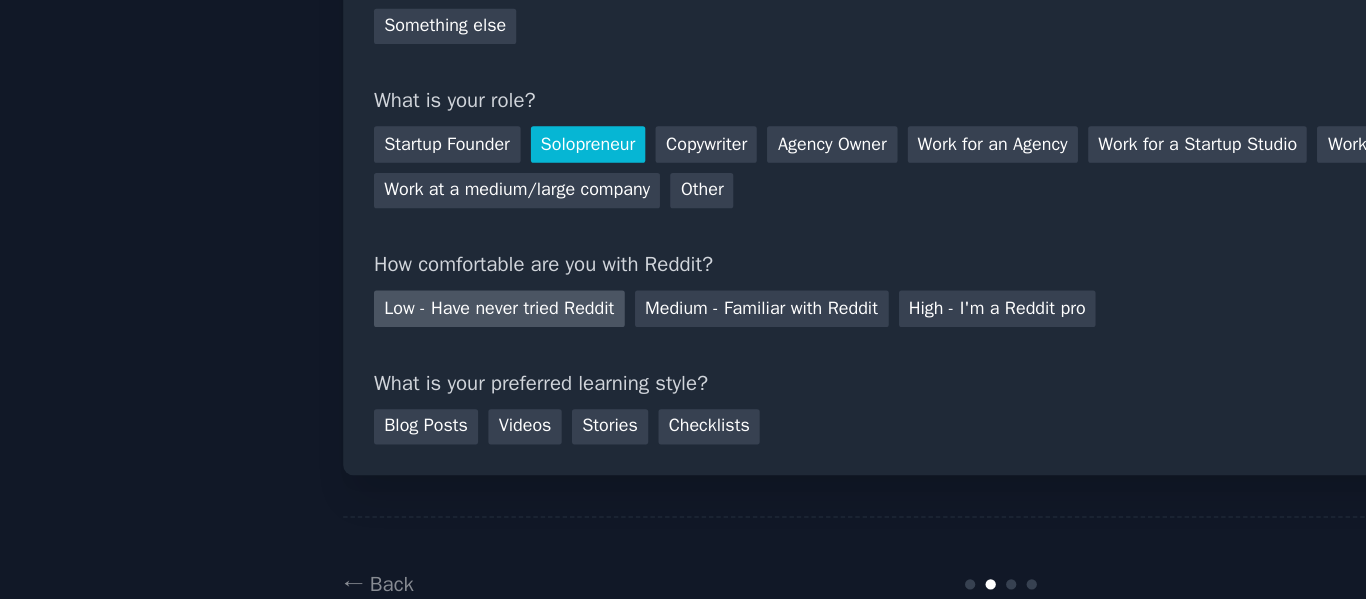 click on "Low - Have never tried Reddit" at bounding box center (341, 337) 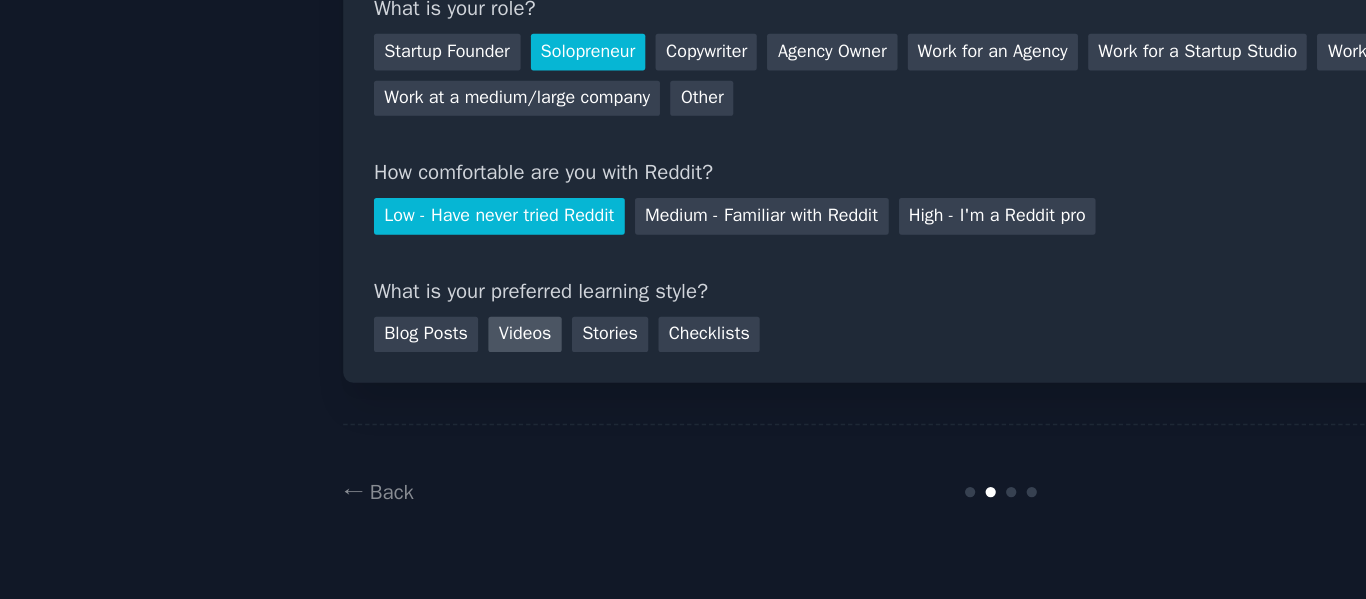 click on "Videos" at bounding box center [359, 418] 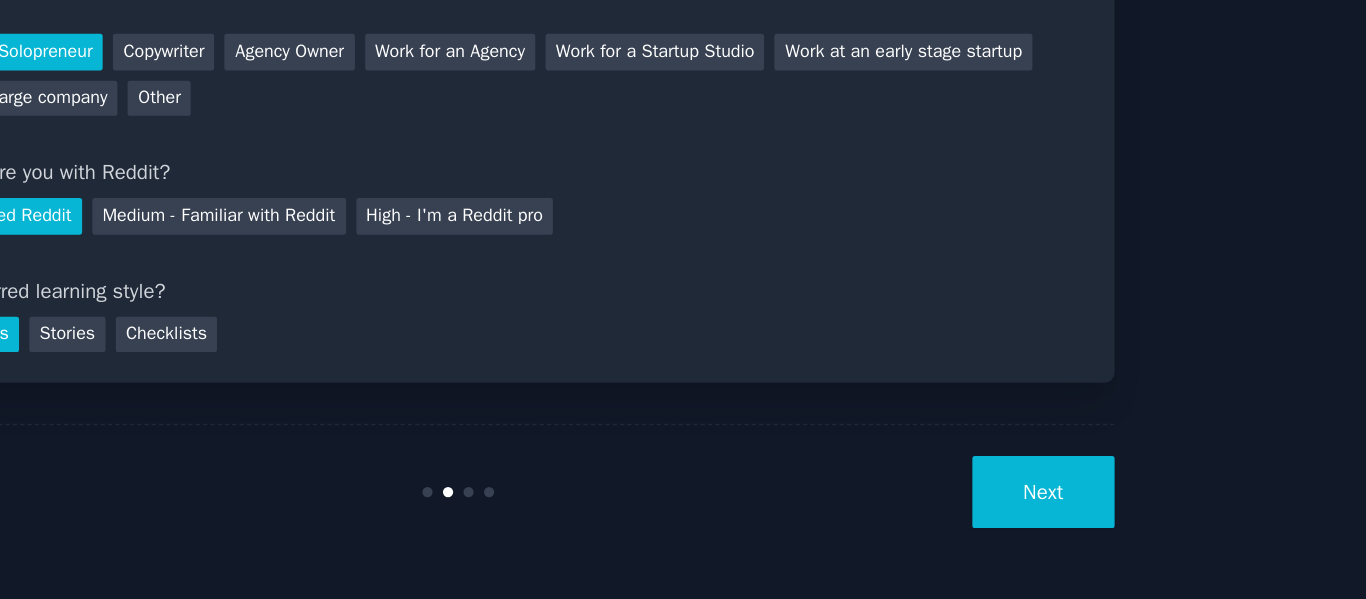 click on "Next" at bounding box center (1082, 525) 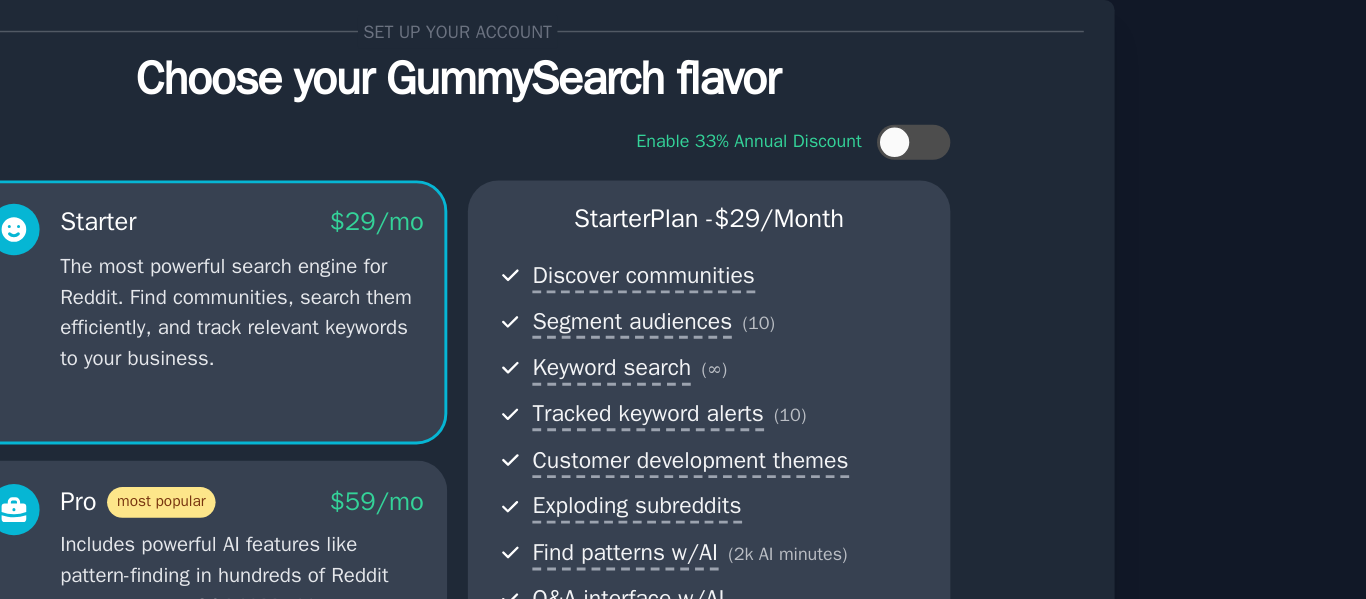 scroll, scrollTop: 332, scrollLeft: 0, axis: vertical 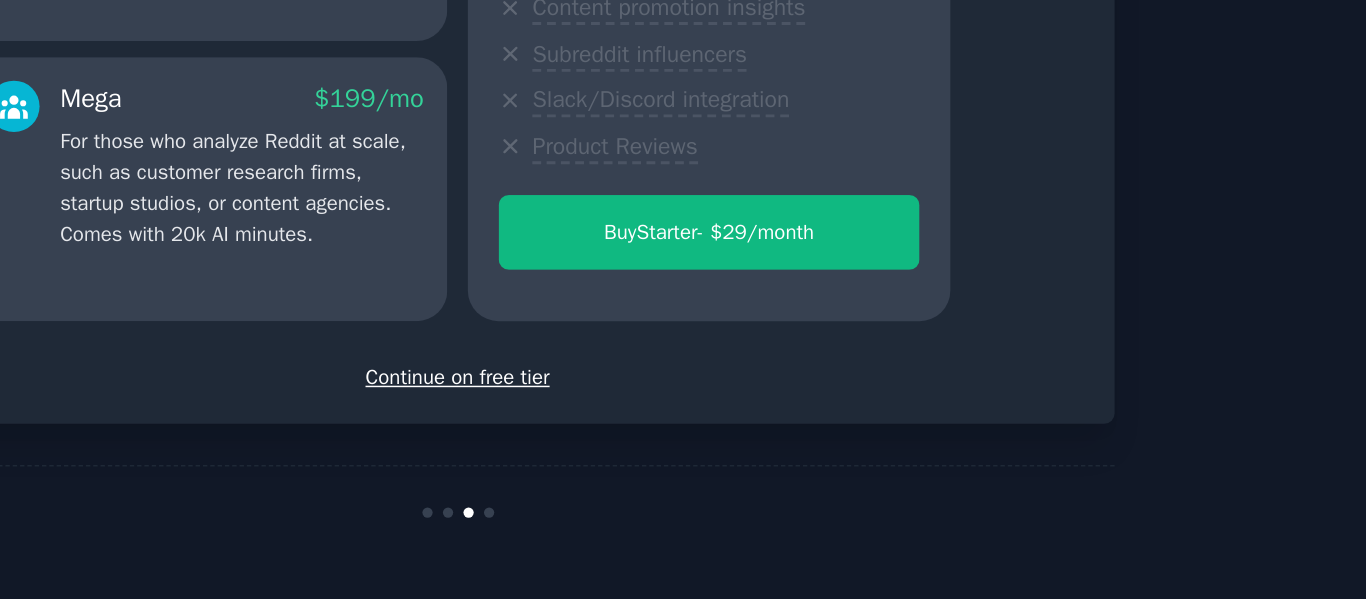 click on "Continue on free tier" at bounding box center (683, 447) 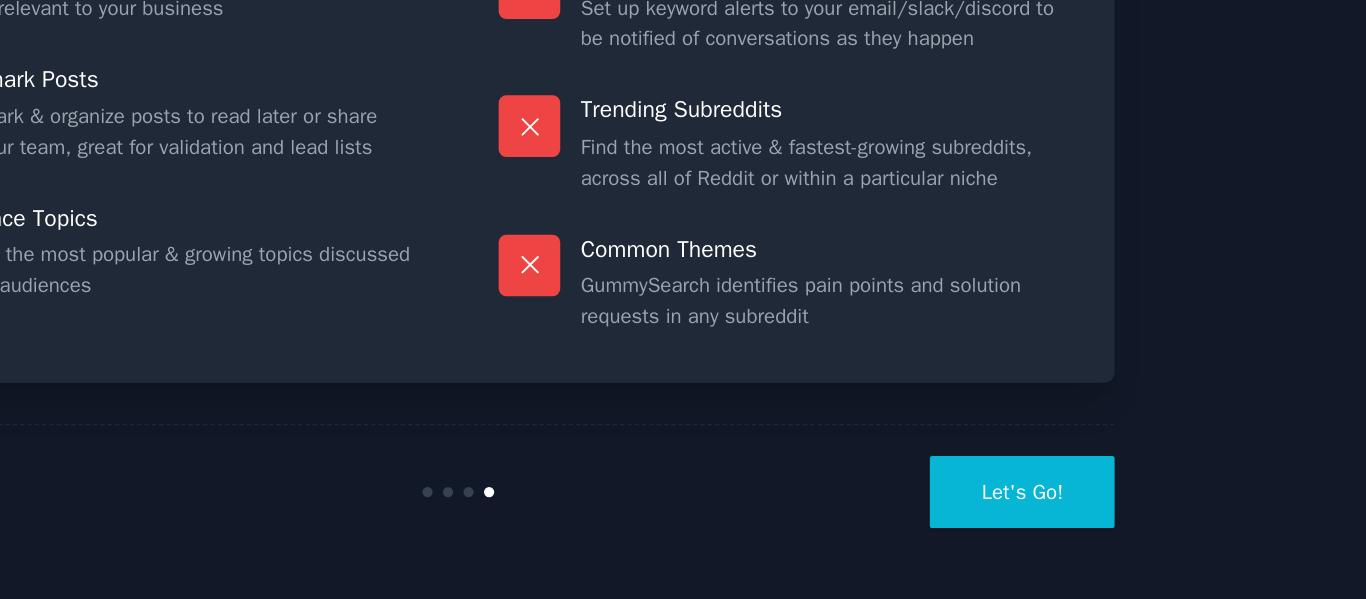 scroll, scrollTop: 180, scrollLeft: 0, axis: vertical 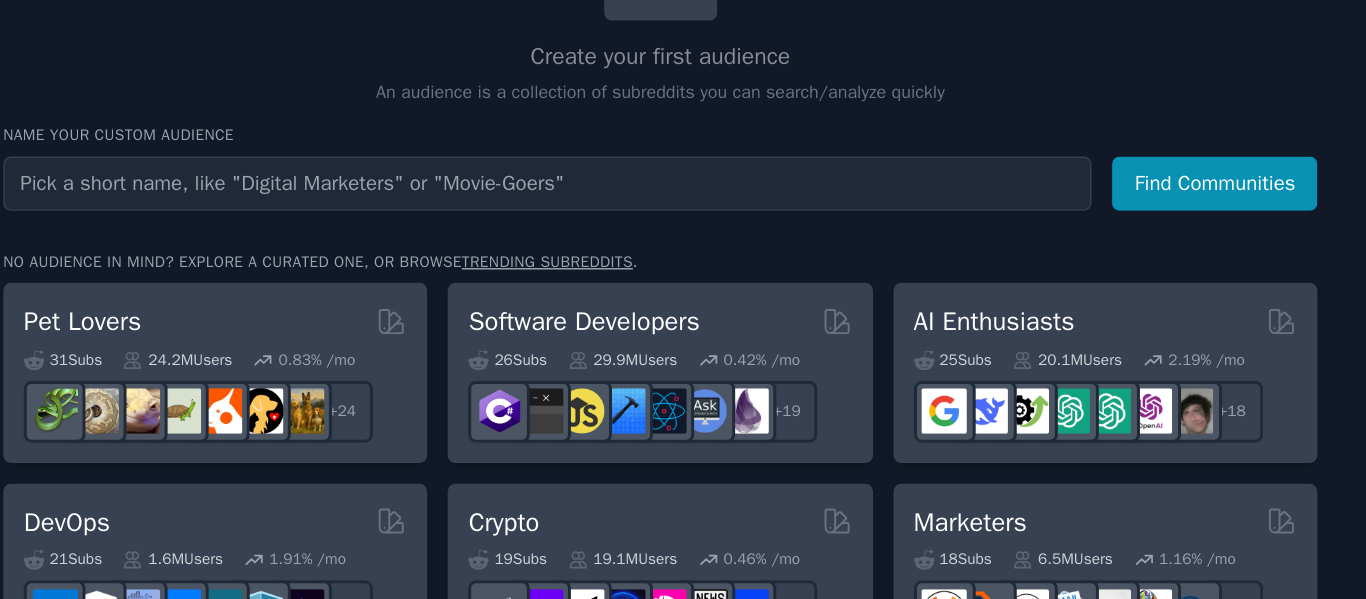 click at bounding box center [641, 315] 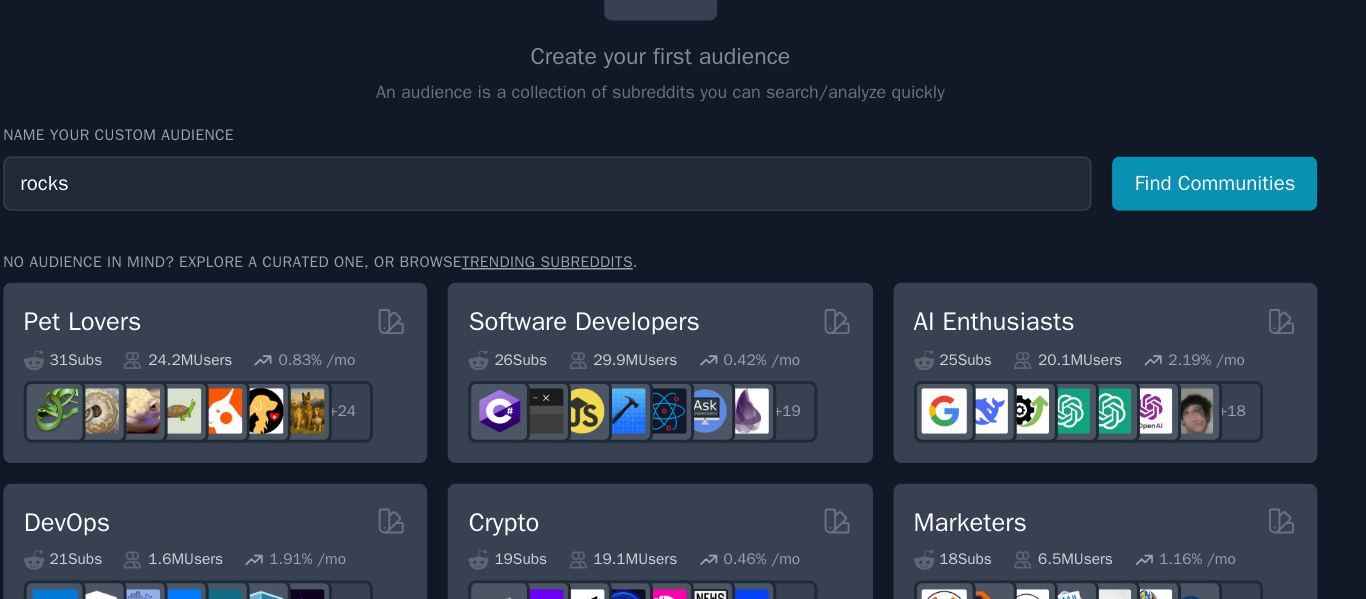 type on "rocks" 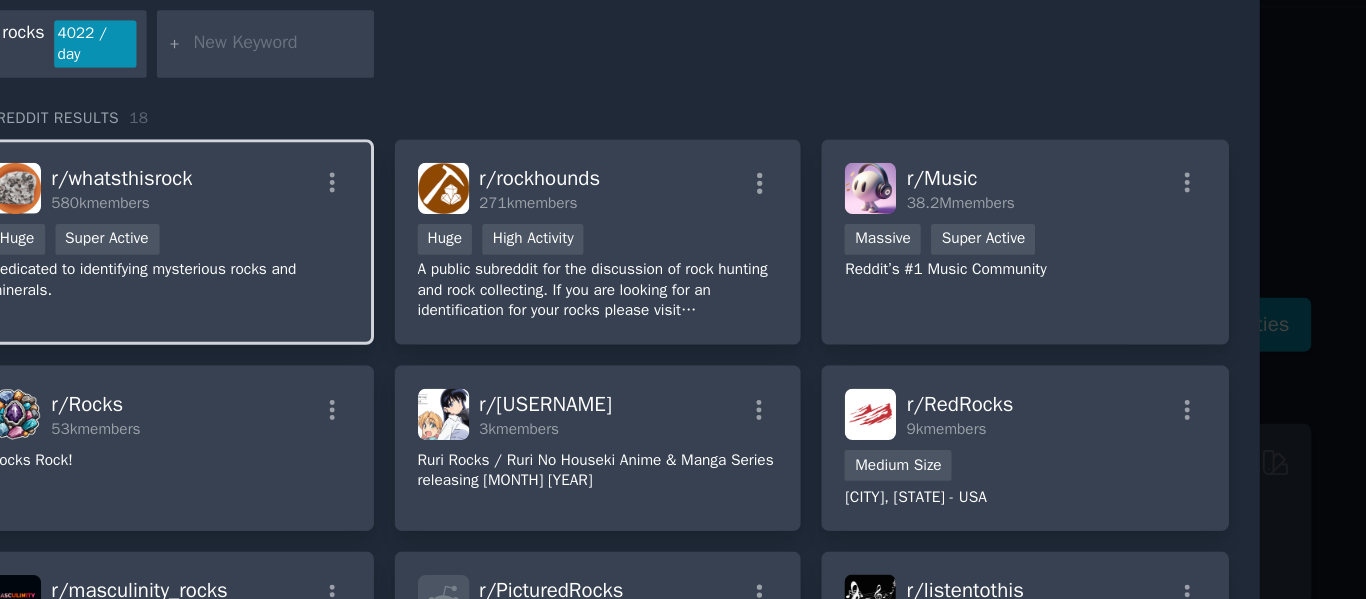 click on "r/ whatsthisrock" at bounding box center (355, 215) 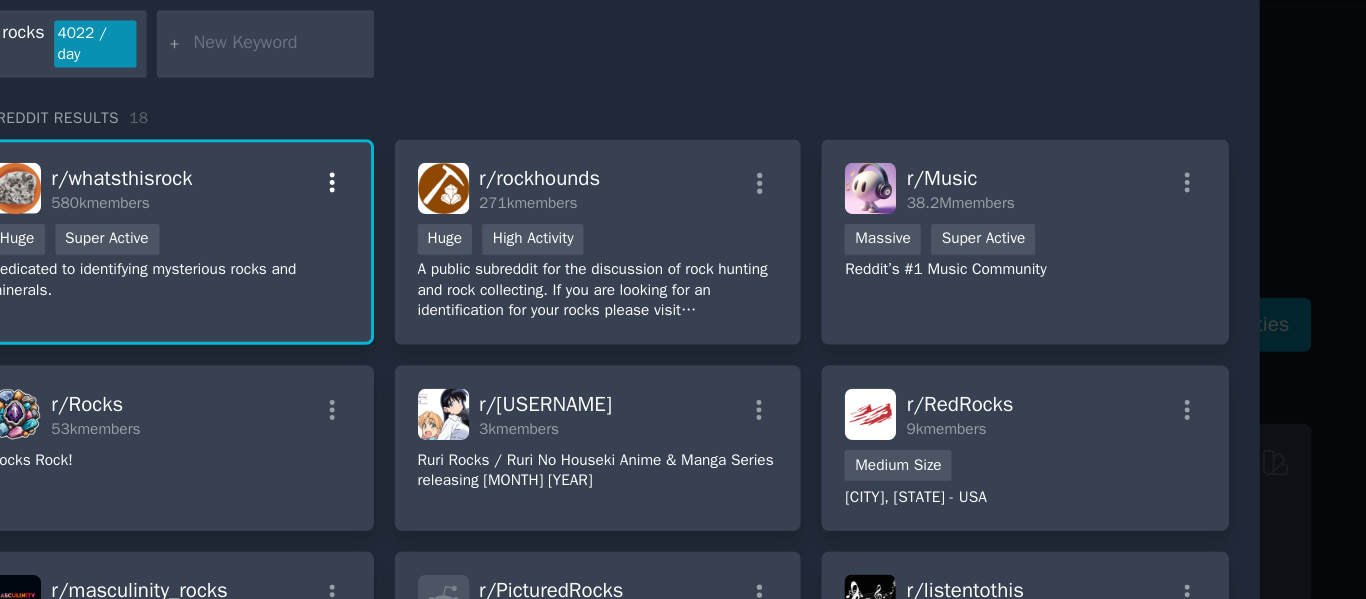 click 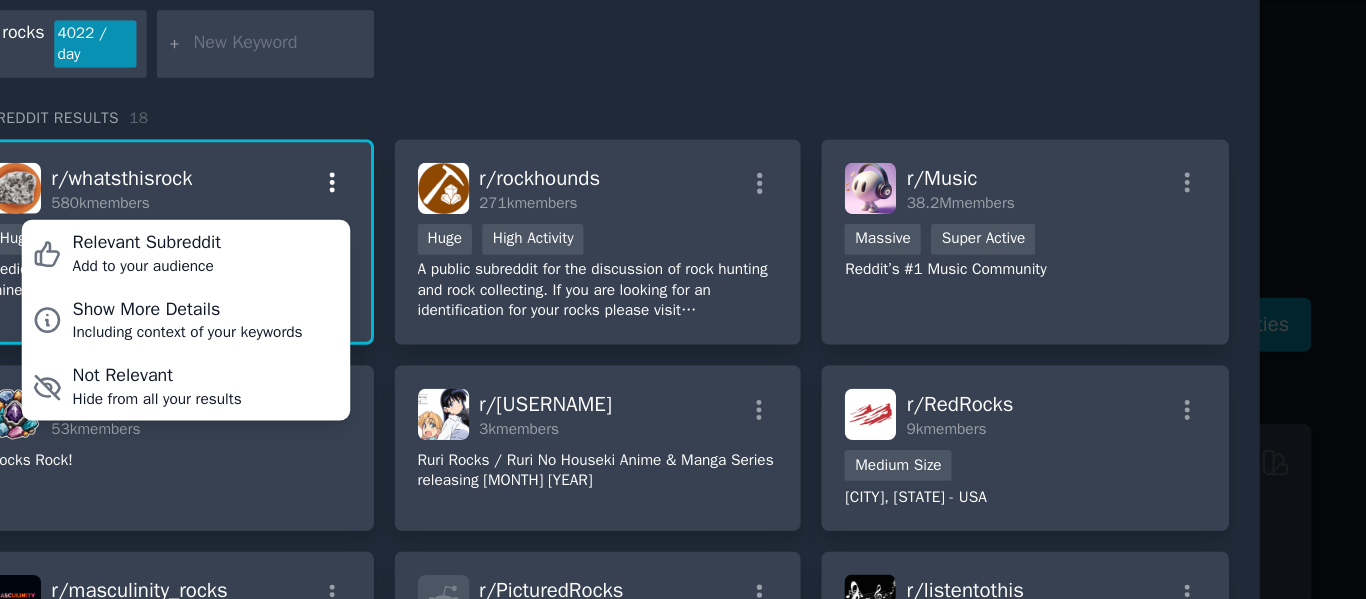 click 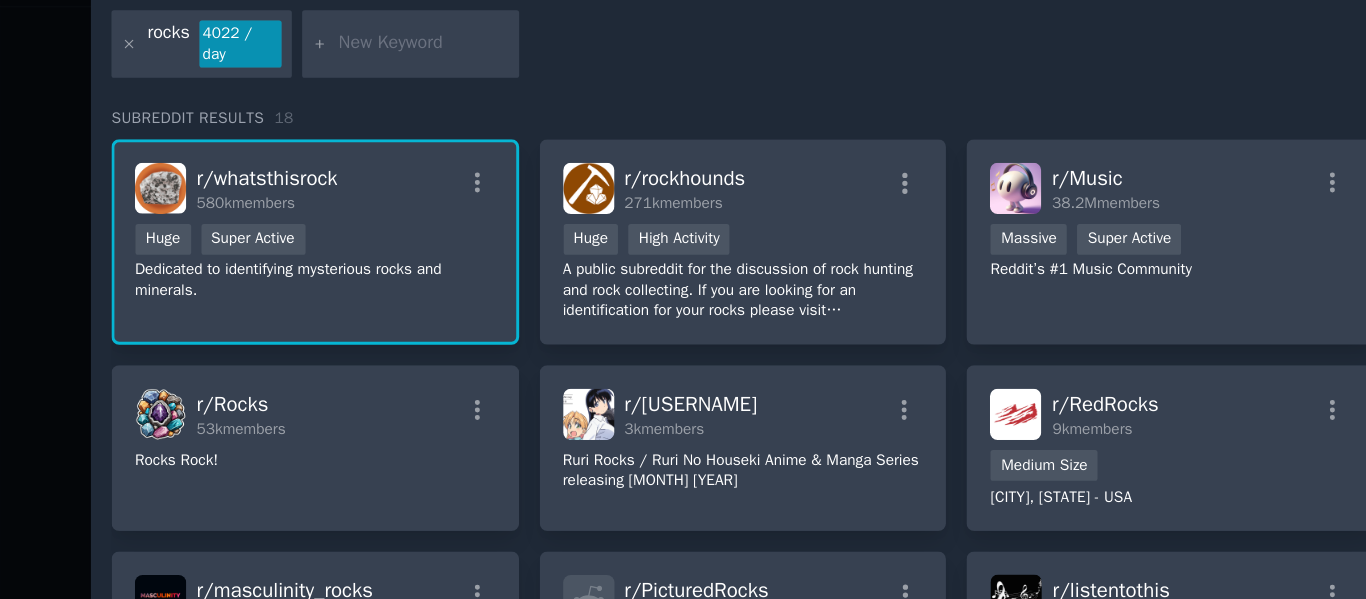 click at bounding box center [282, 222] 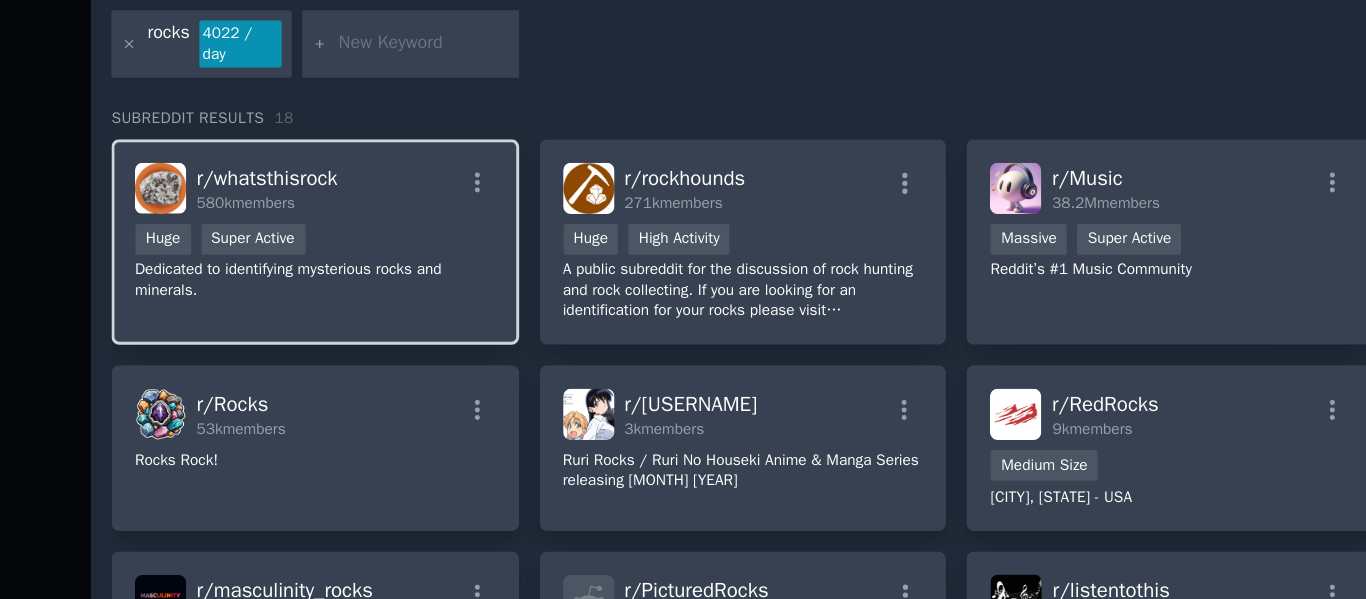 click at bounding box center [282, 222] 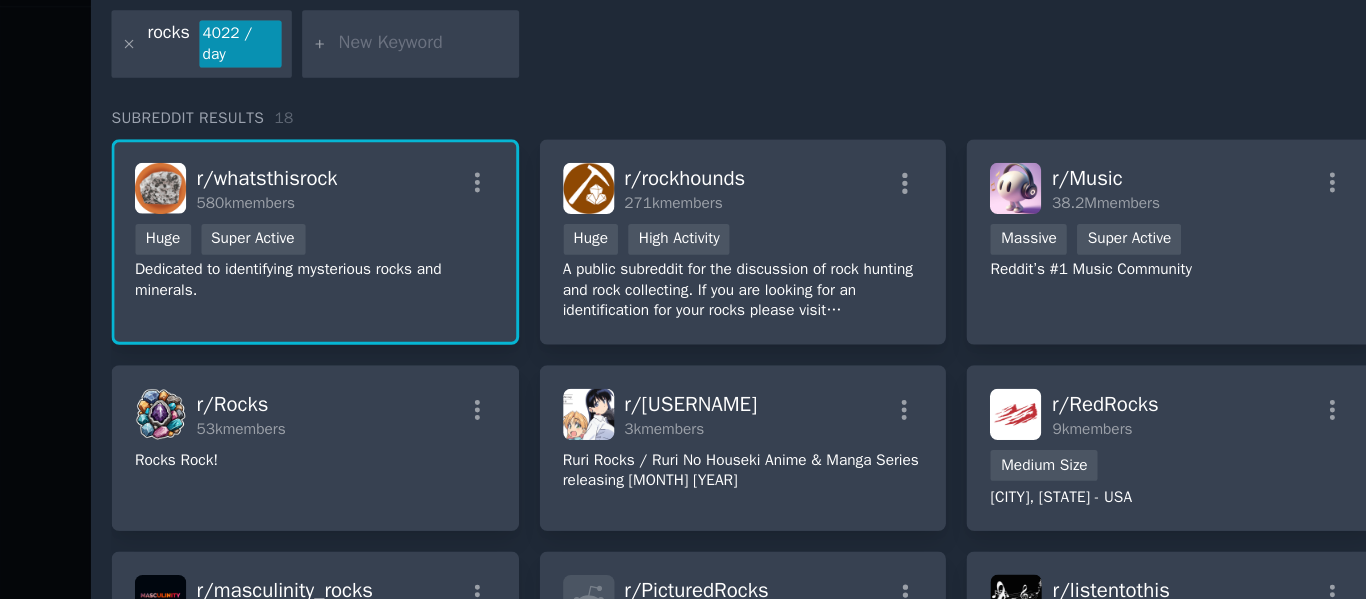 click at bounding box center (282, 222) 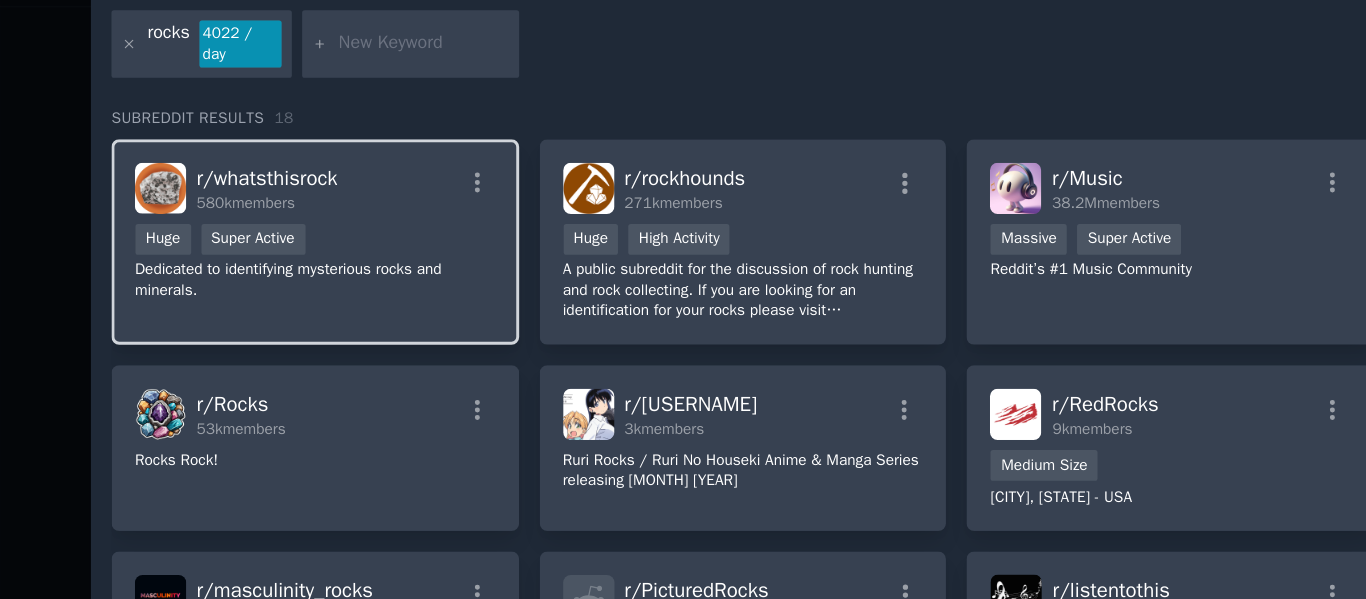 click on "r/ whatsthisrock [NUMBER]  members [NUMBER] - [NUMBER] members Huge Super Active Dedicated to identifying mysterious rocks and minerals." at bounding box center [388, 259] 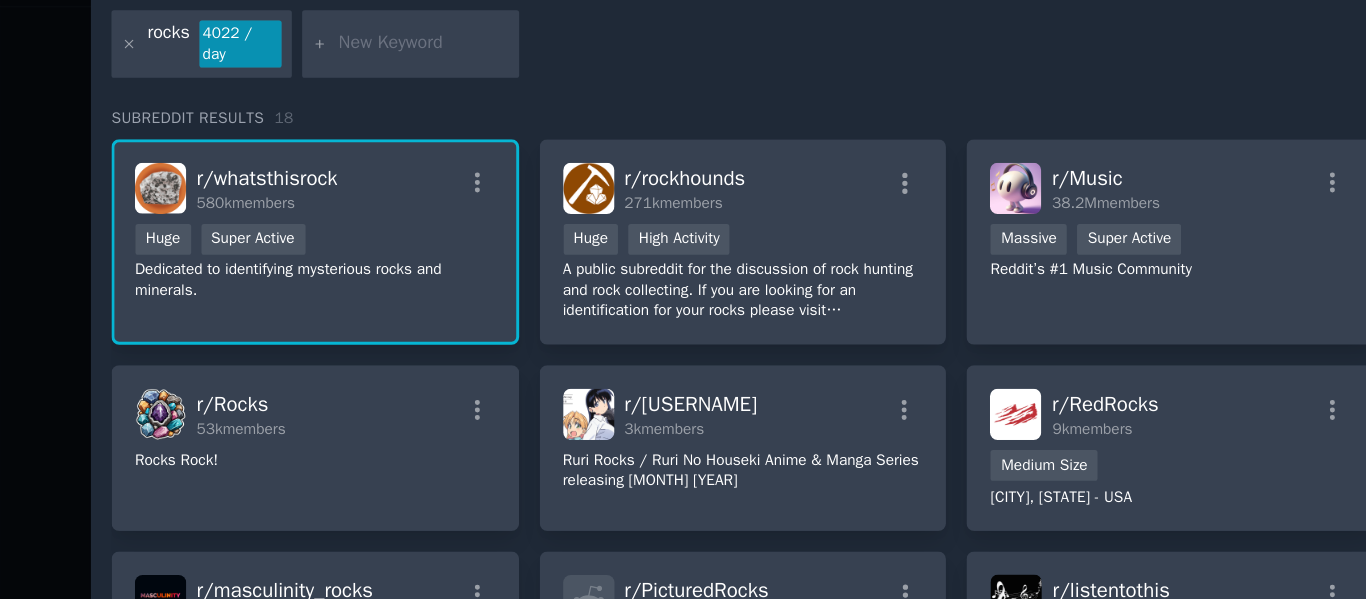click on "r/ whatsthisrock [NUMBER]  members [NUMBER] - [NUMBER] members Huge Super Active Dedicated to identifying mysterious rocks and minerals." at bounding box center (388, 259) 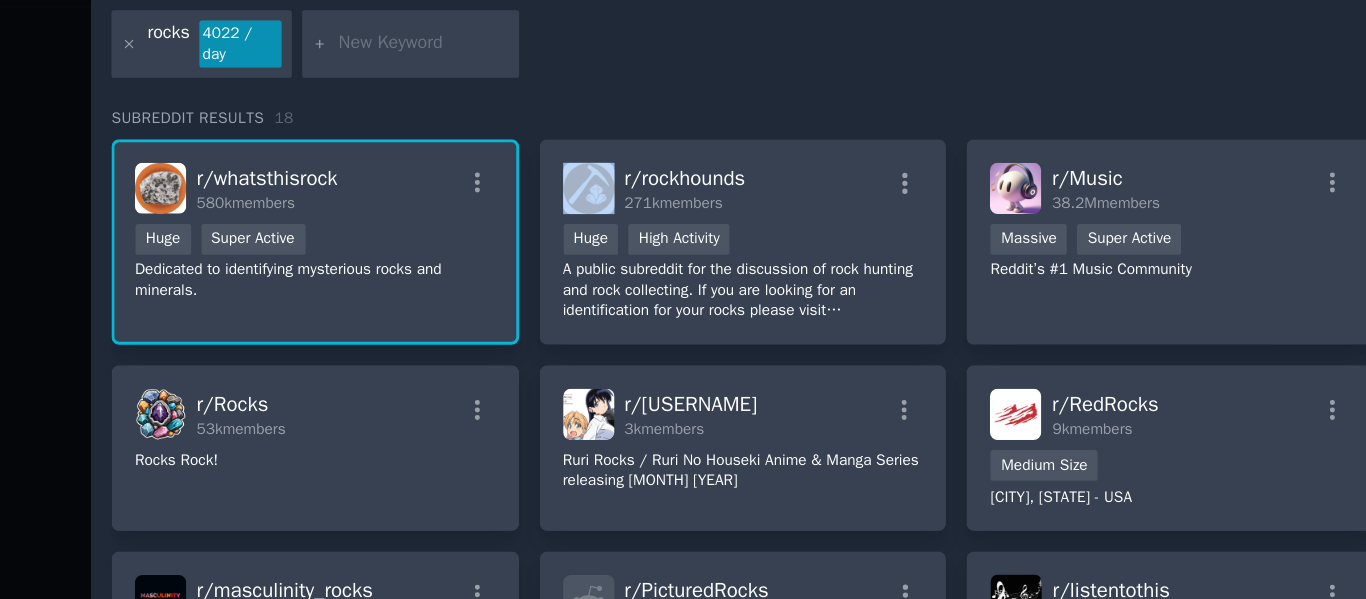 click on "r/ whatsthisrock [NUMBER]  members [NUMBER] - [NUMBER] members Huge Super Active Dedicated to identifying mysterious rocks and minerals." at bounding box center (388, 259) 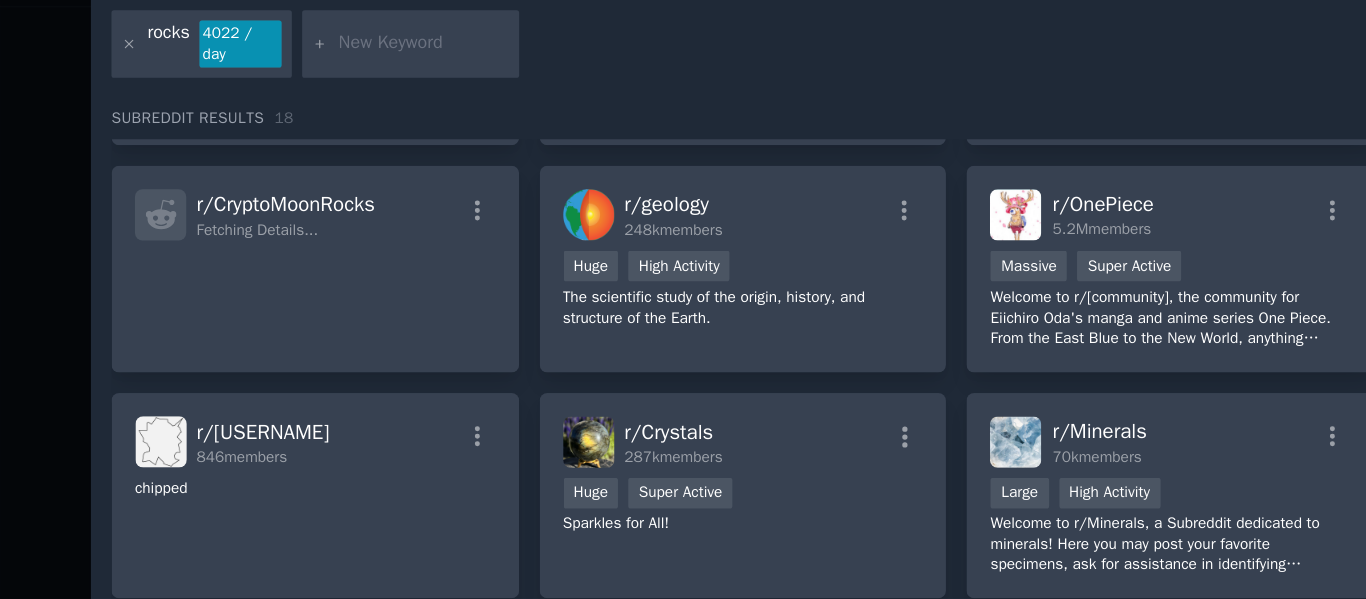 scroll, scrollTop: 402, scrollLeft: 0, axis: vertical 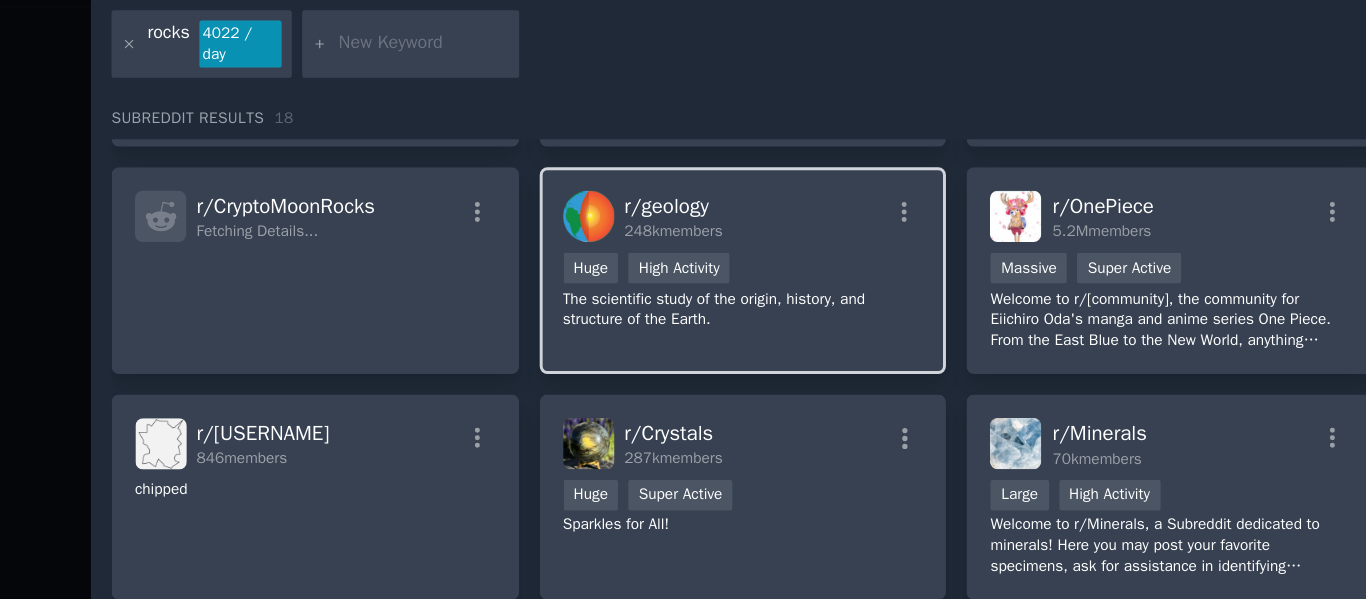 click on "r/ geology 248k members" at bounding box center [680, 241] 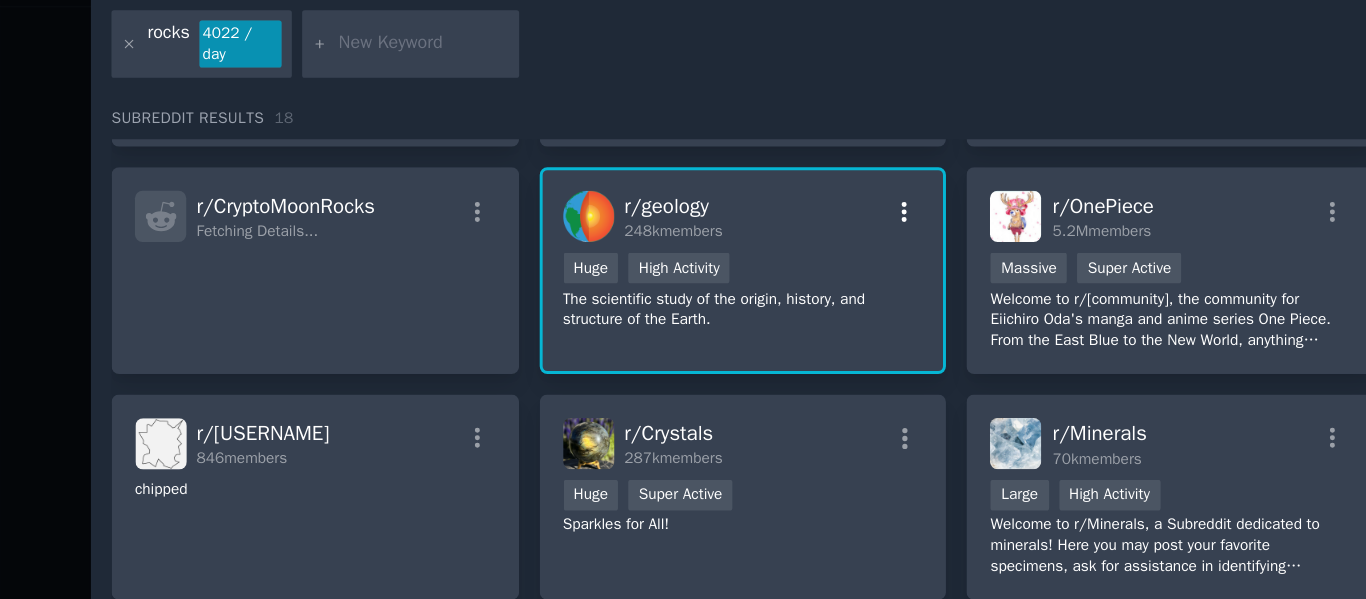 click 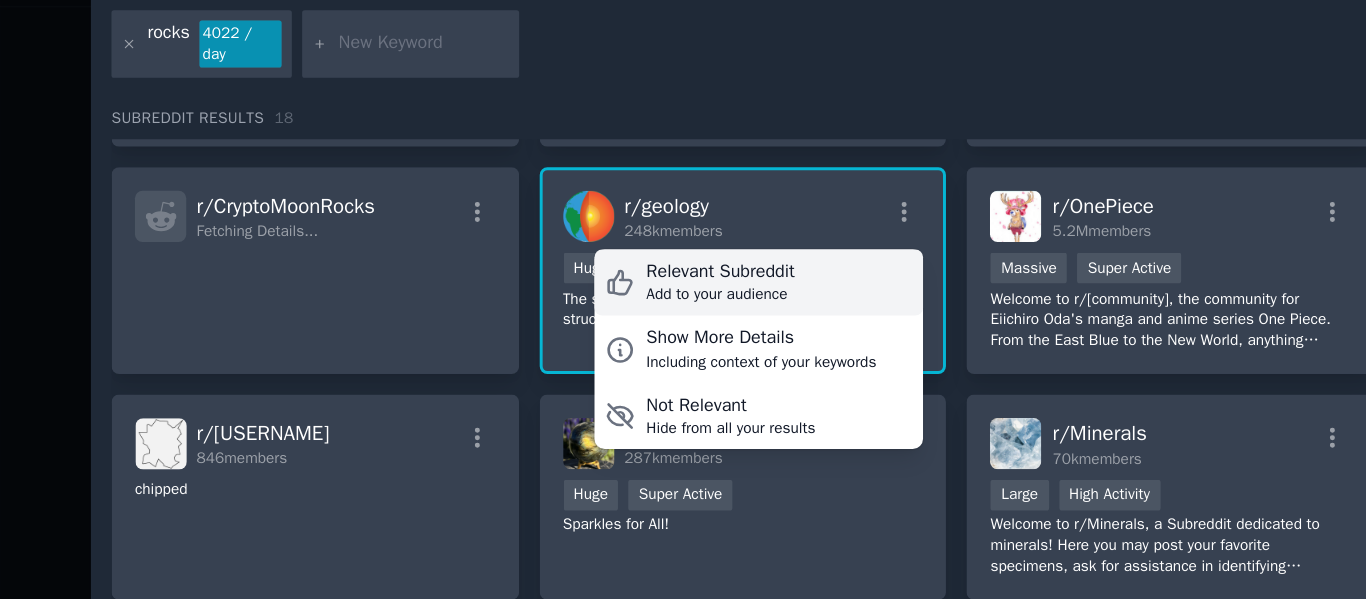 click on "Relevant Subreddit Add to your audience" at bounding box center [690, 287] 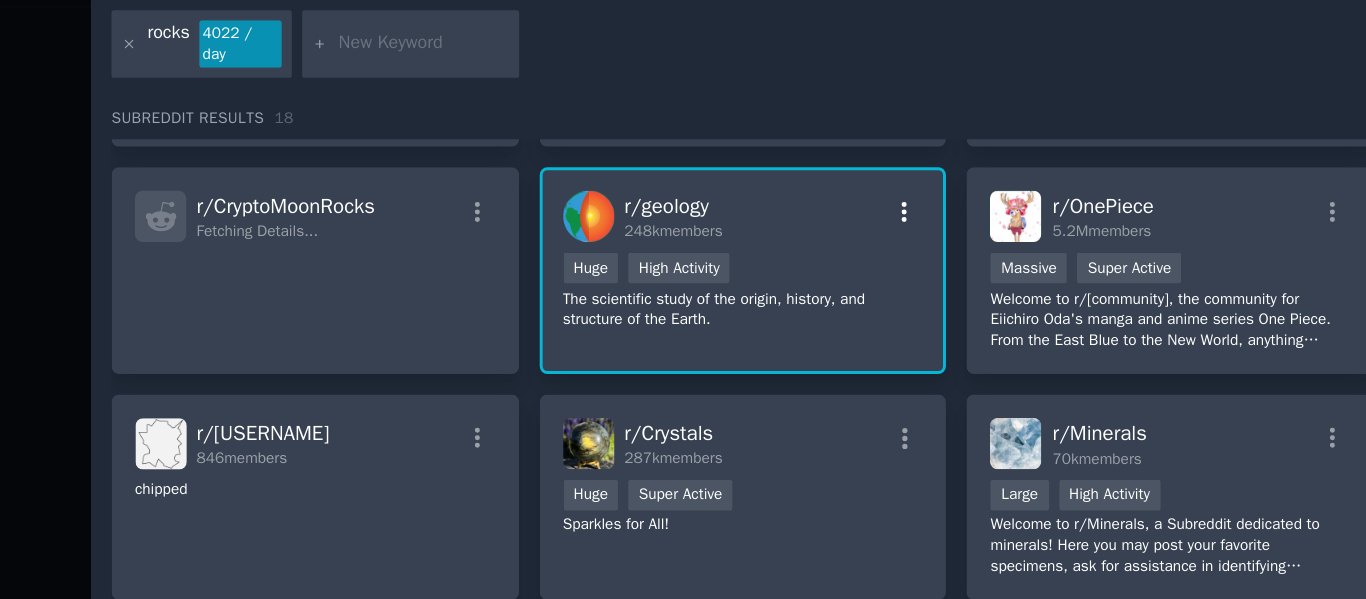 click 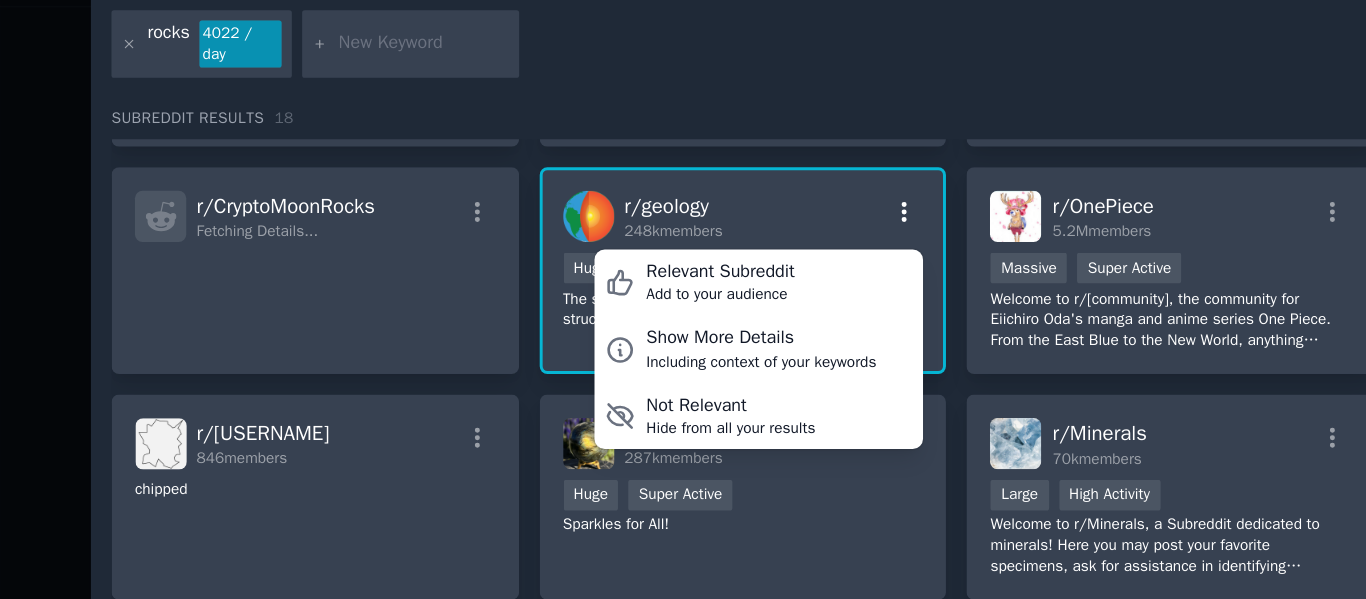 click 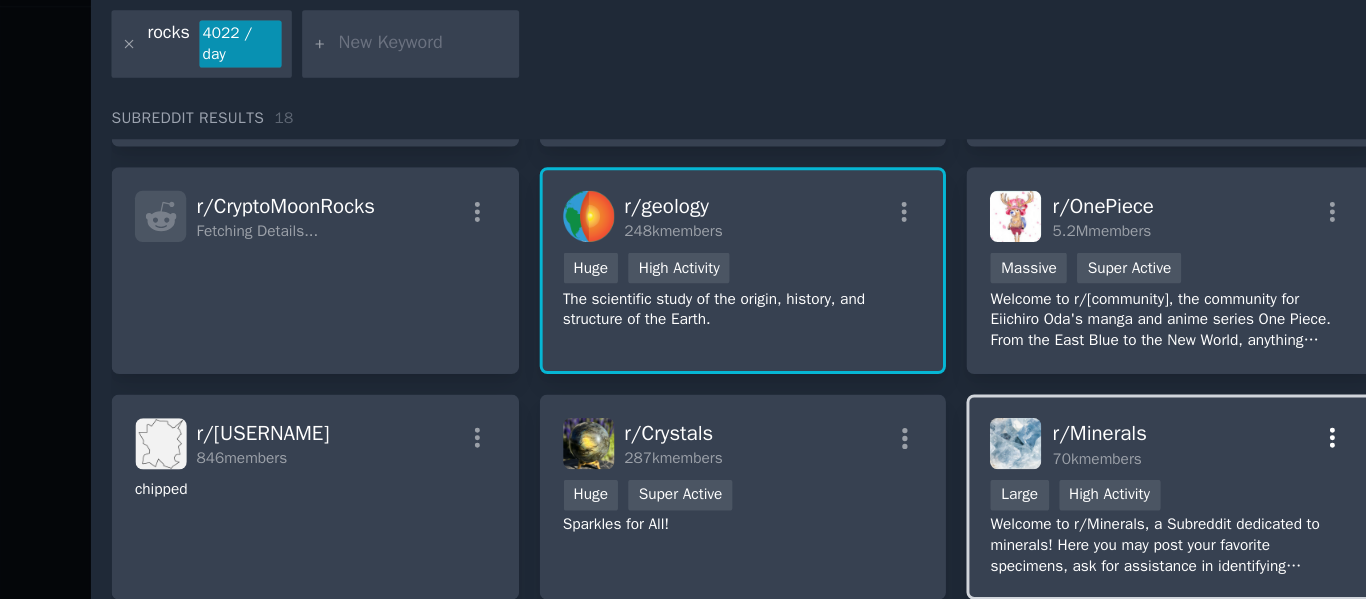 click 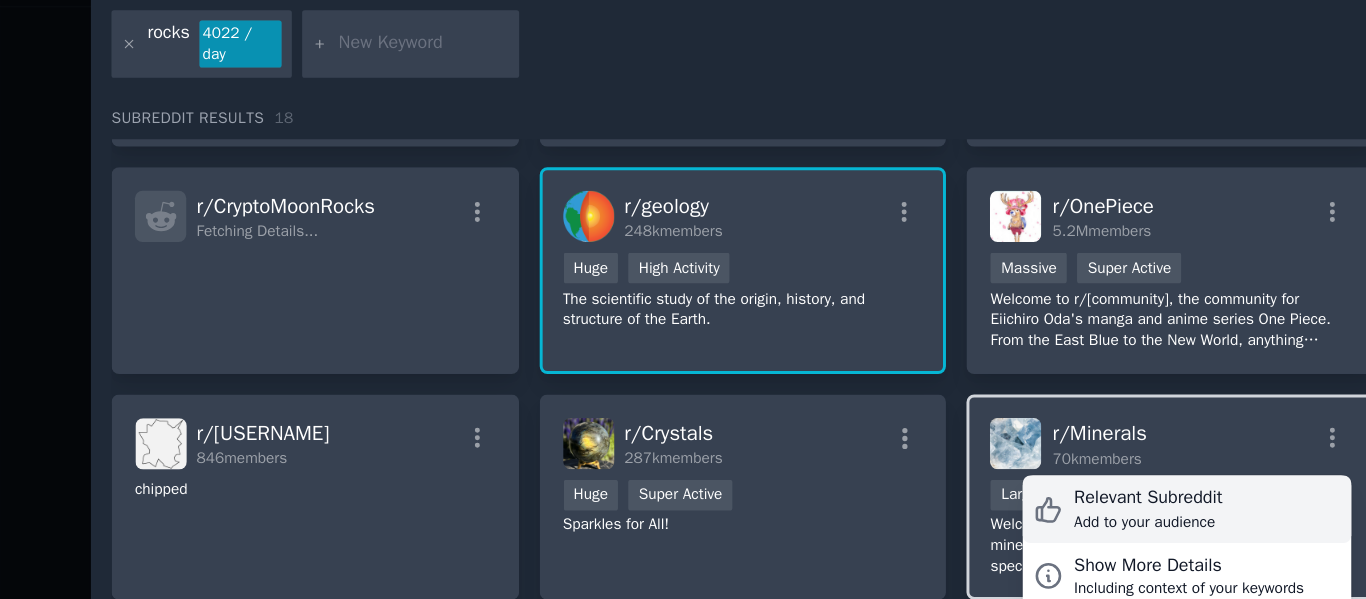 click on "Add to your audience" at bounding box center (955, 450) 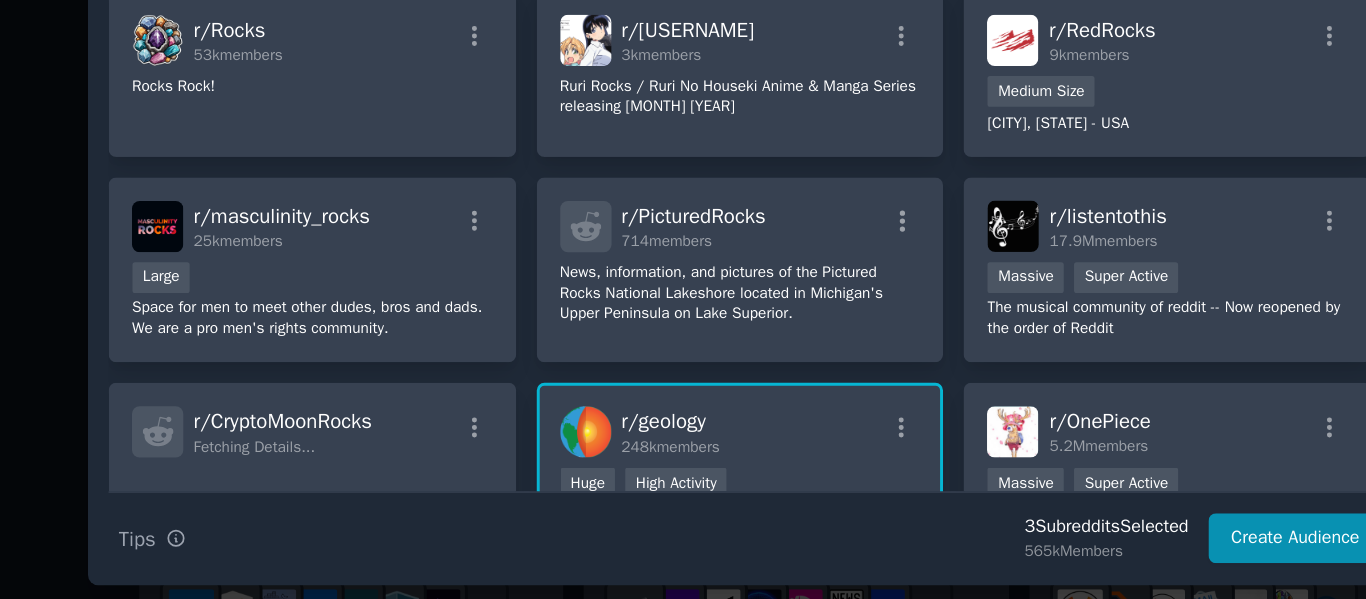 scroll, scrollTop: 0, scrollLeft: 0, axis: both 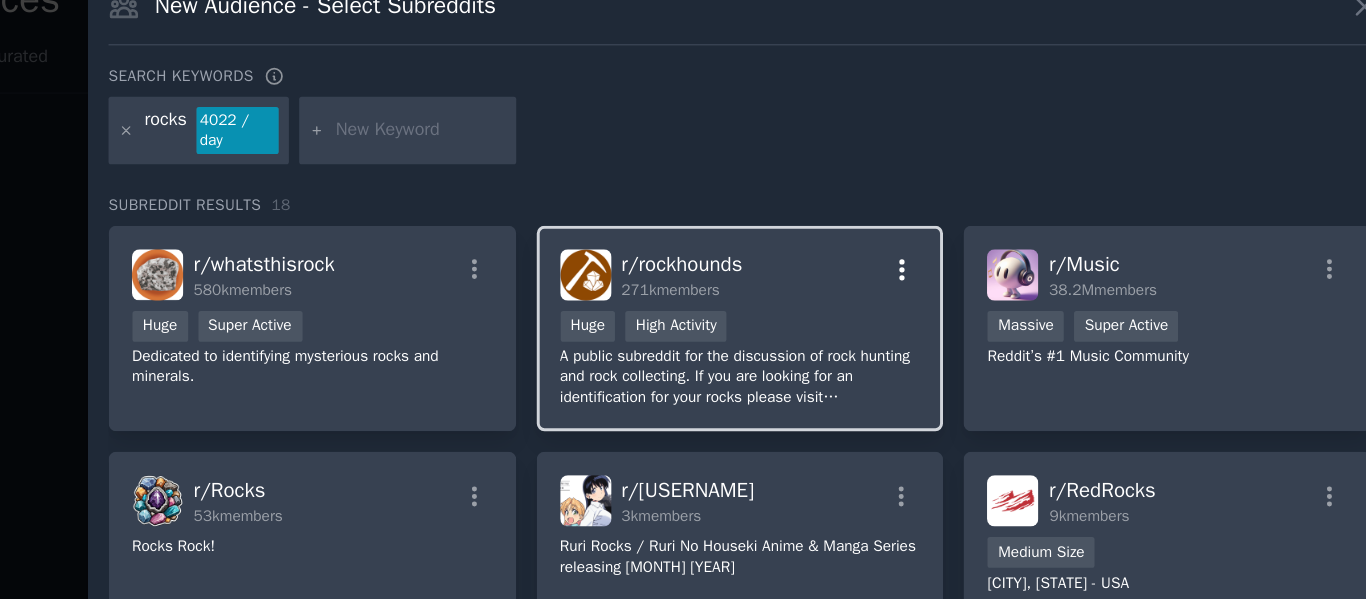 click 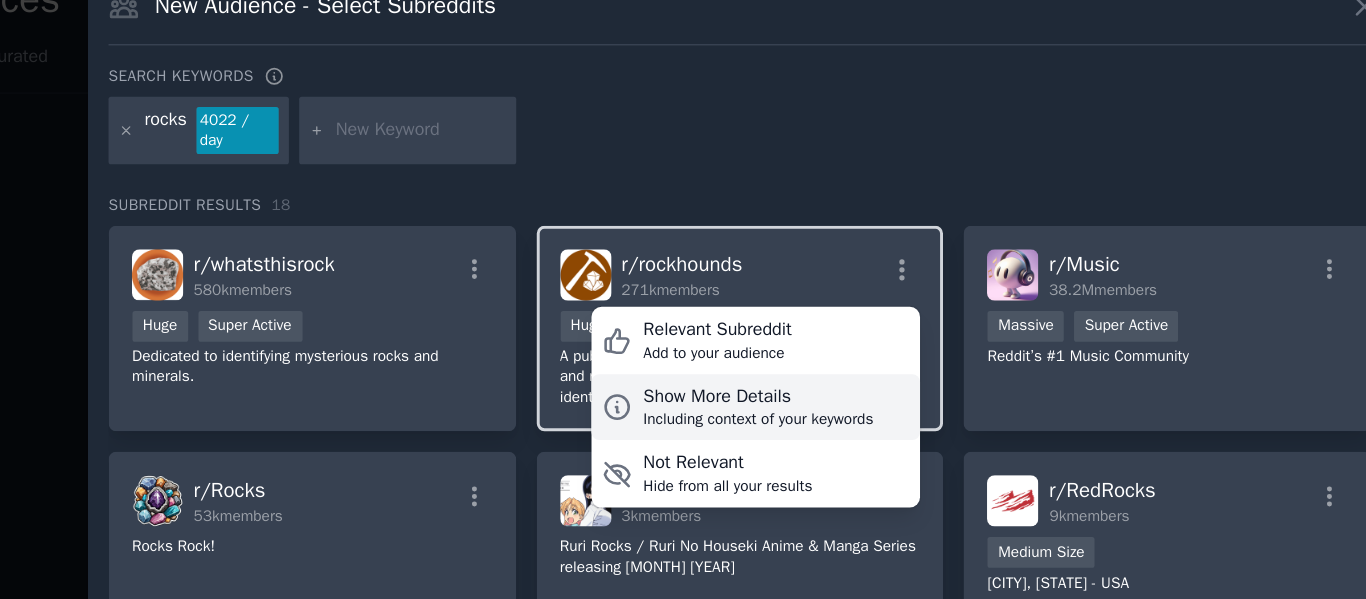 click on "Show More Details" at bounding box center [691, 306] 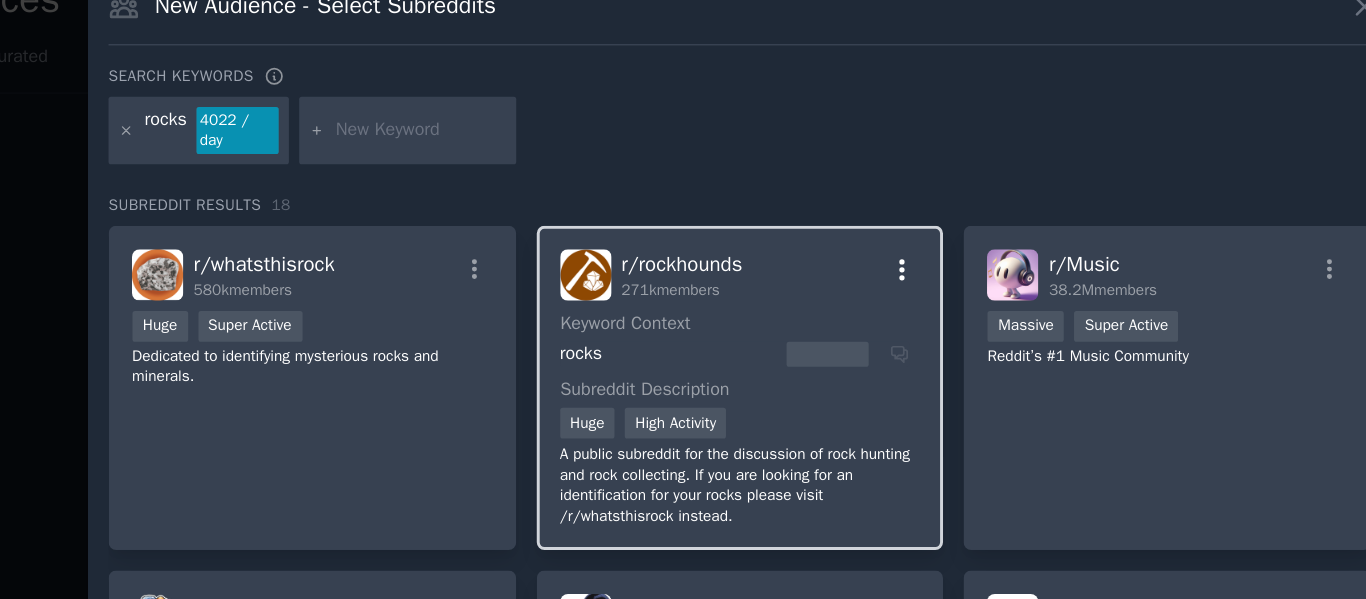 click 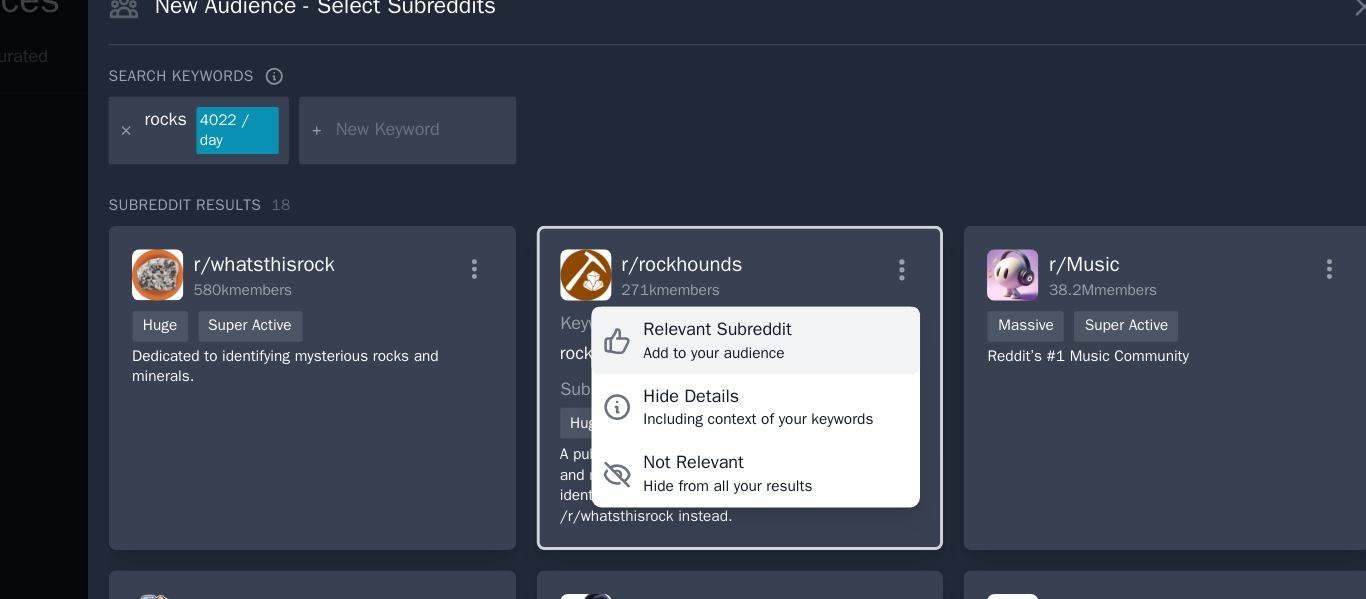 click on "Relevant Subreddit" at bounding box center (663, 260) 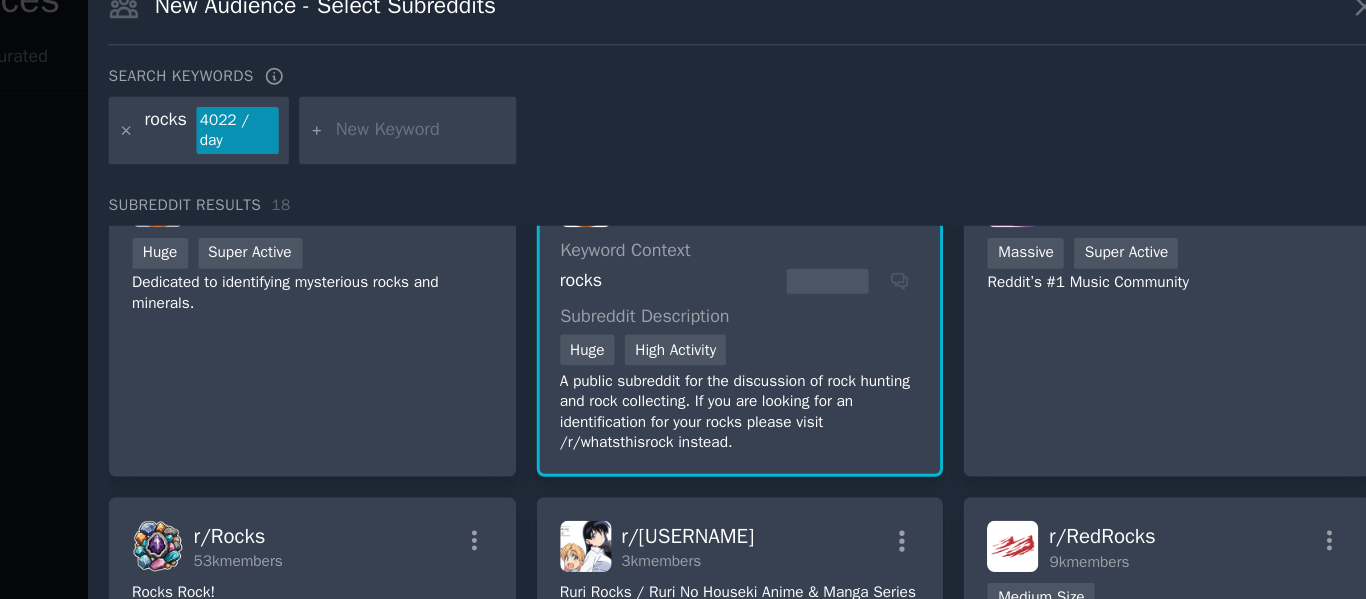 scroll, scrollTop: 58, scrollLeft: 0, axis: vertical 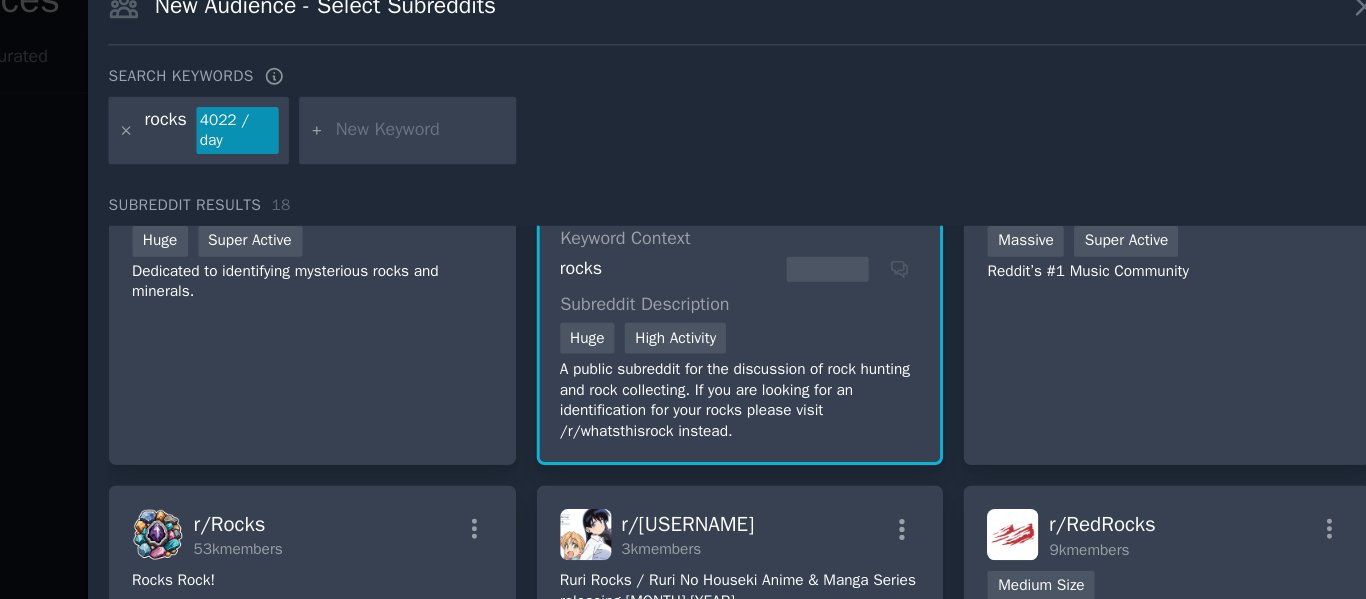 click on "rocks" 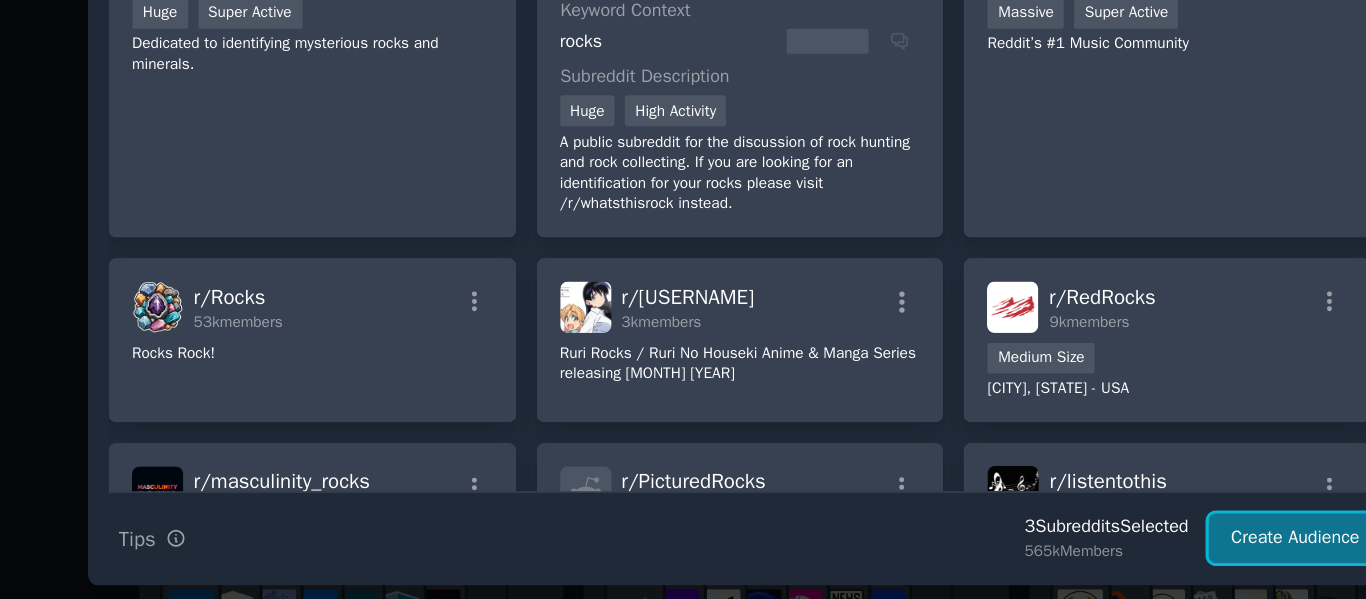 click on "Create Audience" at bounding box center [1058, 557] 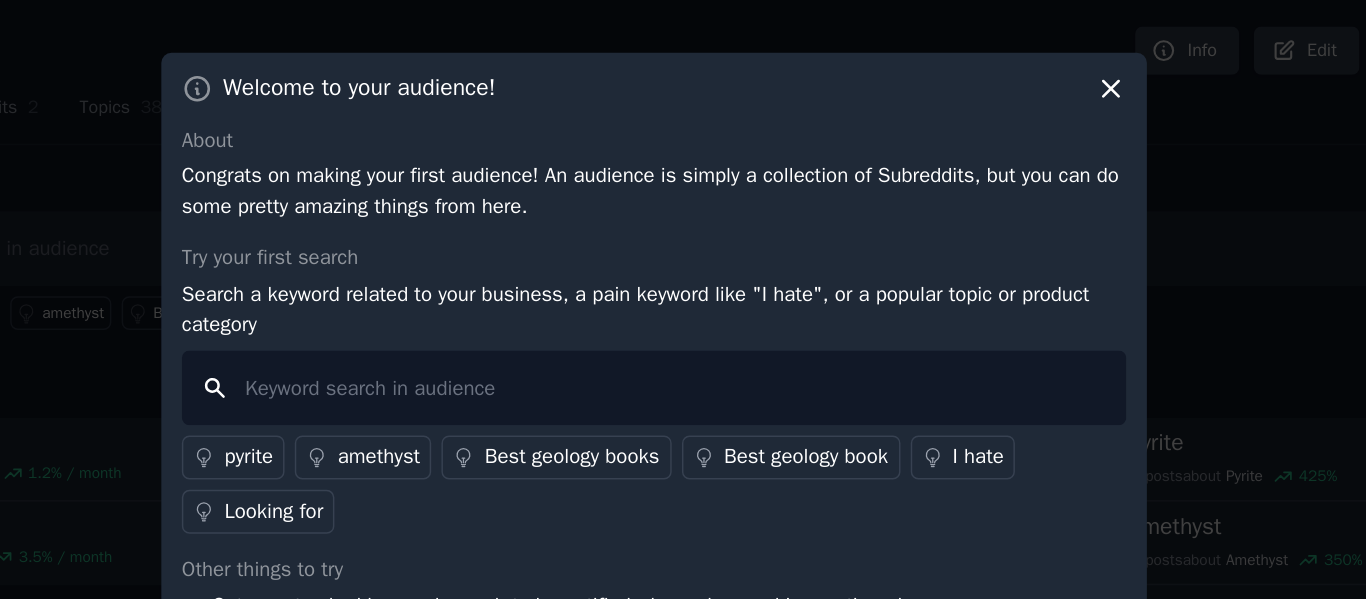 click at bounding box center (683, 264) 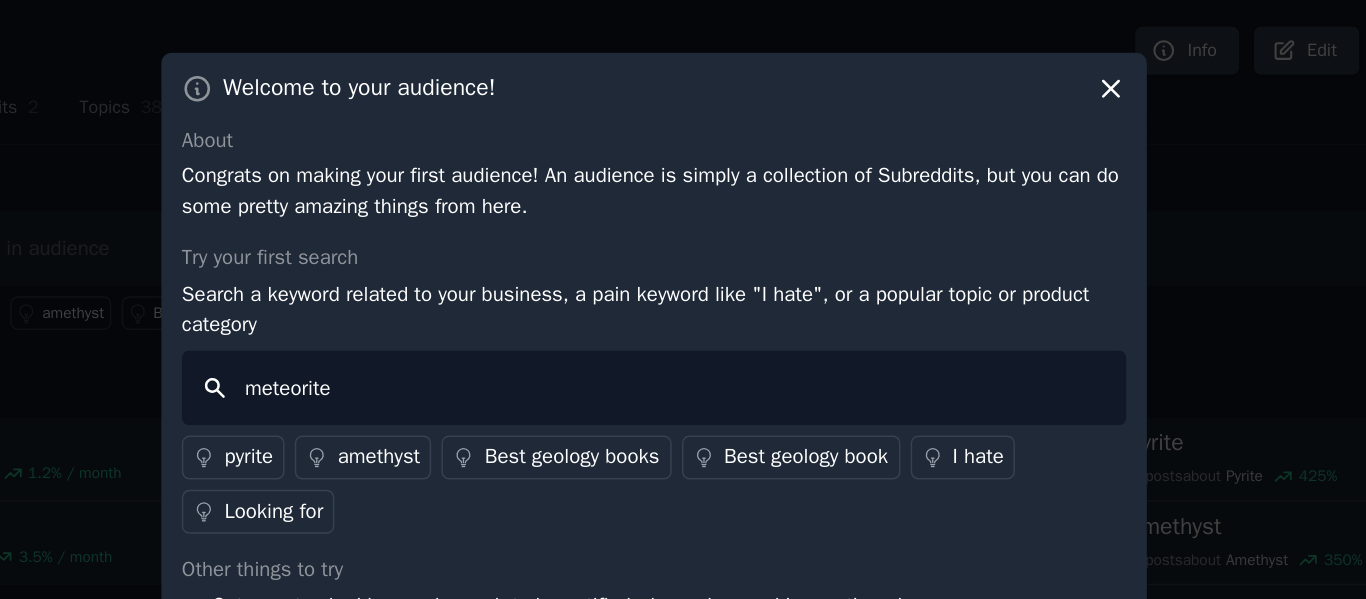 type on "meteorites" 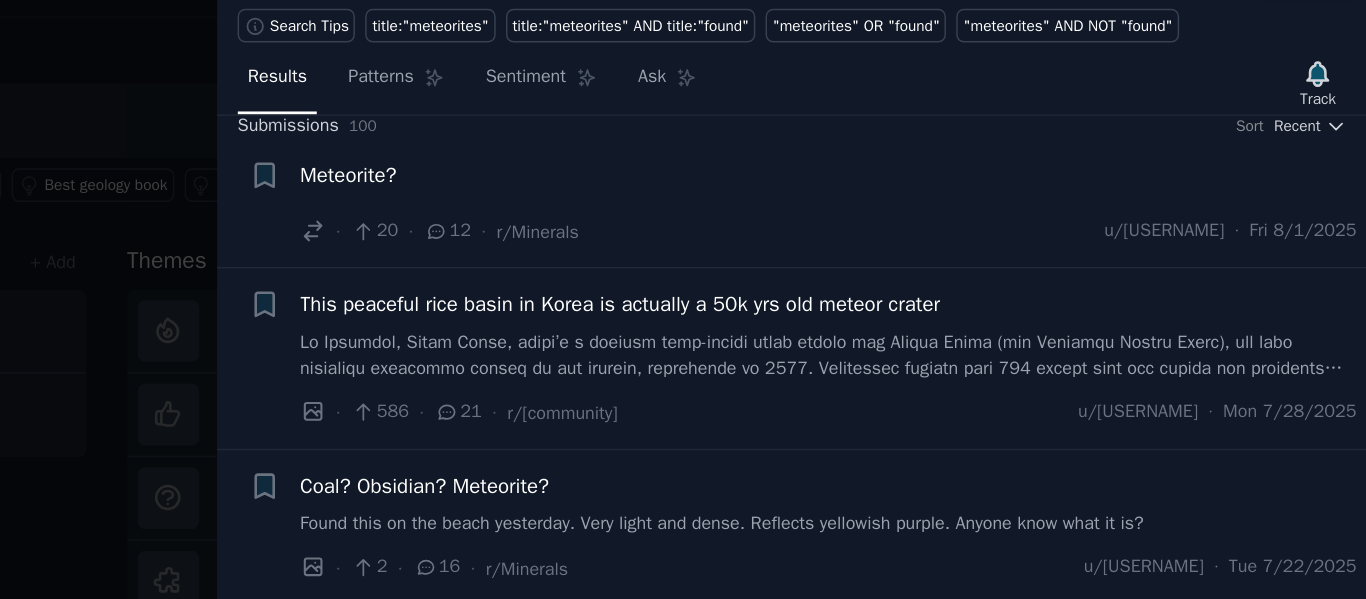 scroll, scrollTop: 0, scrollLeft: 0, axis: both 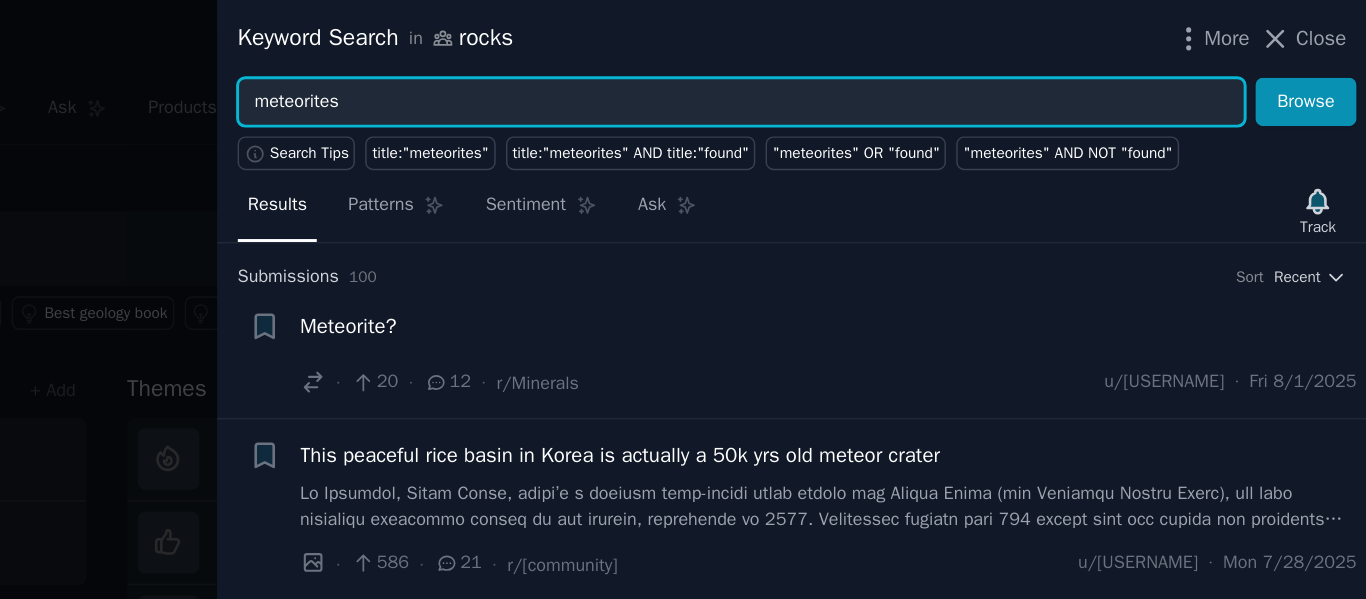 click on "meteorites" at bounding box center (939, 70) 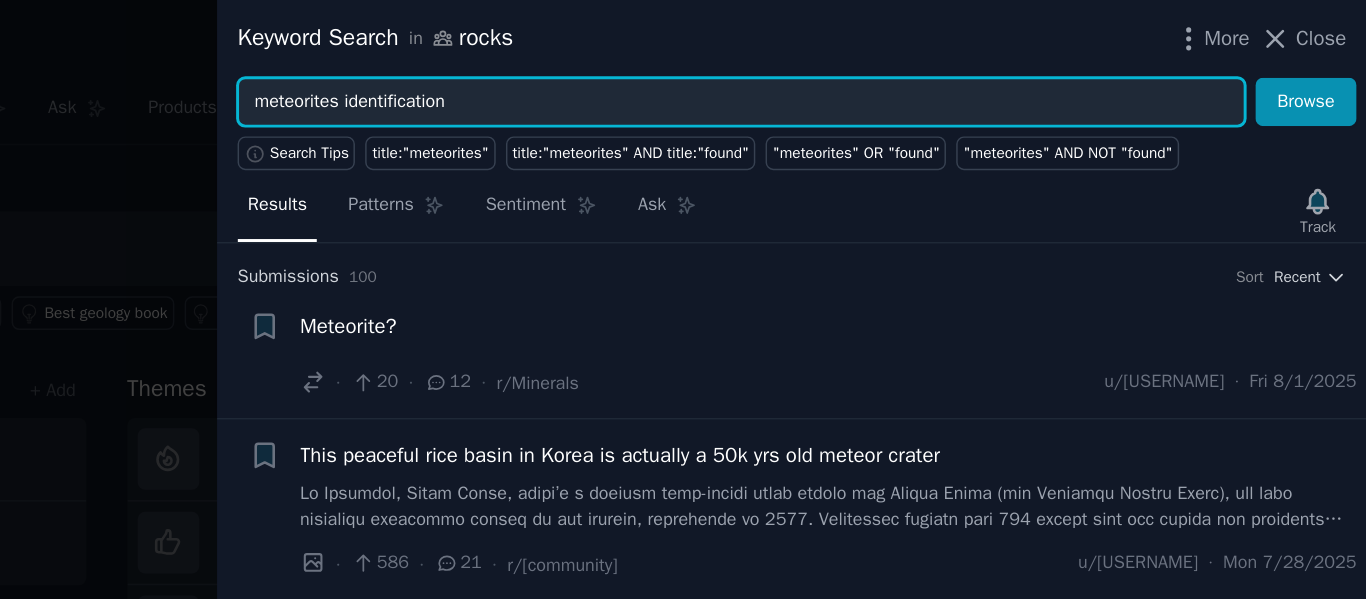 type on "meteorites identification" 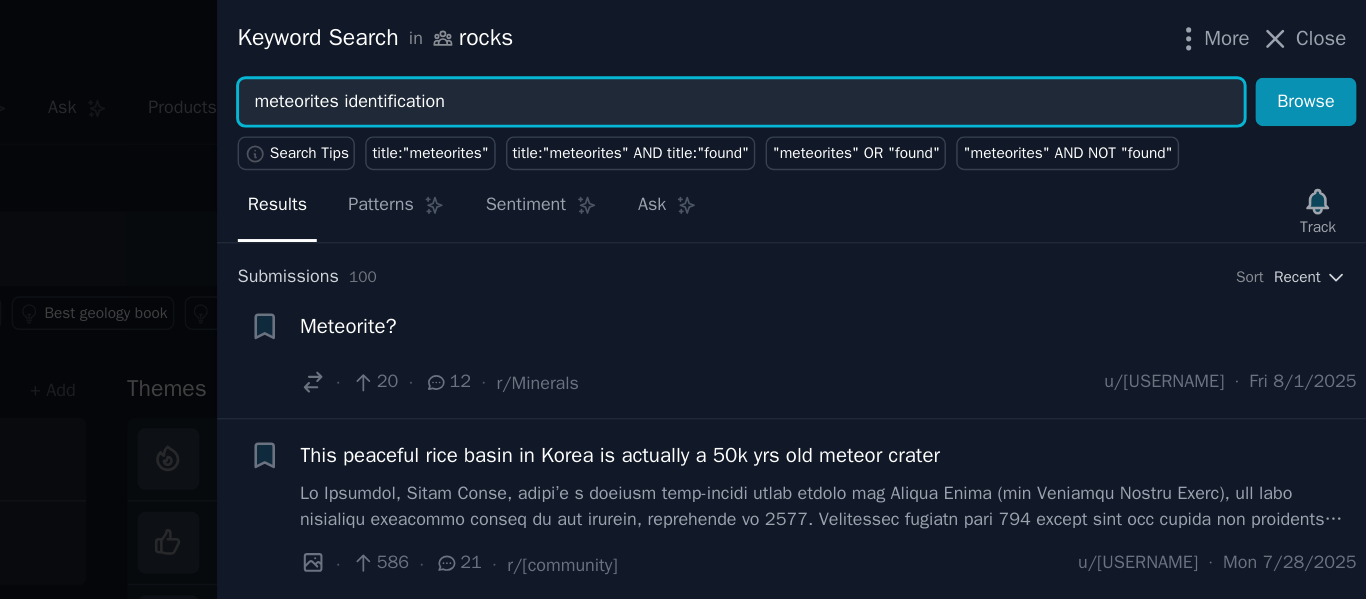 click on "Browse" at bounding box center [1324, 70] 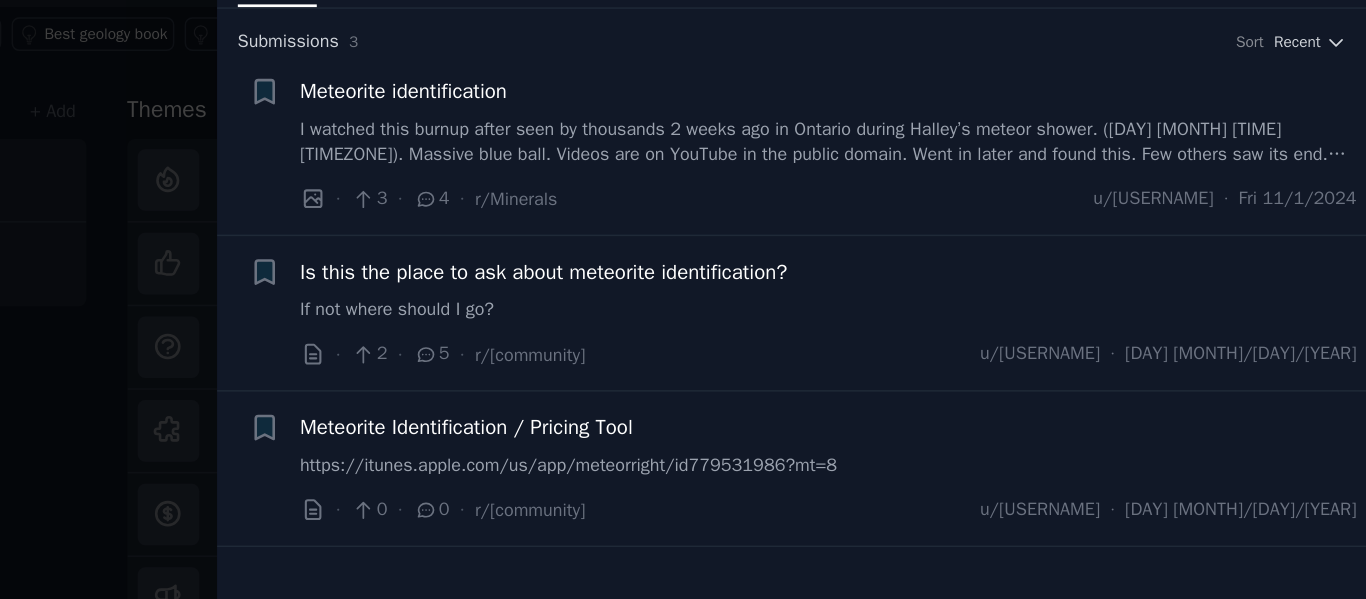click on "Meteorite Identification / Pricing Tool" at bounding box center (752, 481) 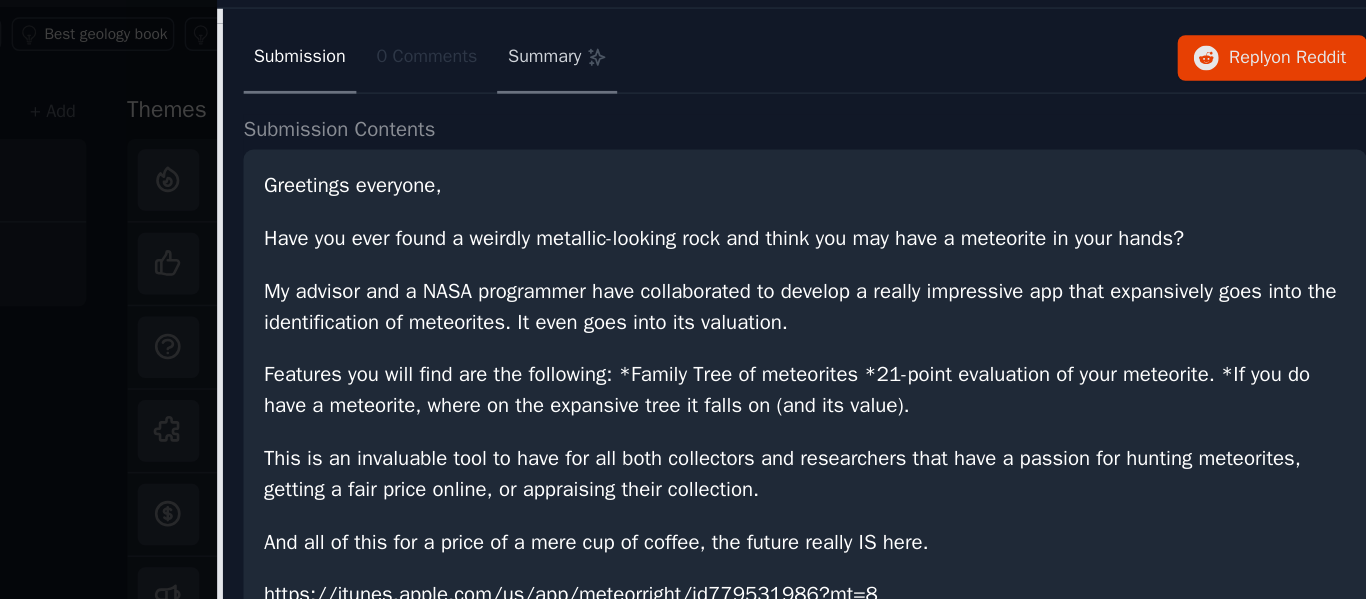 scroll, scrollTop: 432, scrollLeft: 0, axis: vertical 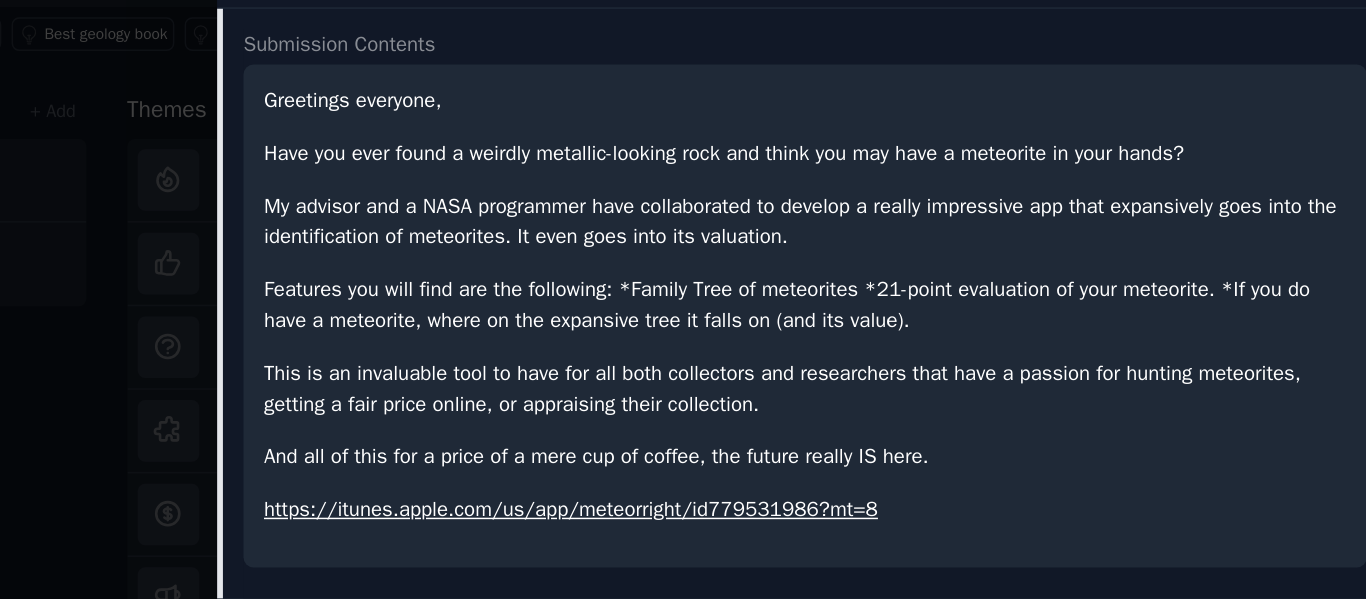click on "https://itunes.apple.com/us/app/meteorright/id779531986?mt=8" at bounding box center (823, 537) 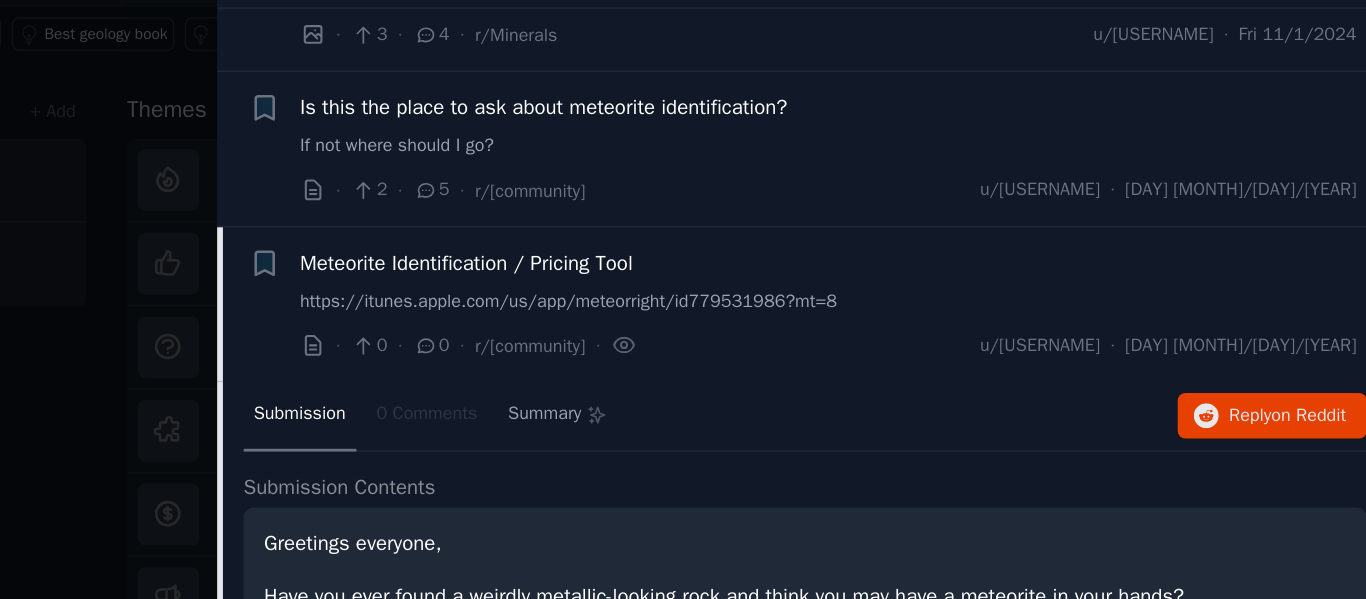 scroll, scrollTop: 0, scrollLeft: 0, axis: both 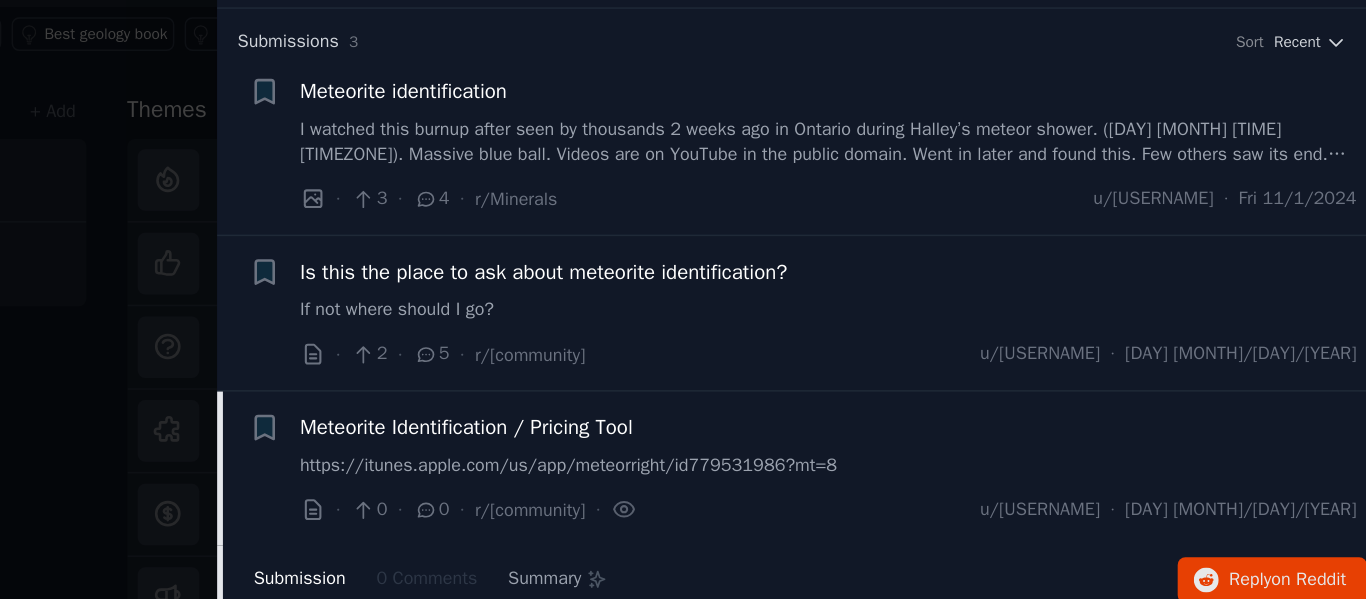 click on "· [NUMBER] · [NUMBER] · r/geology u/[USERNAME] · [DAY] [MONTH]/[DAY]/[YEAR]" at bounding box center [999, 431] 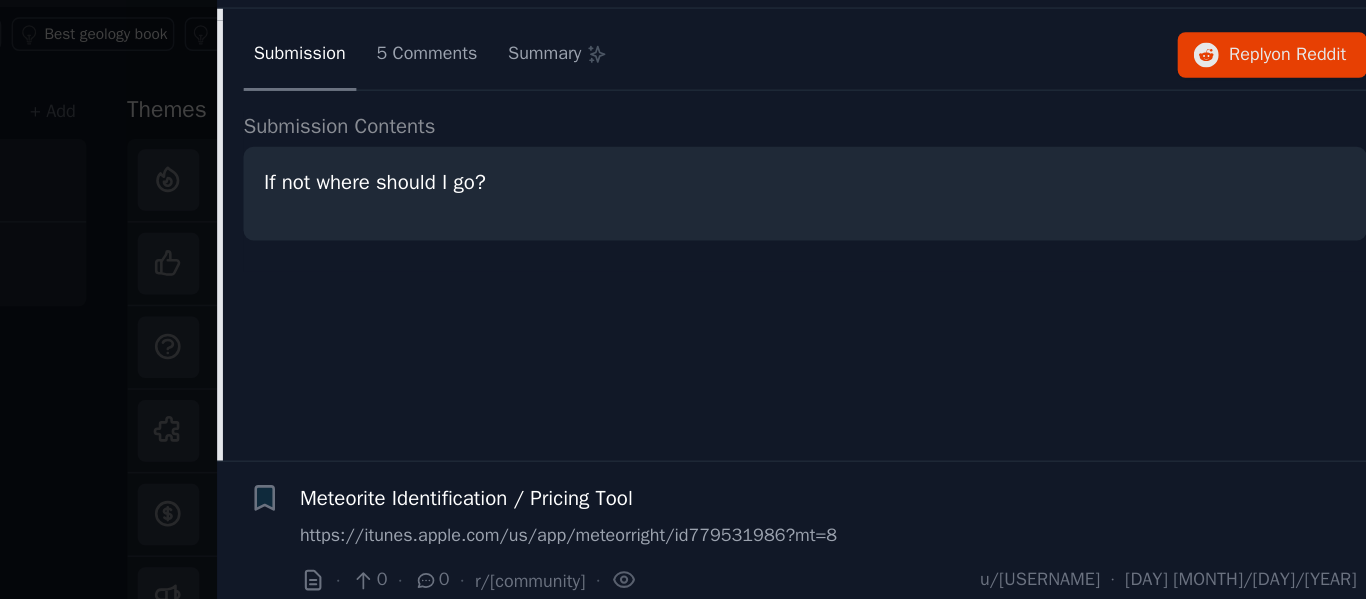 scroll, scrollTop: 282, scrollLeft: 0, axis: vertical 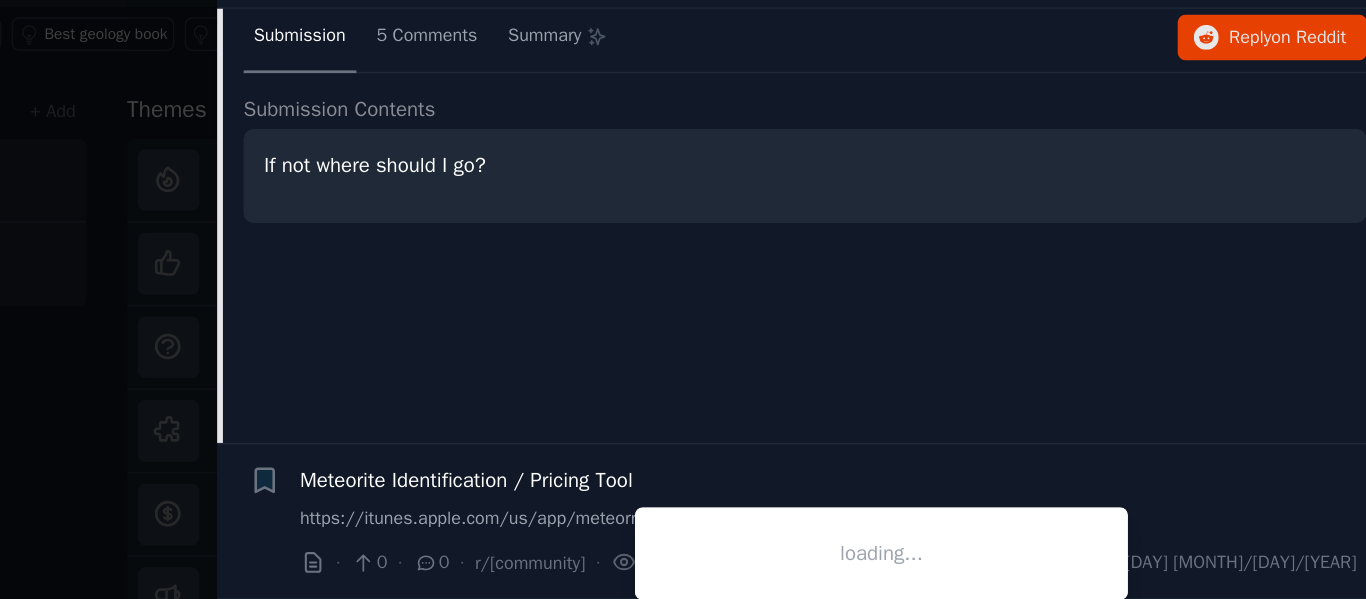 click on "u/[USERNAME]" at bounding box center (1143, 574) 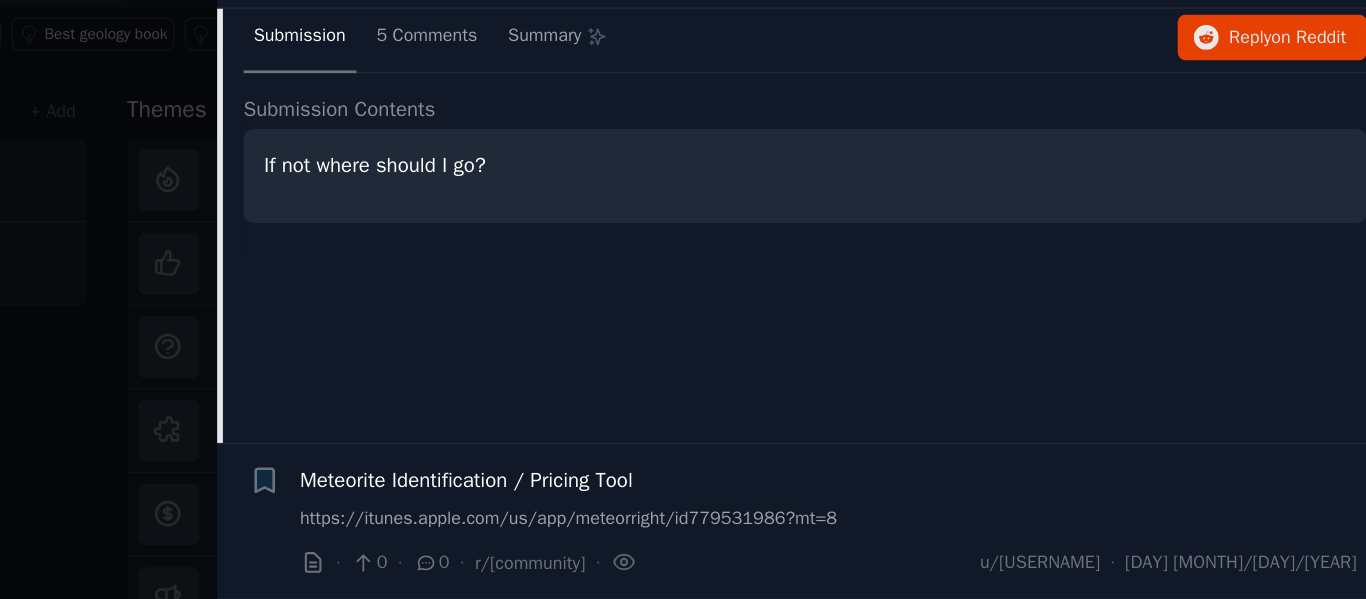 scroll, scrollTop: 0, scrollLeft: 0, axis: both 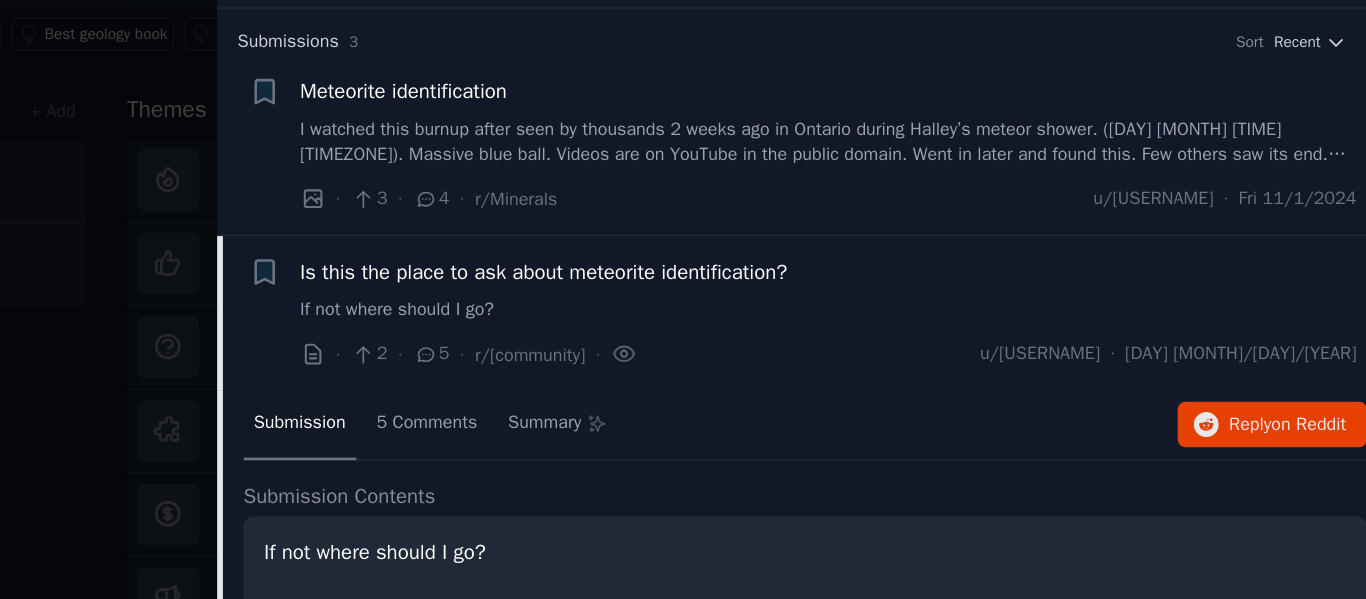 click on "I watched this burnup after seen by thousands 2 weeks ago in Ontario during Halley’s meteor shower. ([DAY] [MONTH] [TIME] [TIMEZONE]). Massive blue ball. Videos are on YouTube in the public domain. Went in later and found this. Few others saw its end. Can anyone help me identity it's merit?" at bounding box center [999, 287] 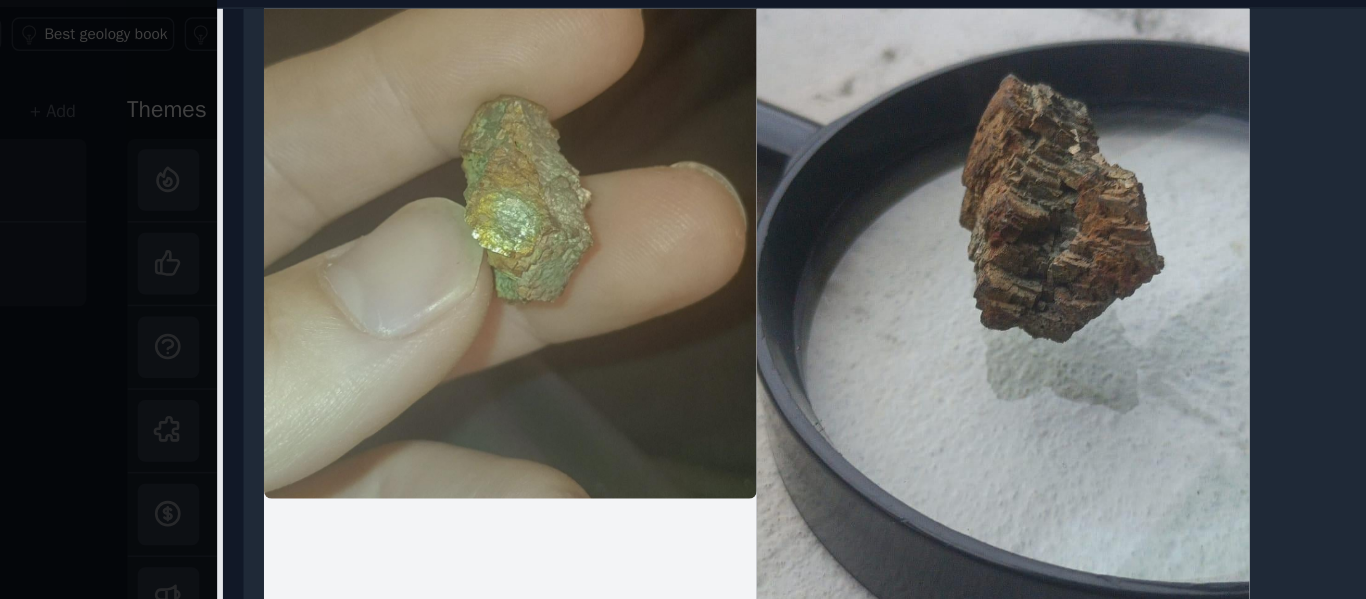 scroll, scrollTop: 0, scrollLeft: 0, axis: both 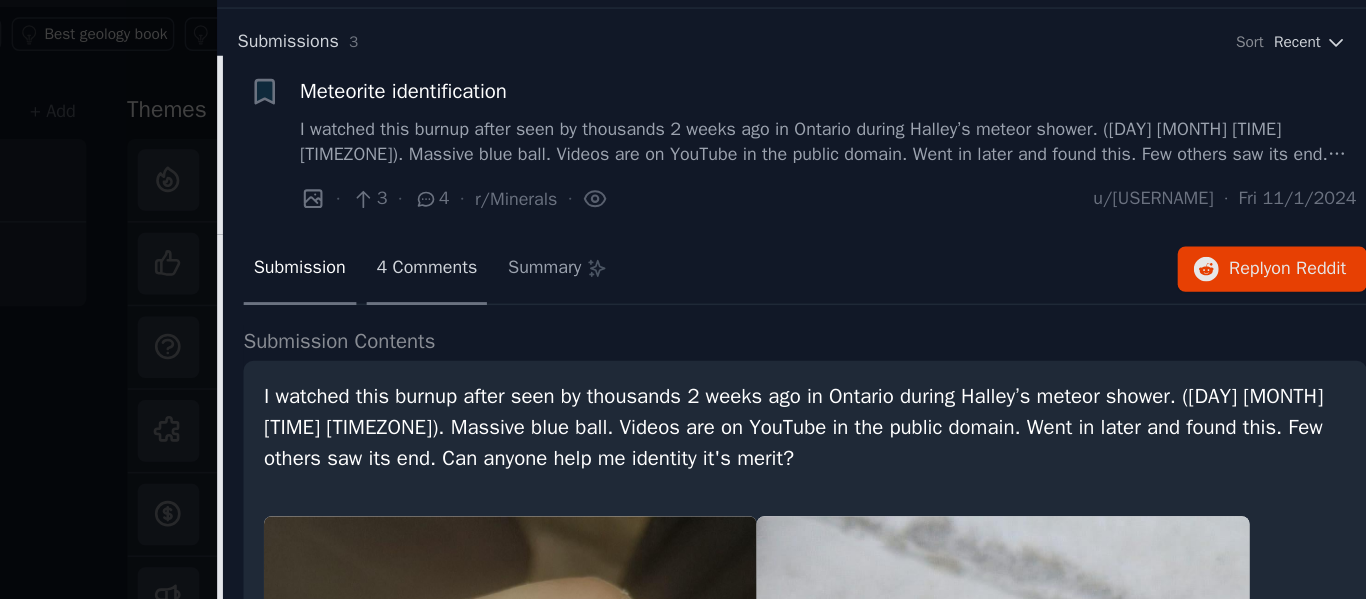 click on "4 Comments" at bounding box center (725, 373) 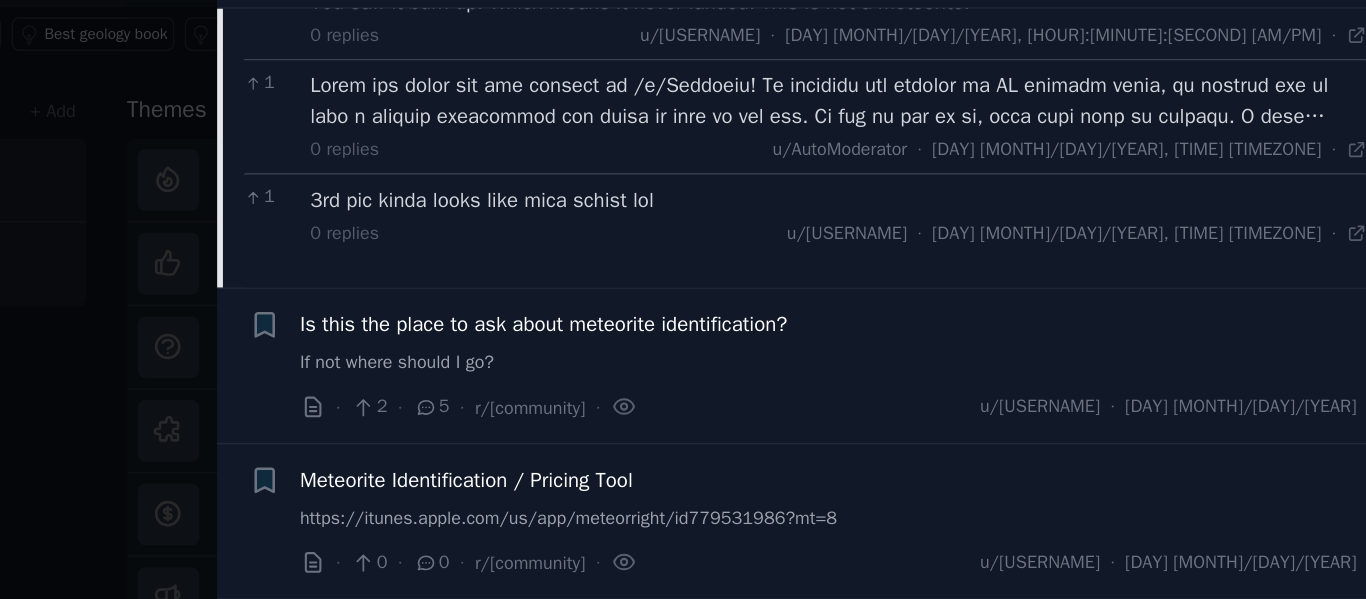 scroll, scrollTop: 0, scrollLeft: 0, axis: both 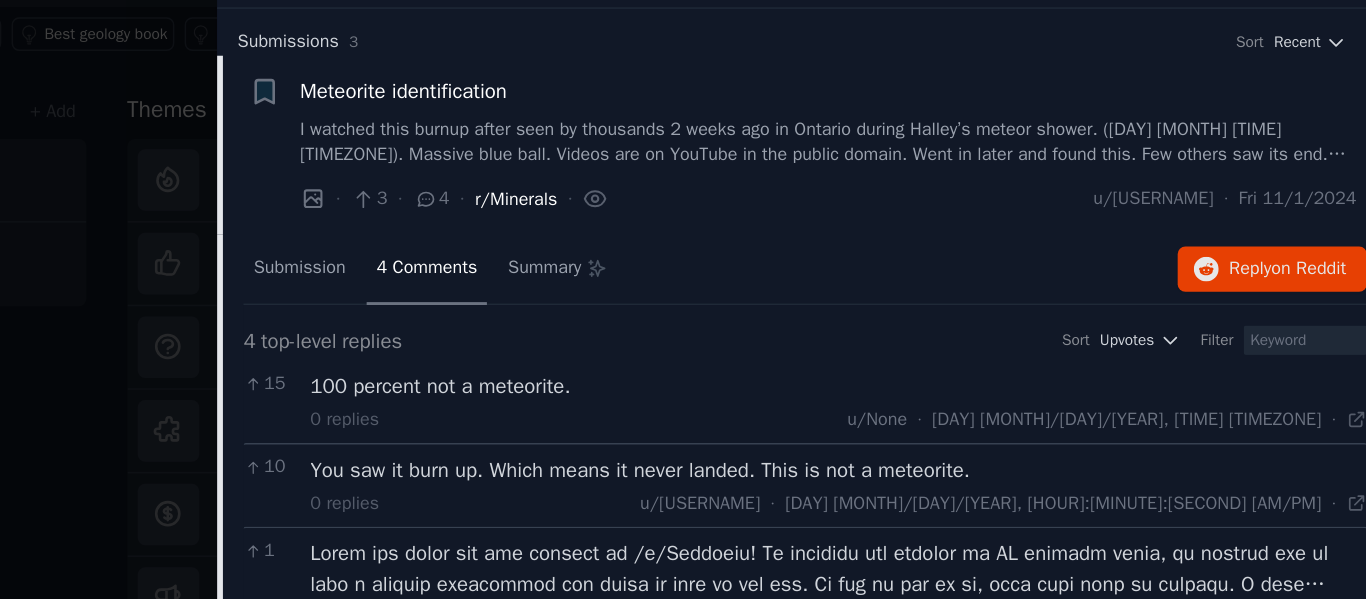 click on "r/Minerals" at bounding box center (786, 326) 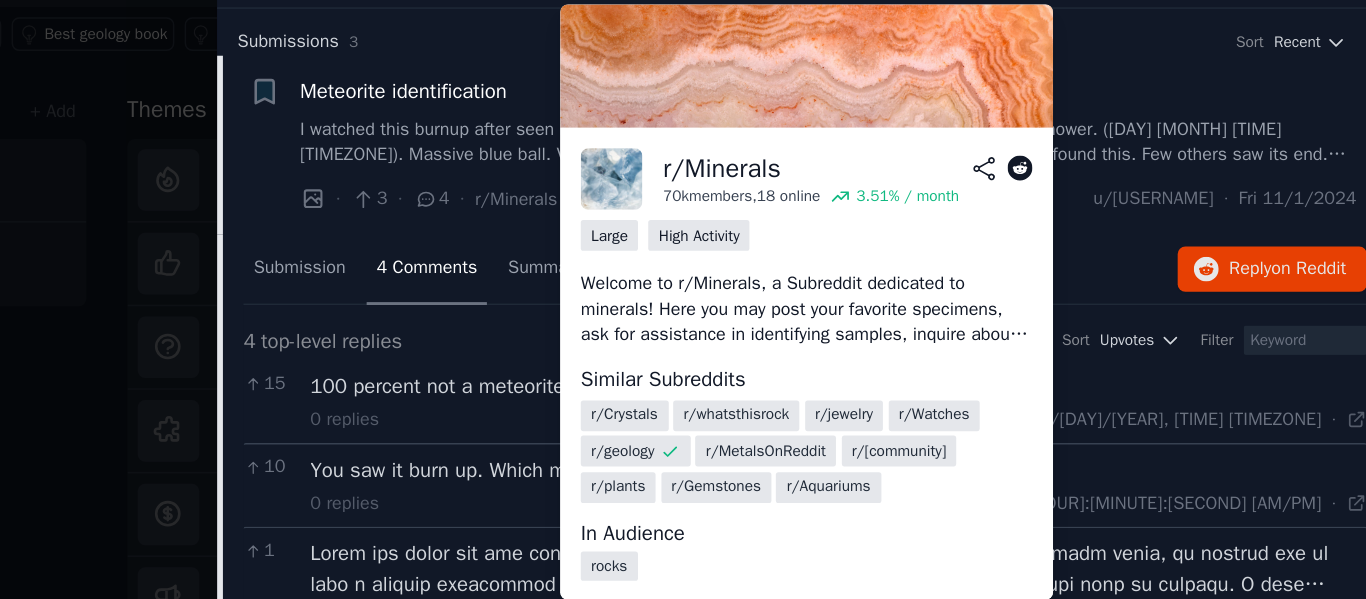 click on "r/ Gemstones" at bounding box center (922, 522) 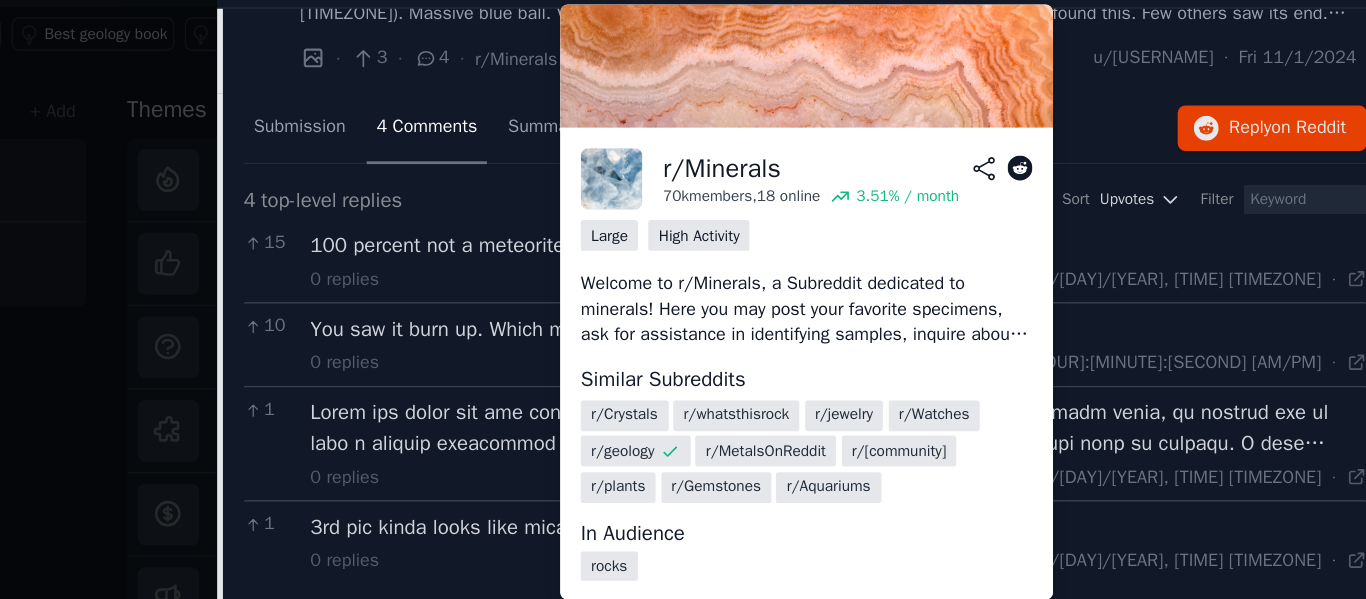 scroll, scrollTop: 56, scrollLeft: 0, axis: vertical 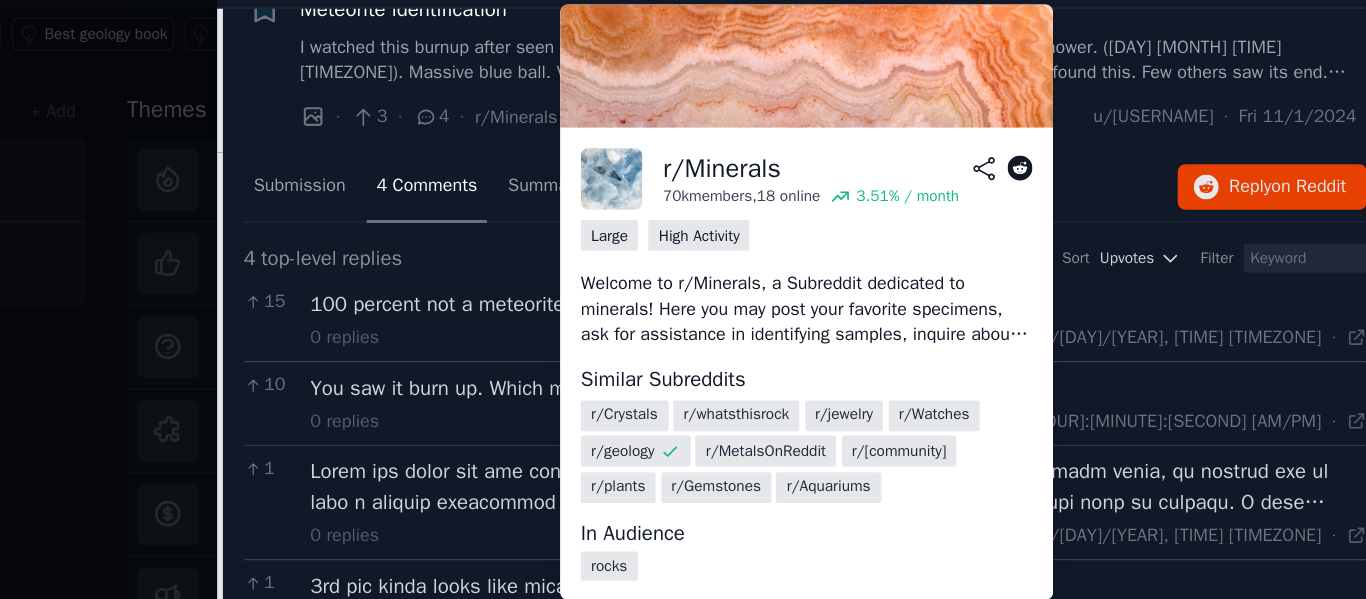 click on "High Activity" at bounding box center (910, 350) 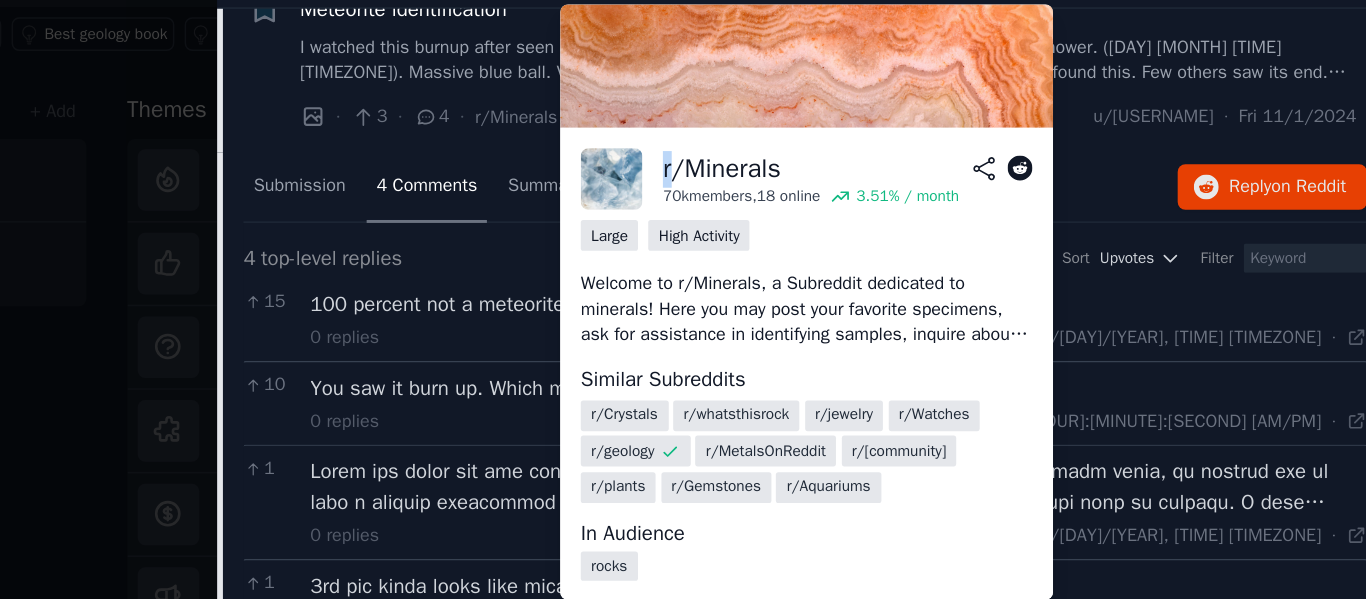 click at bounding box center [851, 312] 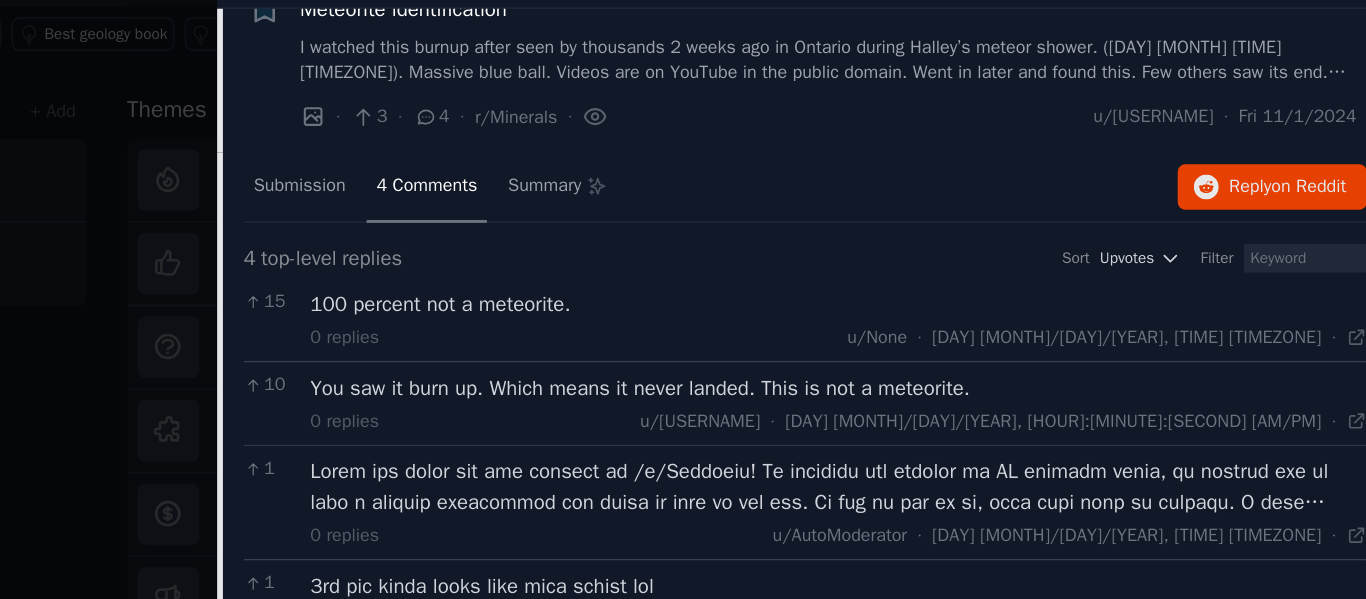 click on "· 3 · 4 · r/Minerals ·" at bounding box center (744, 269) 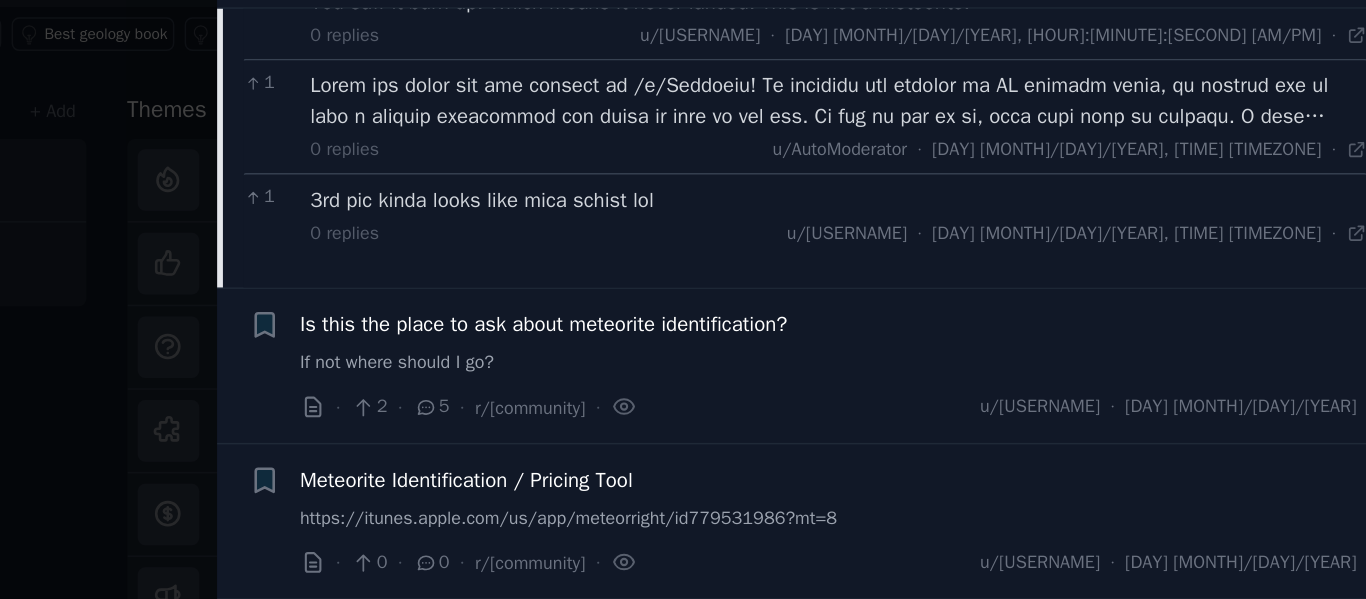 scroll, scrollTop: 0, scrollLeft: 0, axis: both 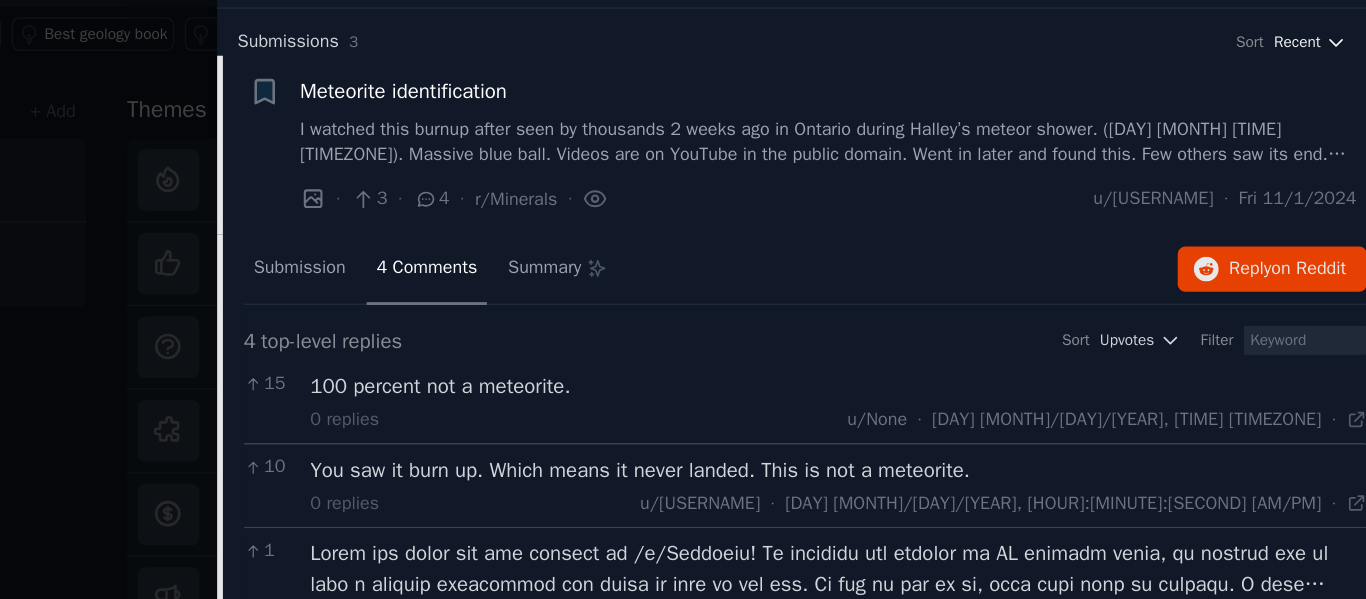 click on "Recent" at bounding box center [1319, 219] 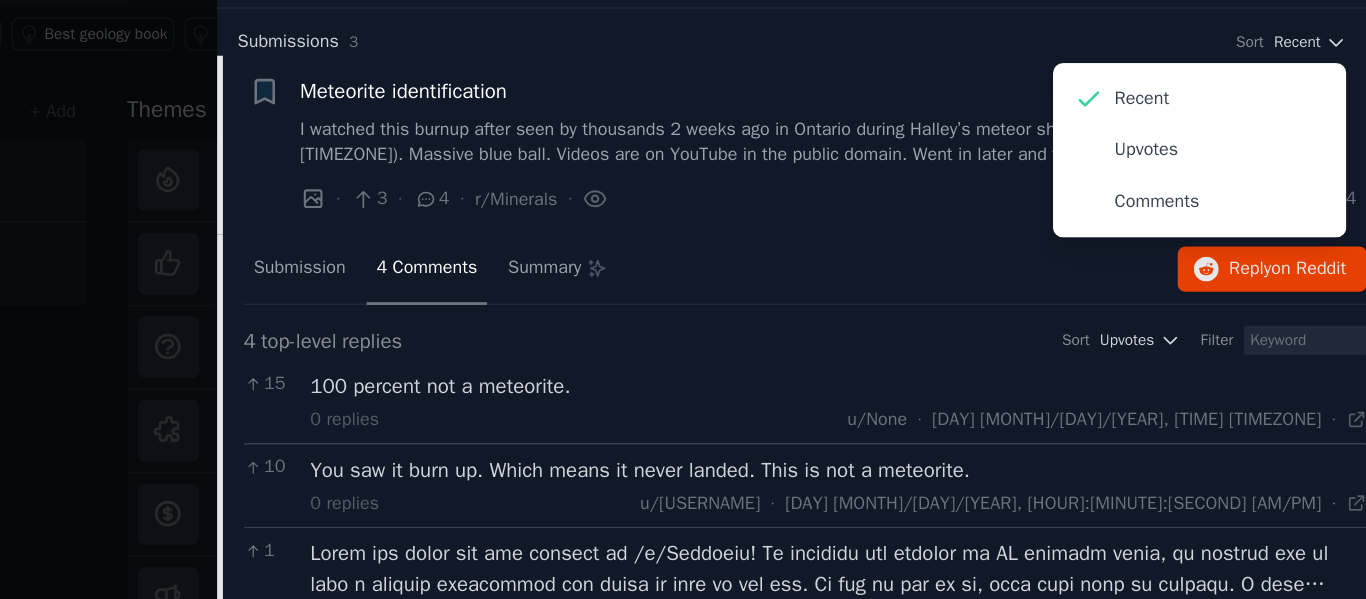 click on "Submission 4 Comments Summary Reply  on Reddit" 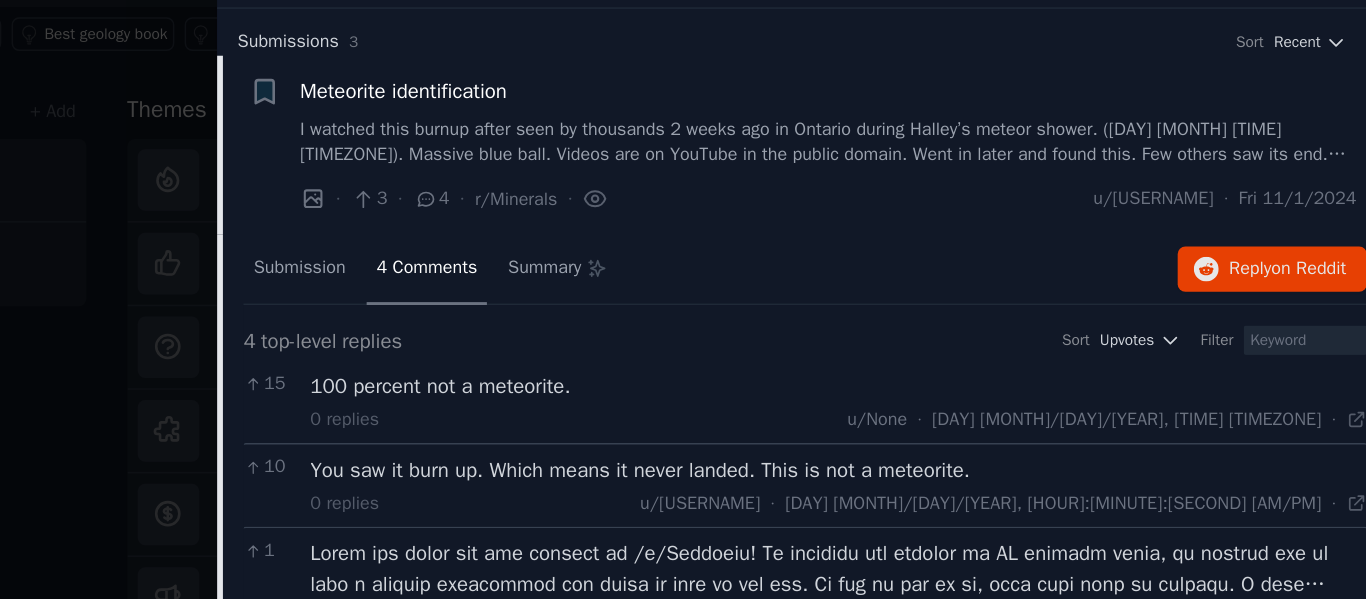 click at bounding box center (683, 299) 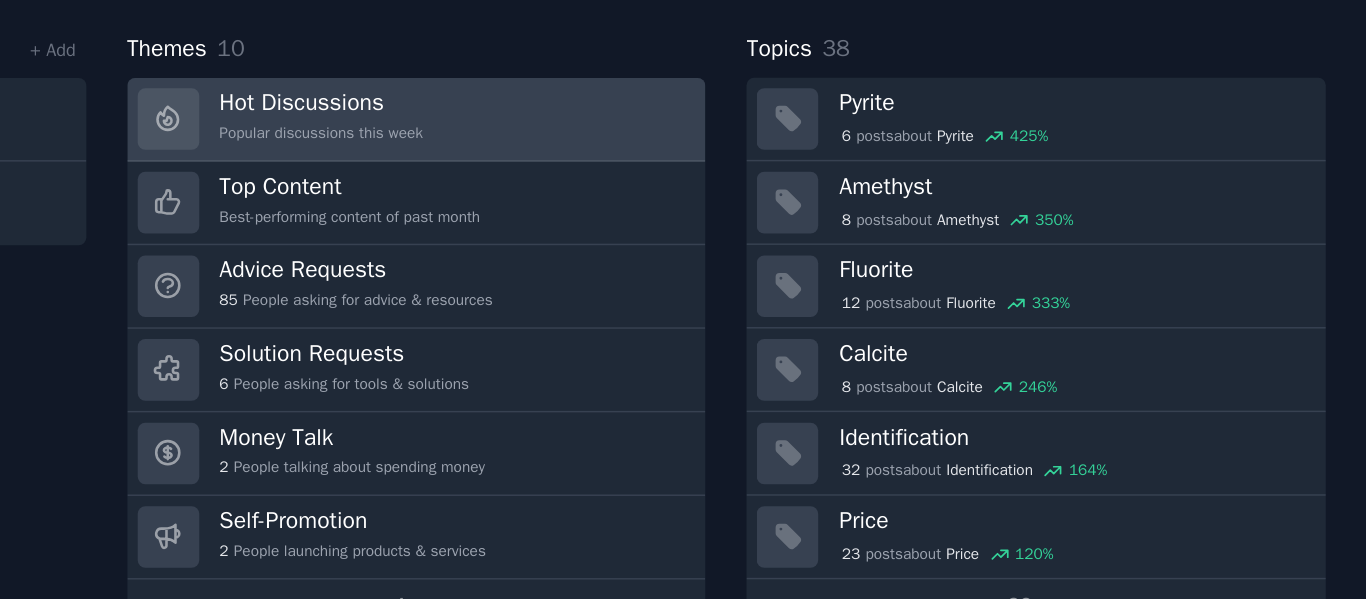 scroll, scrollTop: 91, scrollLeft: 0, axis: vertical 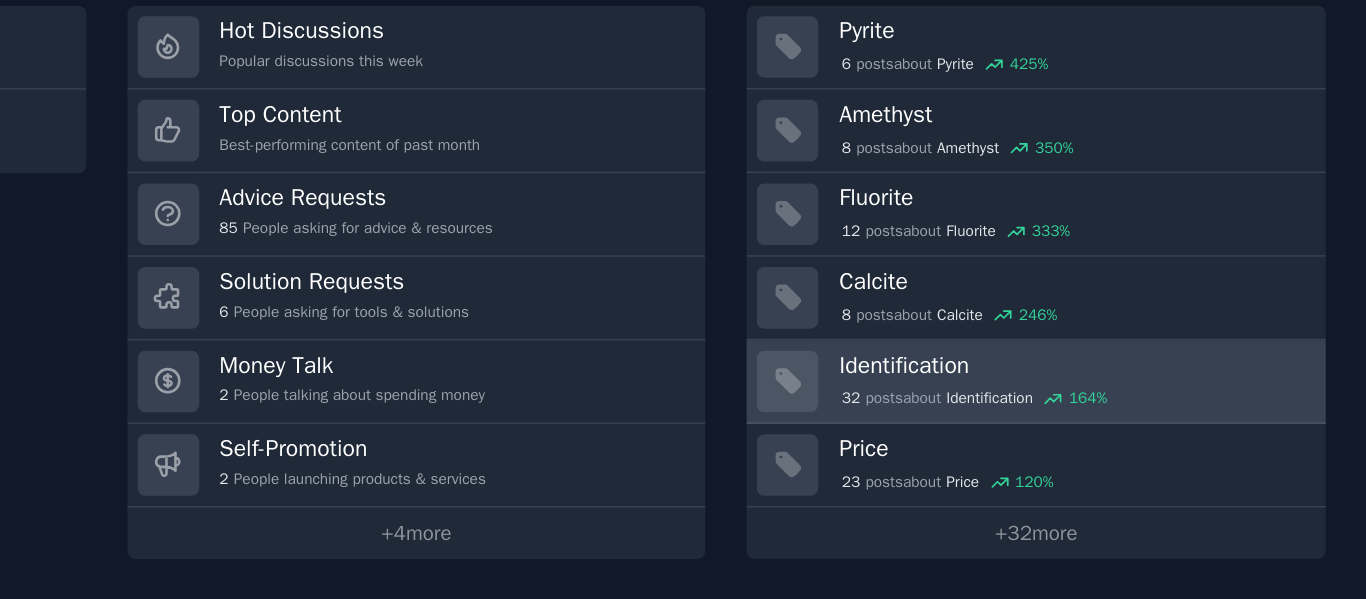 click on "Identification" at bounding box center [1165, 439] 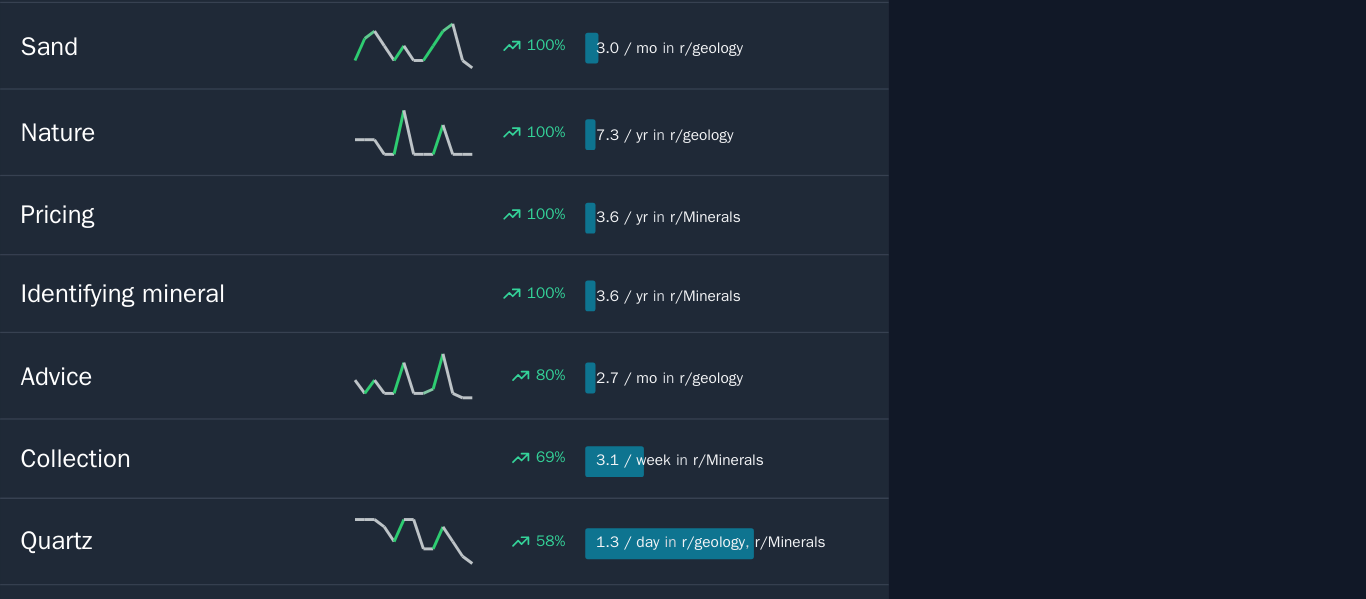scroll, scrollTop: 529, scrollLeft: 0, axis: vertical 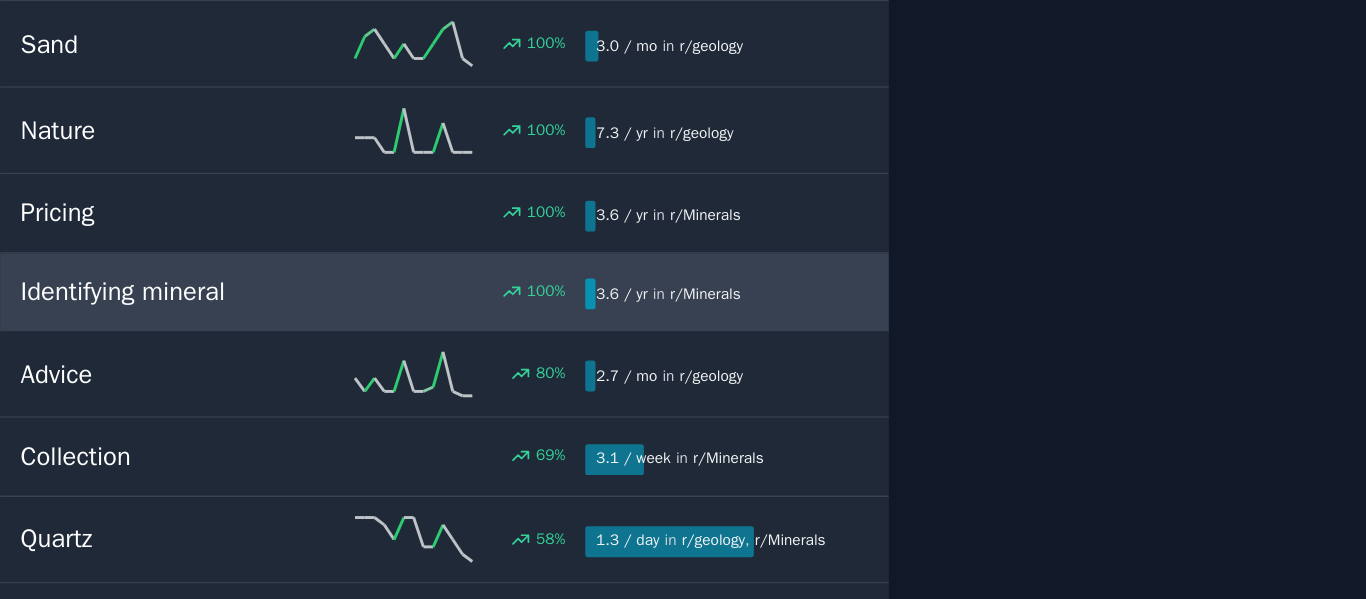 click on "3.6 / yr  in    r/[community]" at bounding box center (553, 200) 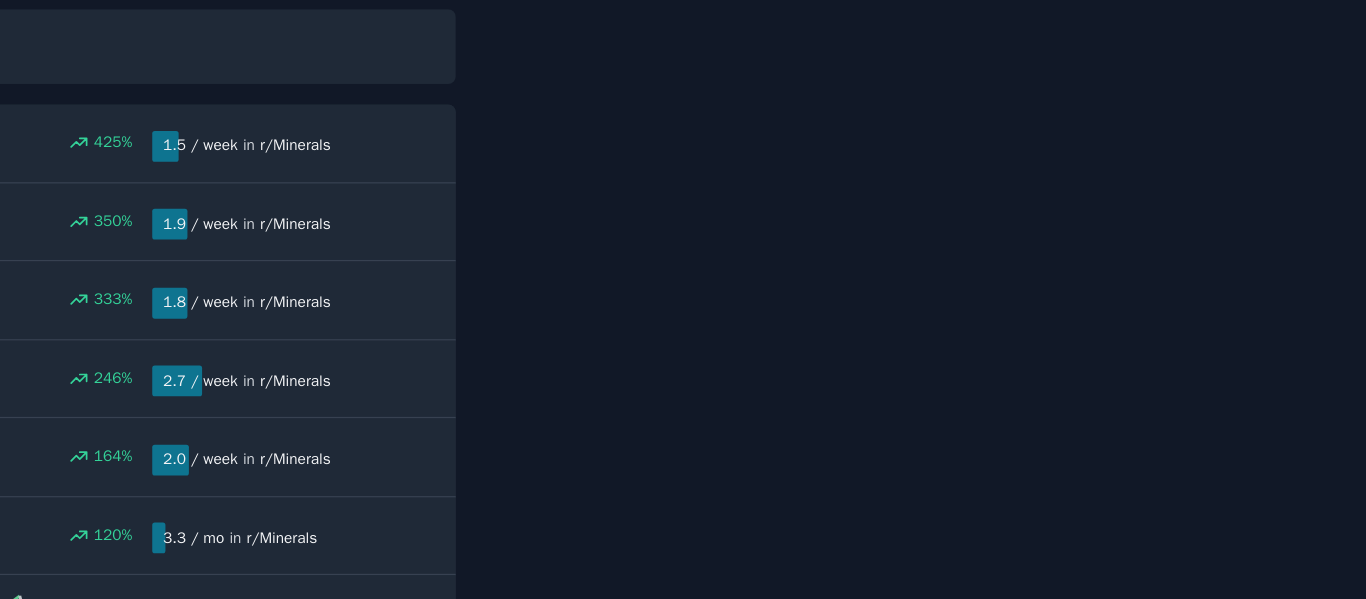scroll, scrollTop: 113, scrollLeft: 0, axis: vertical 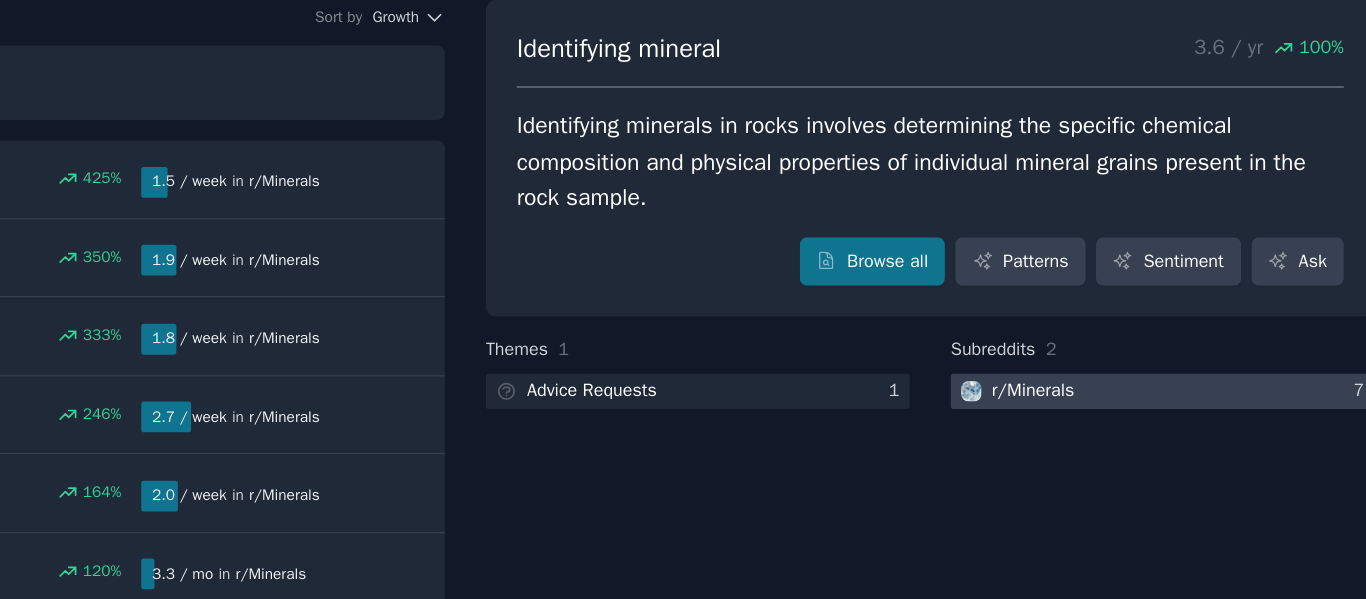 click at bounding box center (1193, 267) 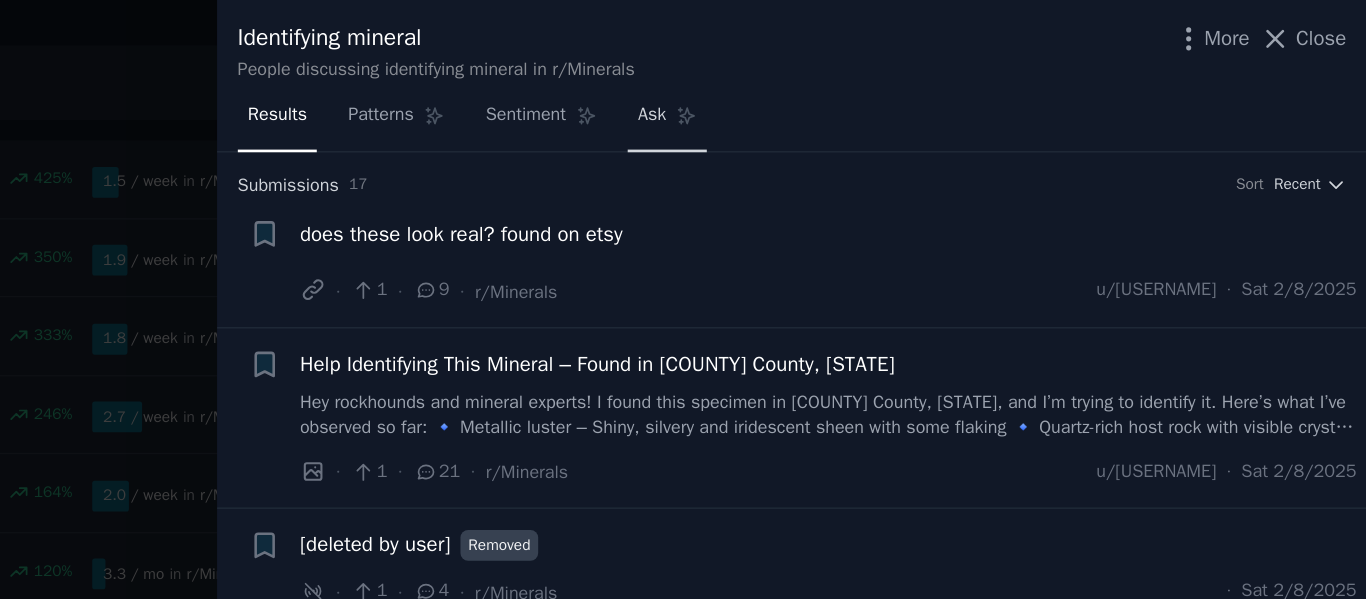 click on "Ask" at bounding box center (889, 83) 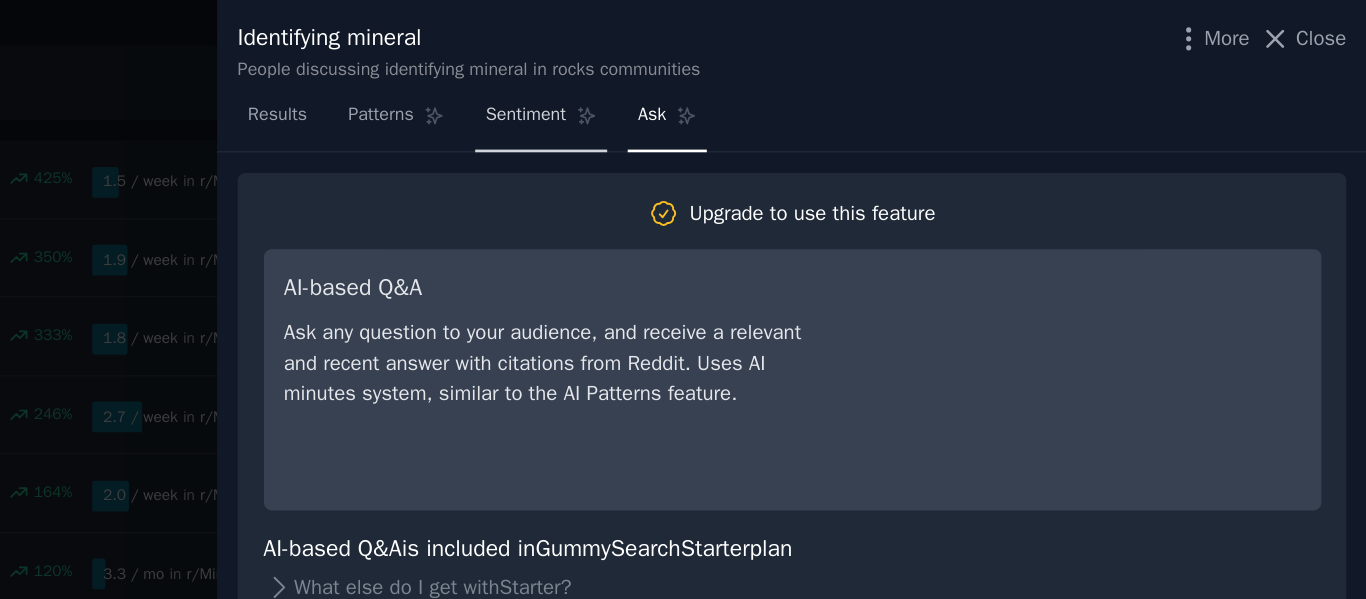 click on "Sentiment" at bounding box center [792, 79] 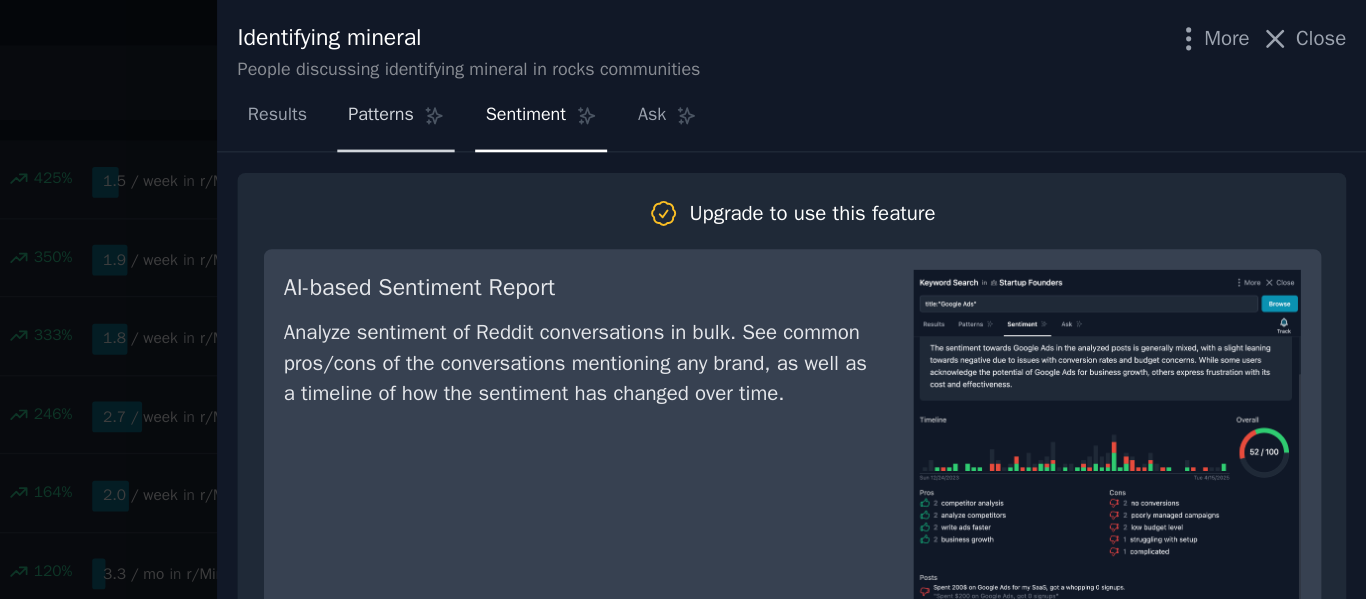 click 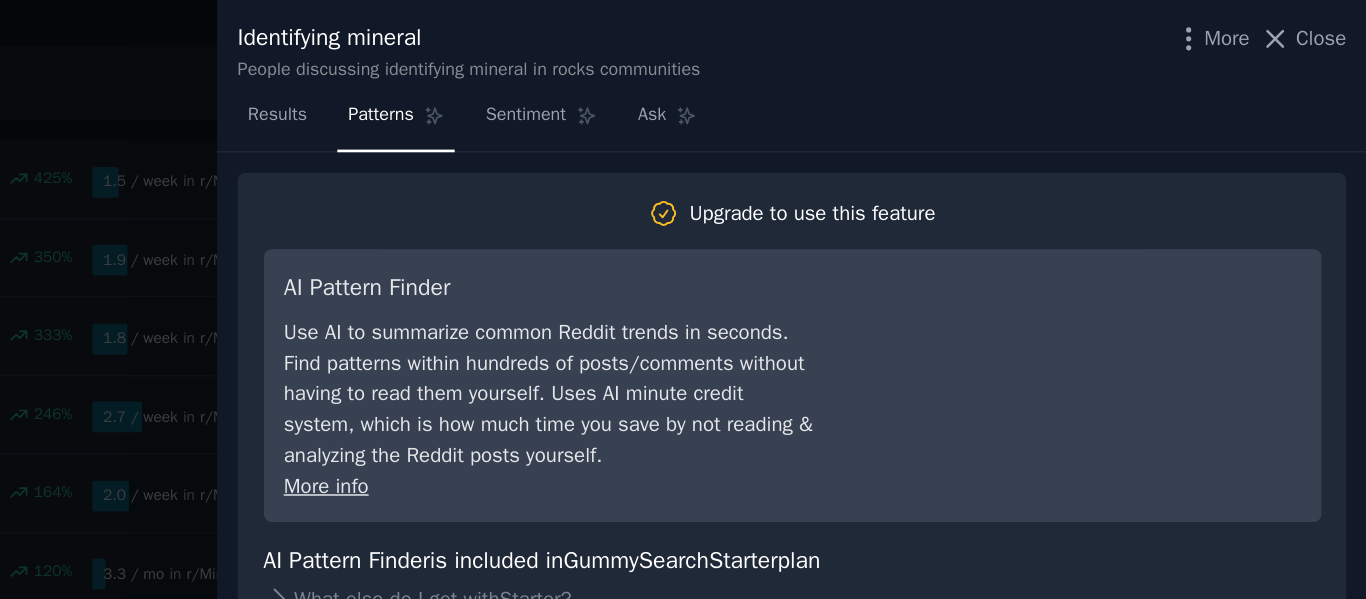 click on "Results Patterns Sentiment Ask" at bounding box center [756, 83] 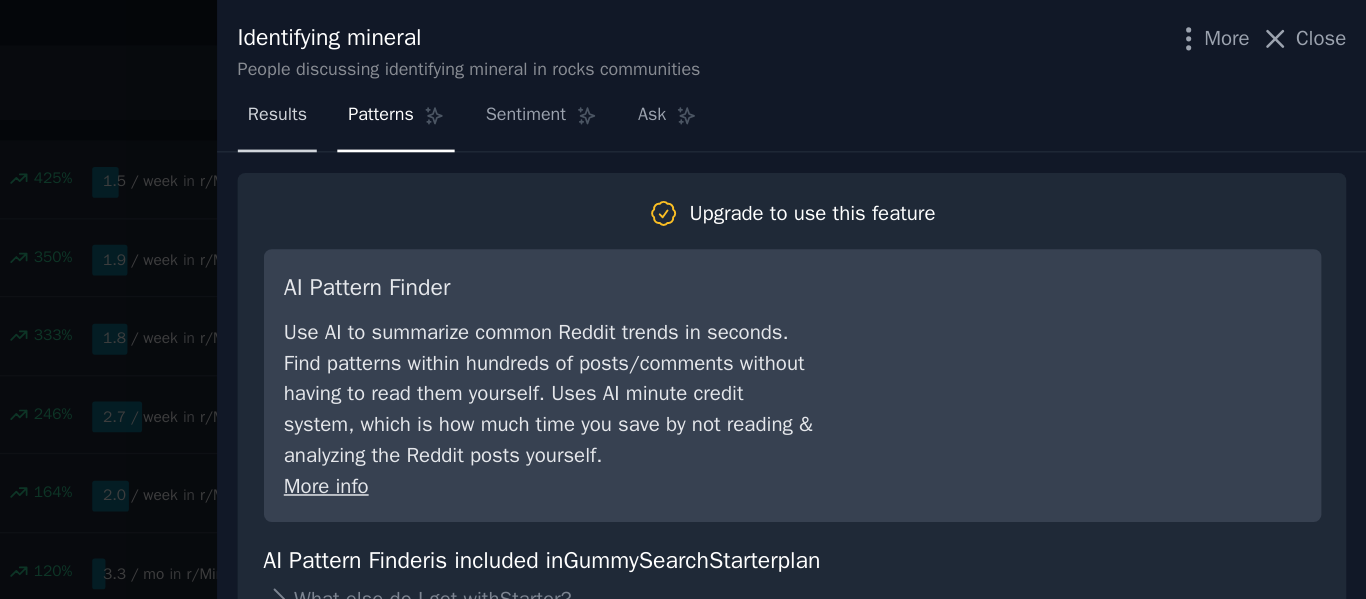 click on "Results" at bounding box center [623, 79] 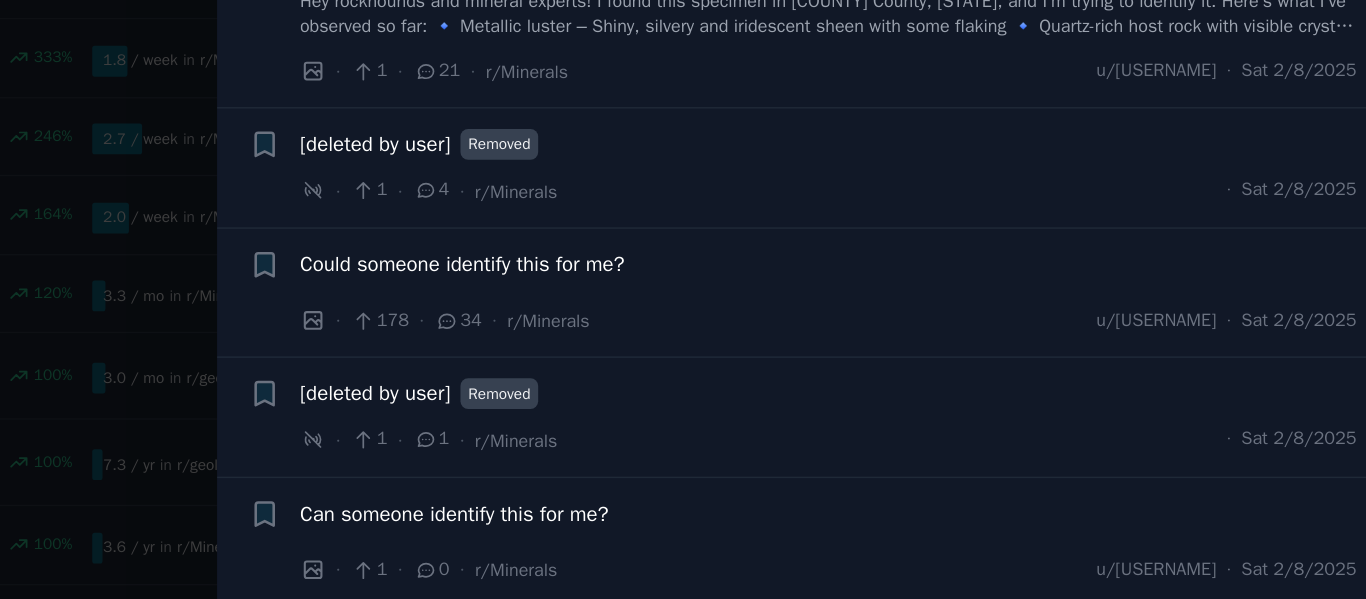 scroll, scrollTop: 0, scrollLeft: 0, axis: both 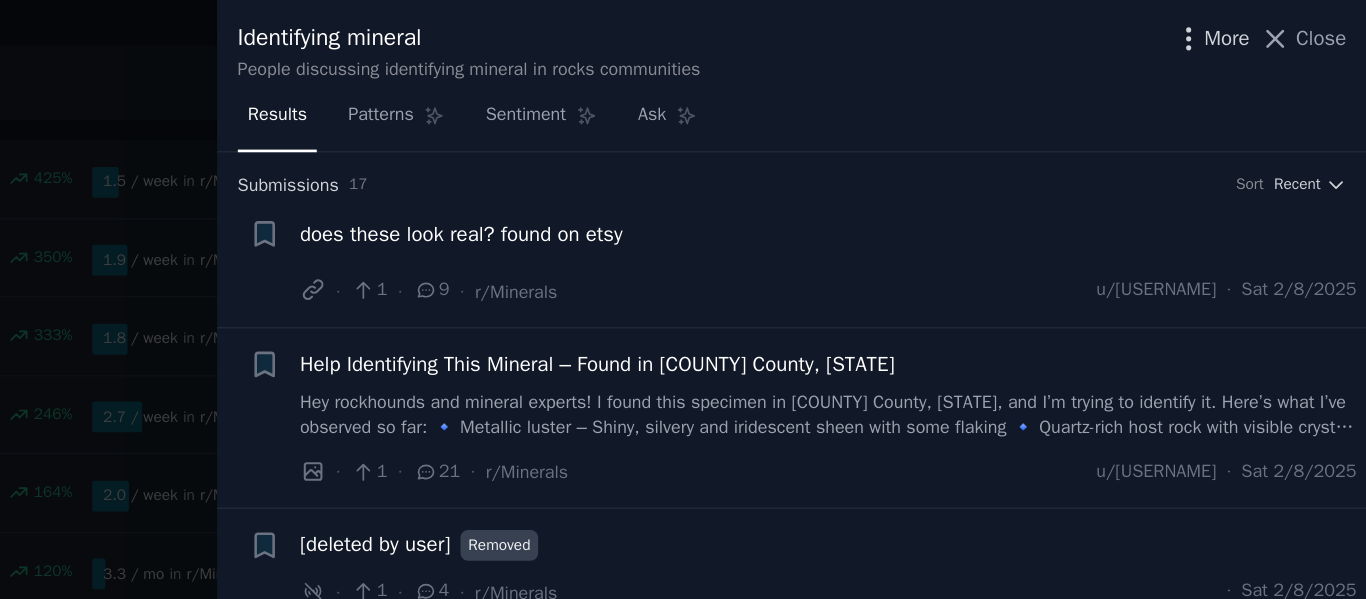 click on "More" at bounding box center (1270, 26) 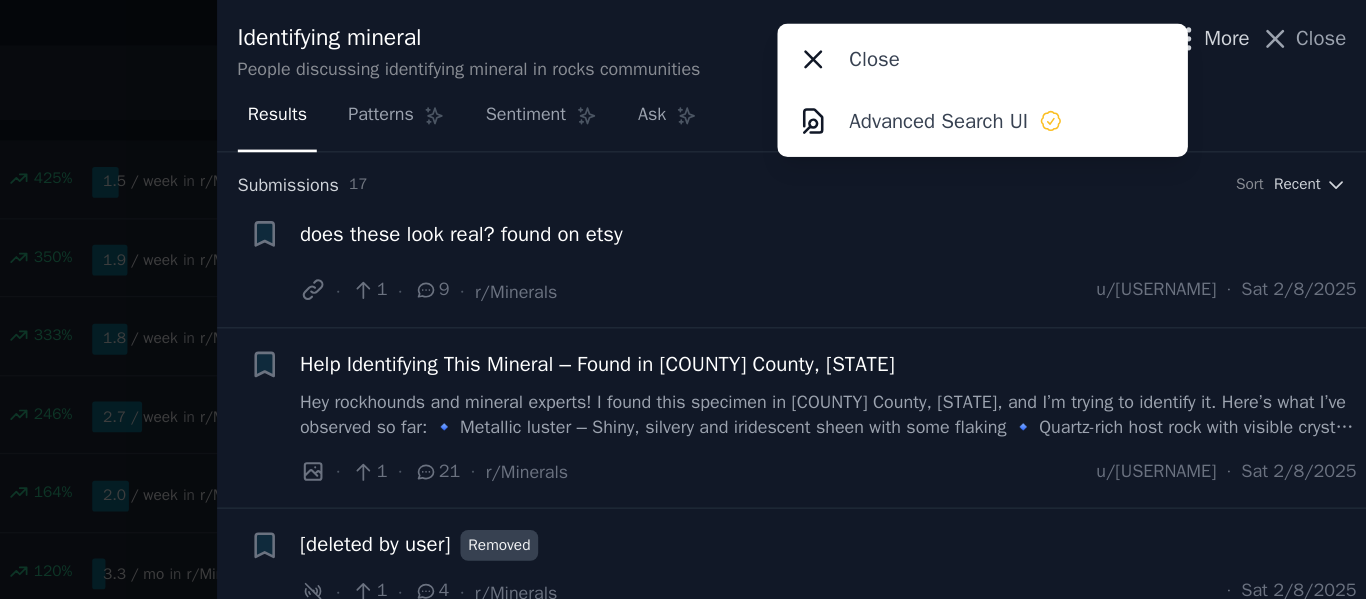 click on "More" at bounding box center [1270, 26] 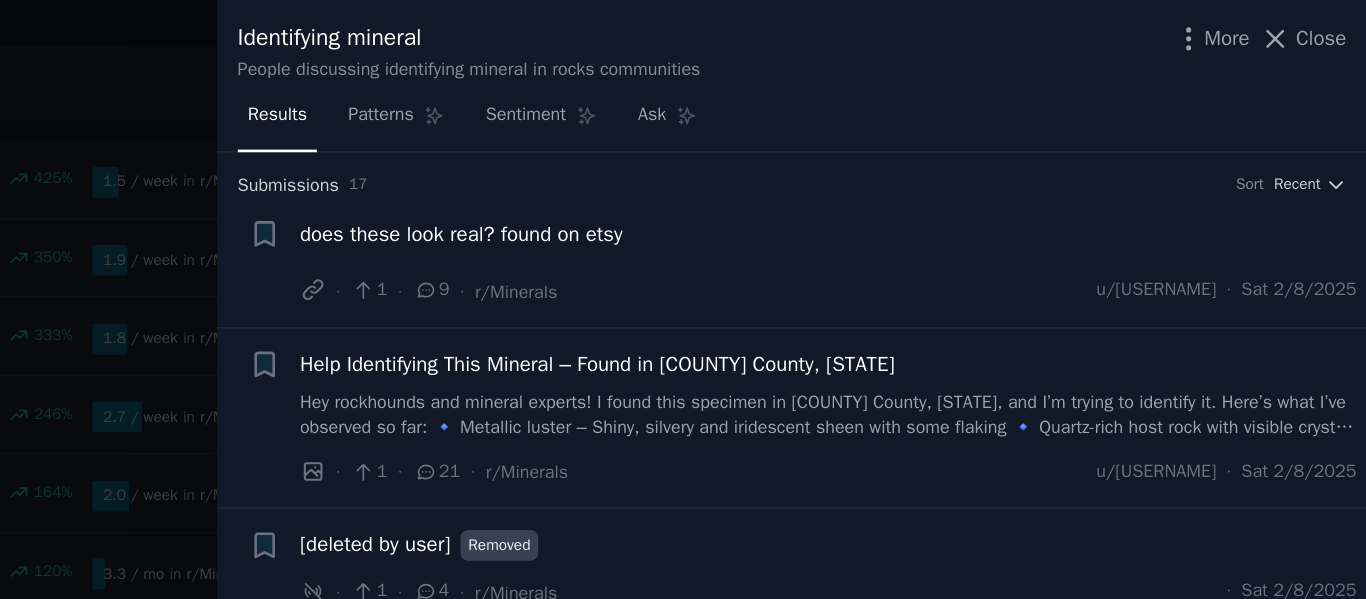 click on "Identifying mineral People discussing identifying mineral in rocks communities More Close" at bounding box center [974, 31] 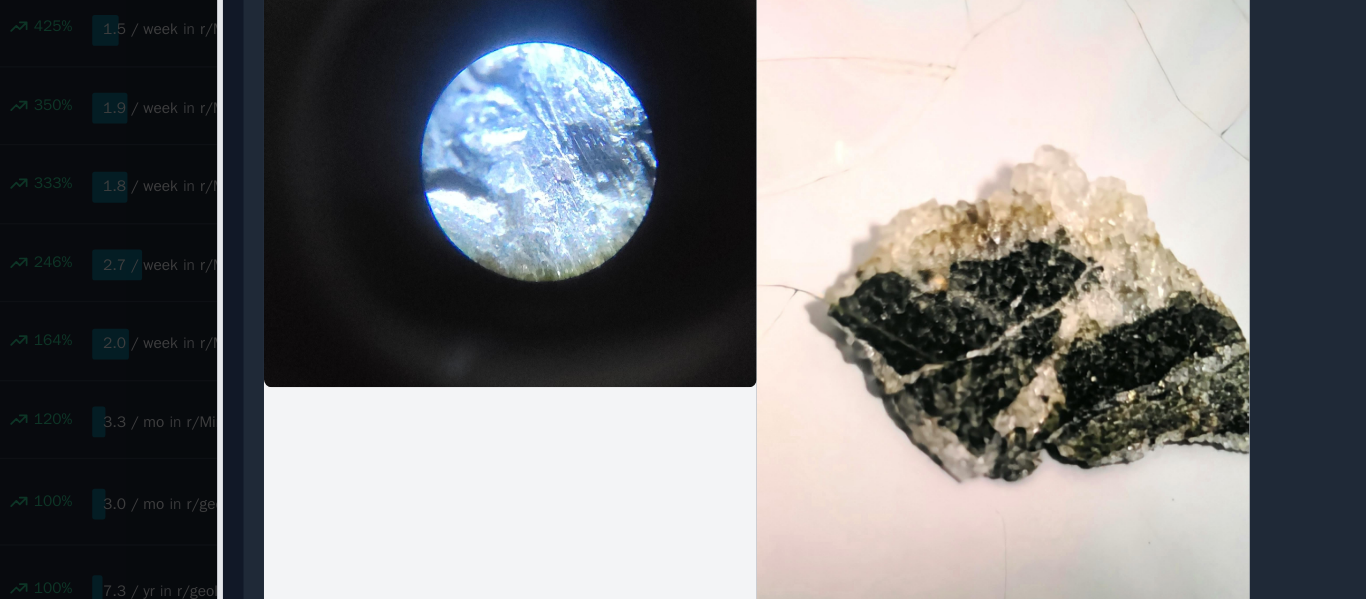 scroll, scrollTop: 0, scrollLeft: 0, axis: both 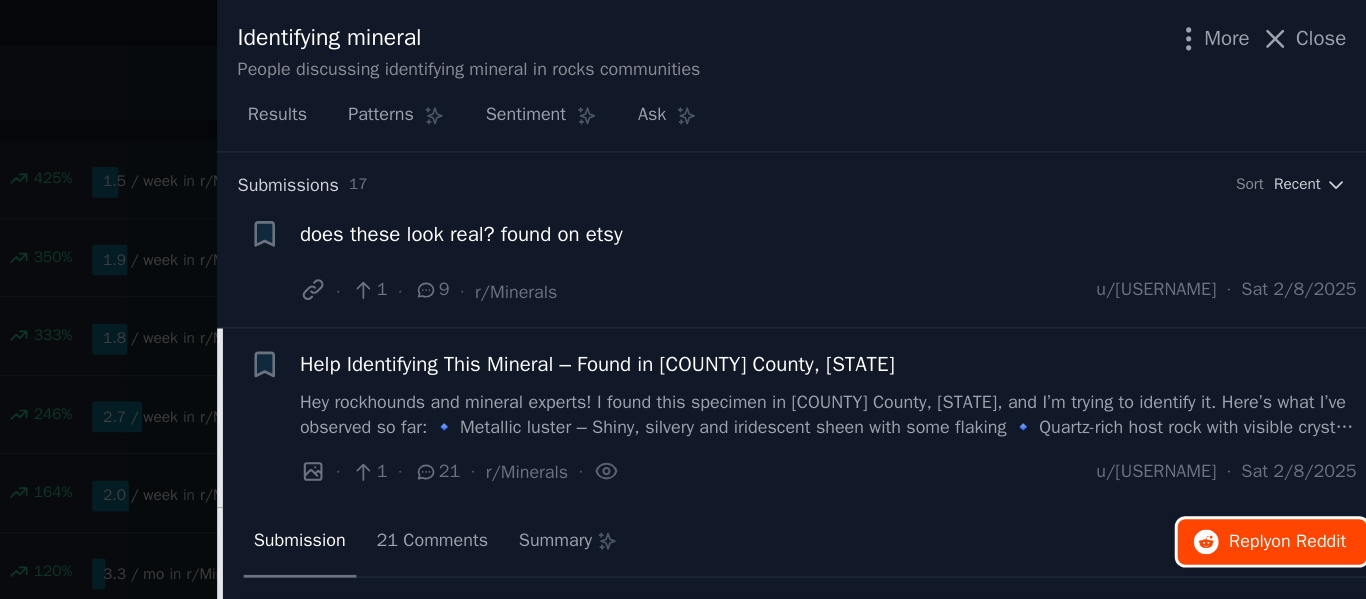 click on "Reply  on Reddit" at bounding box center (1312, 370) 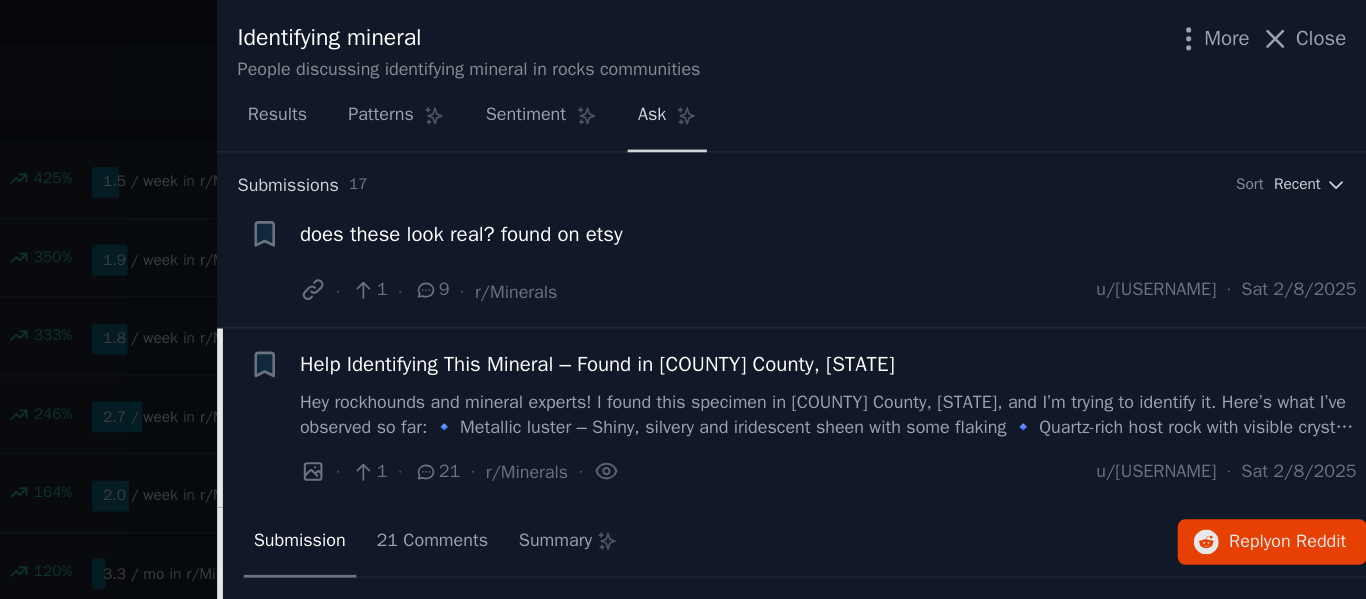 click on "Ask" at bounding box center [889, 83] 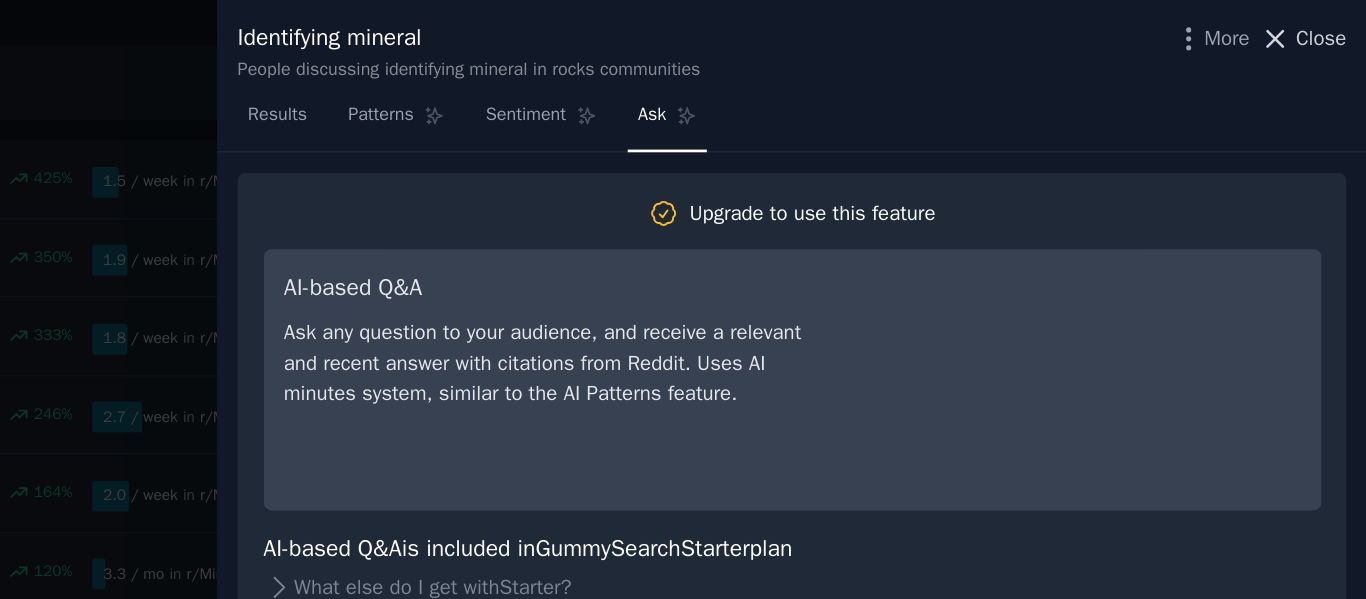 click 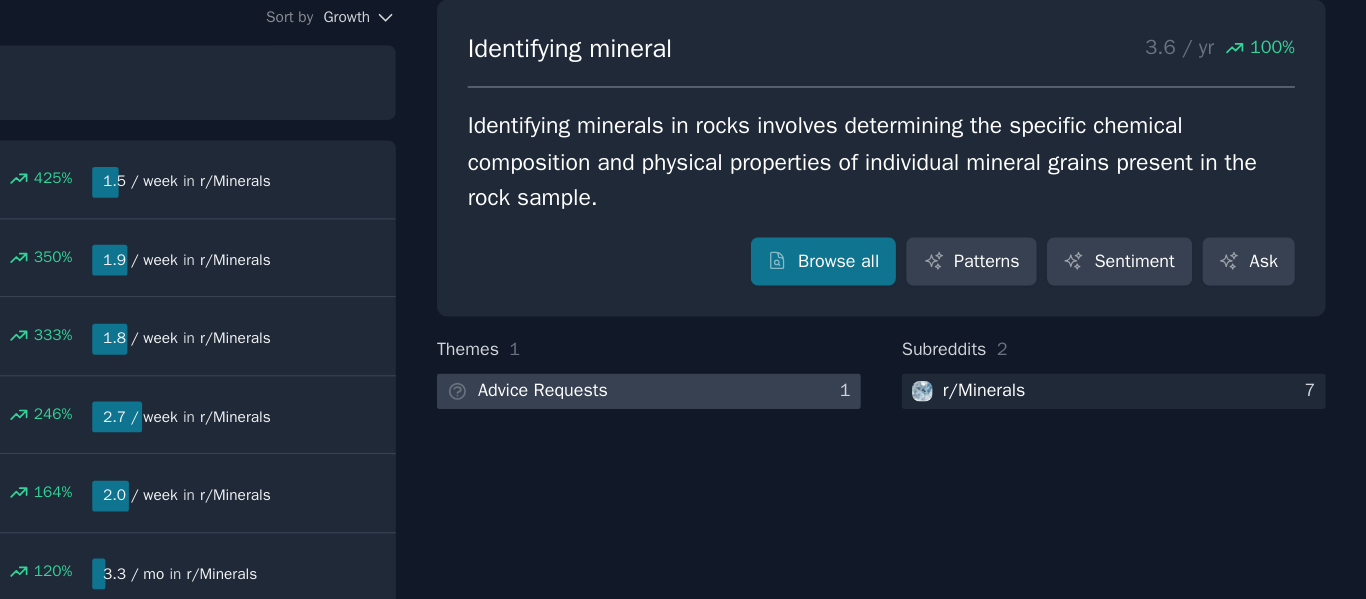 click at bounding box center [876, 267] 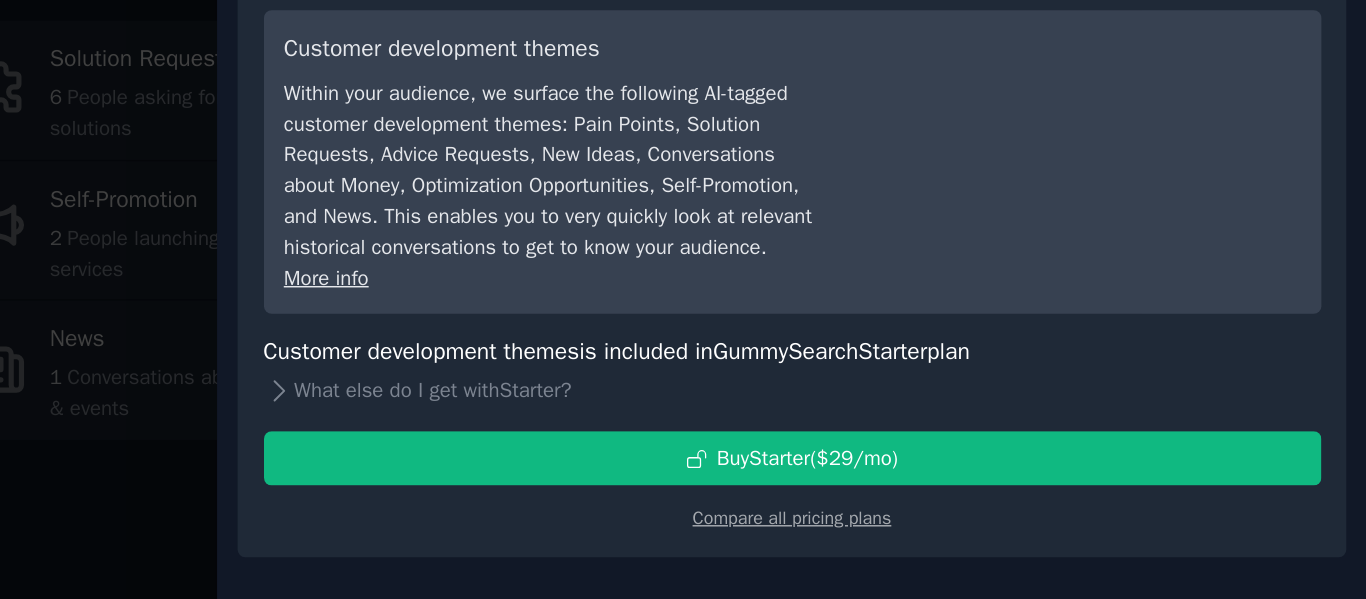 scroll, scrollTop: 113, scrollLeft: 0, axis: vertical 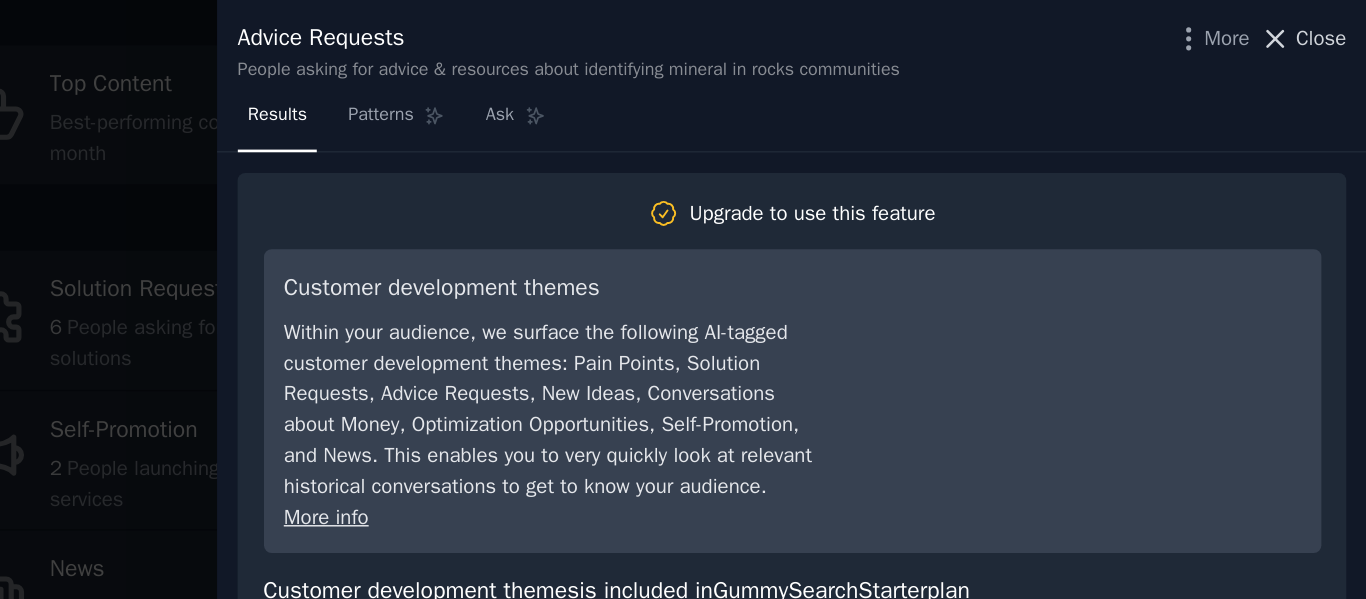 click 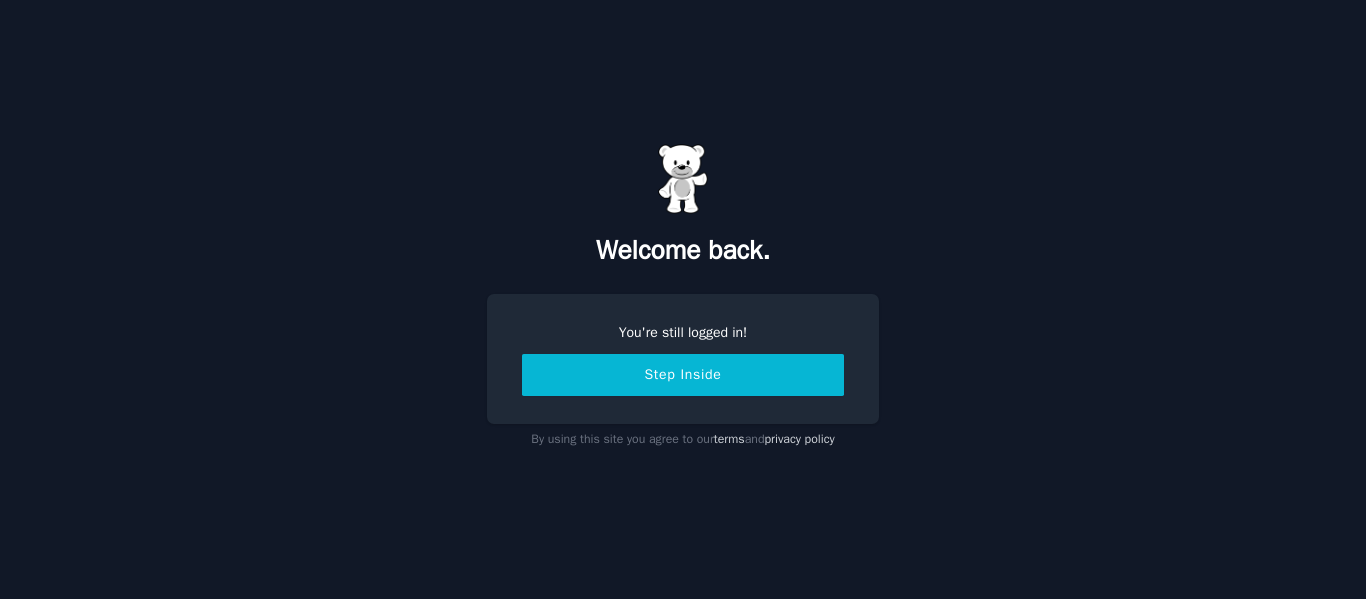 scroll, scrollTop: 0, scrollLeft: 0, axis: both 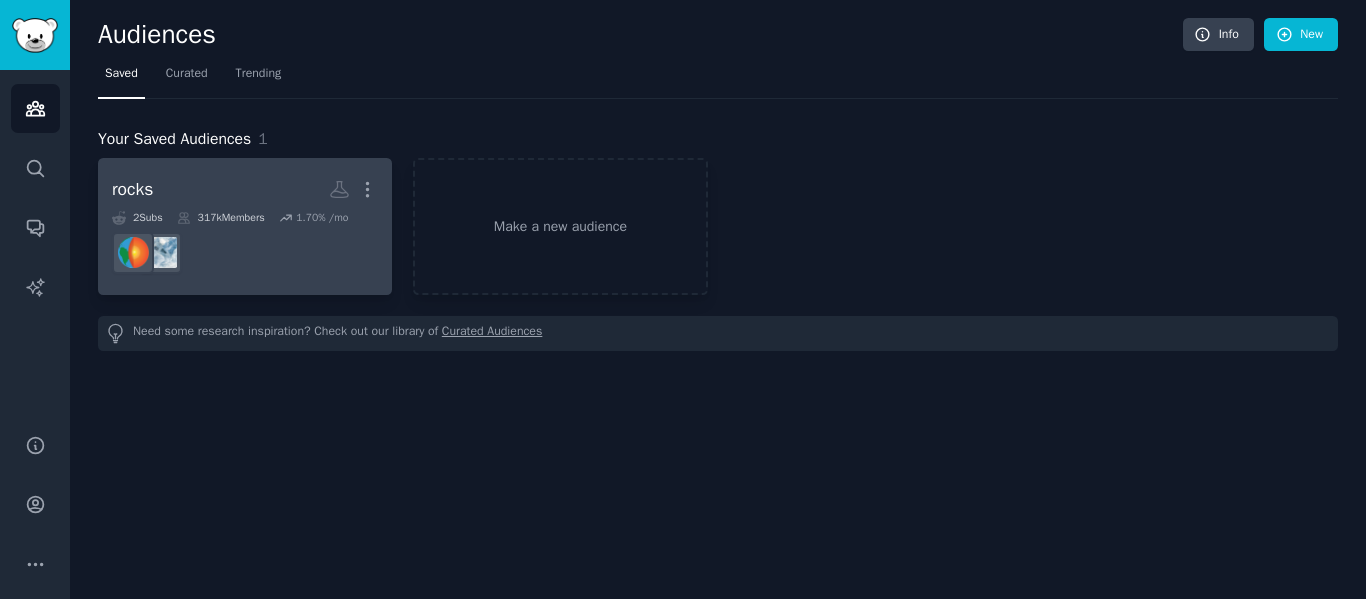 click at bounding box center (245, 253) 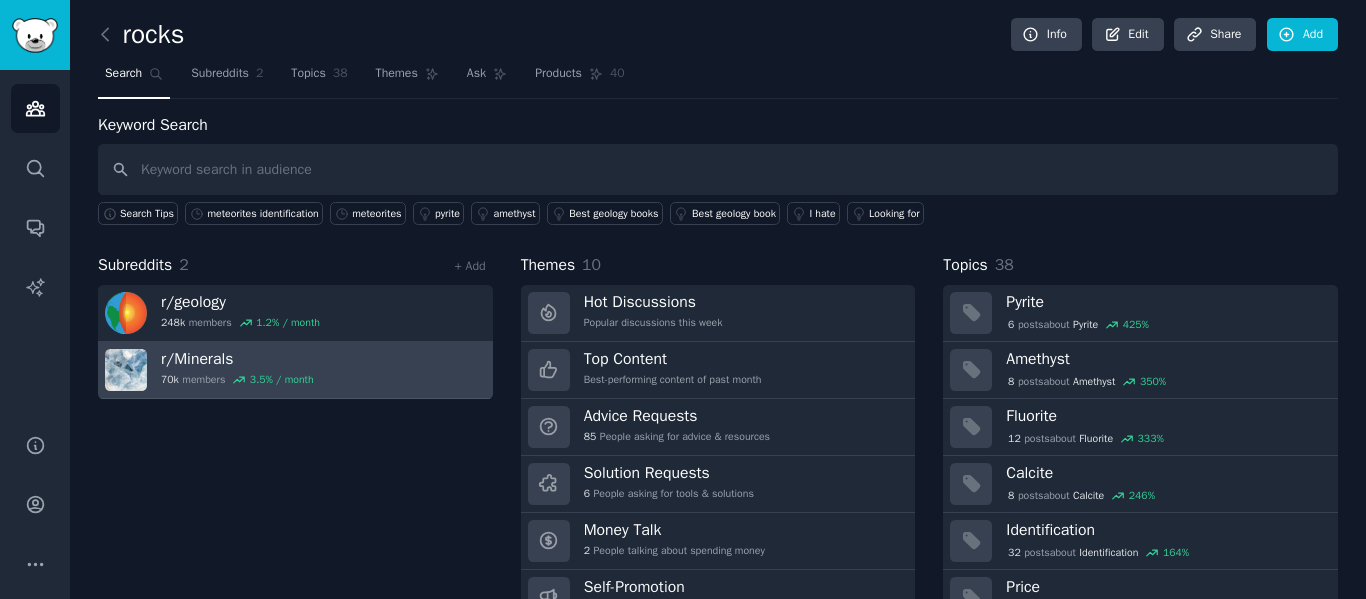 click on "r/ Minerals 70k  members 3.5 % / month" at bounding box center [295, 370] 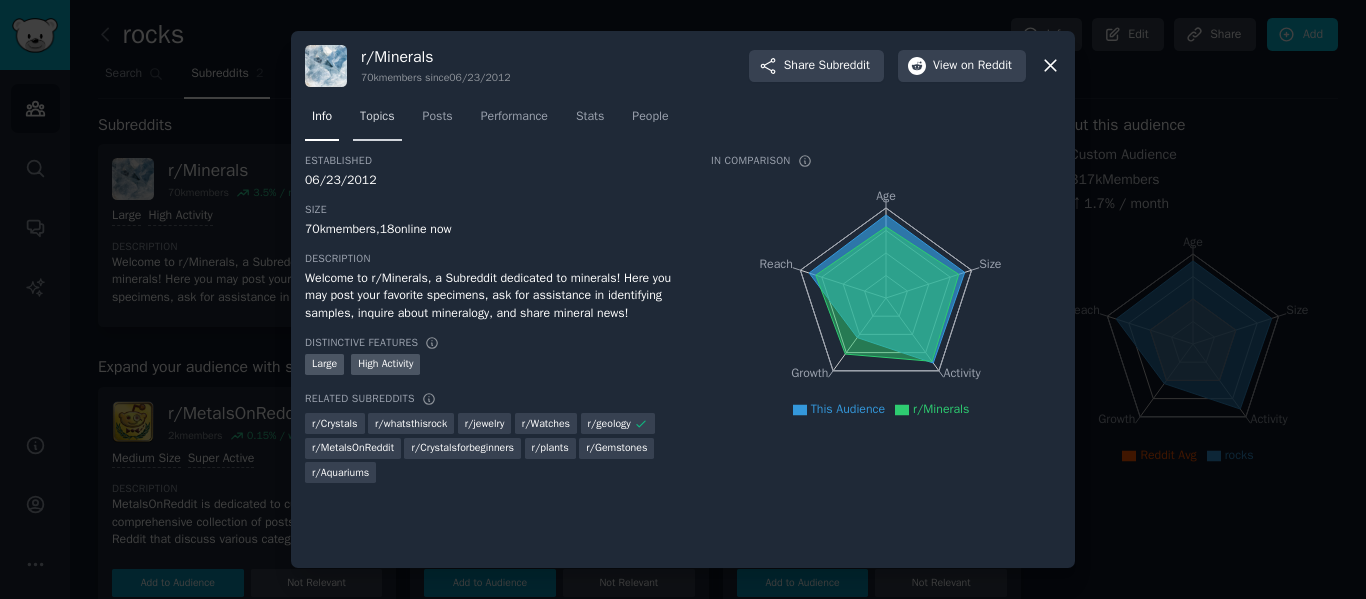 click on "Topics" at bounding box center [377, 121] 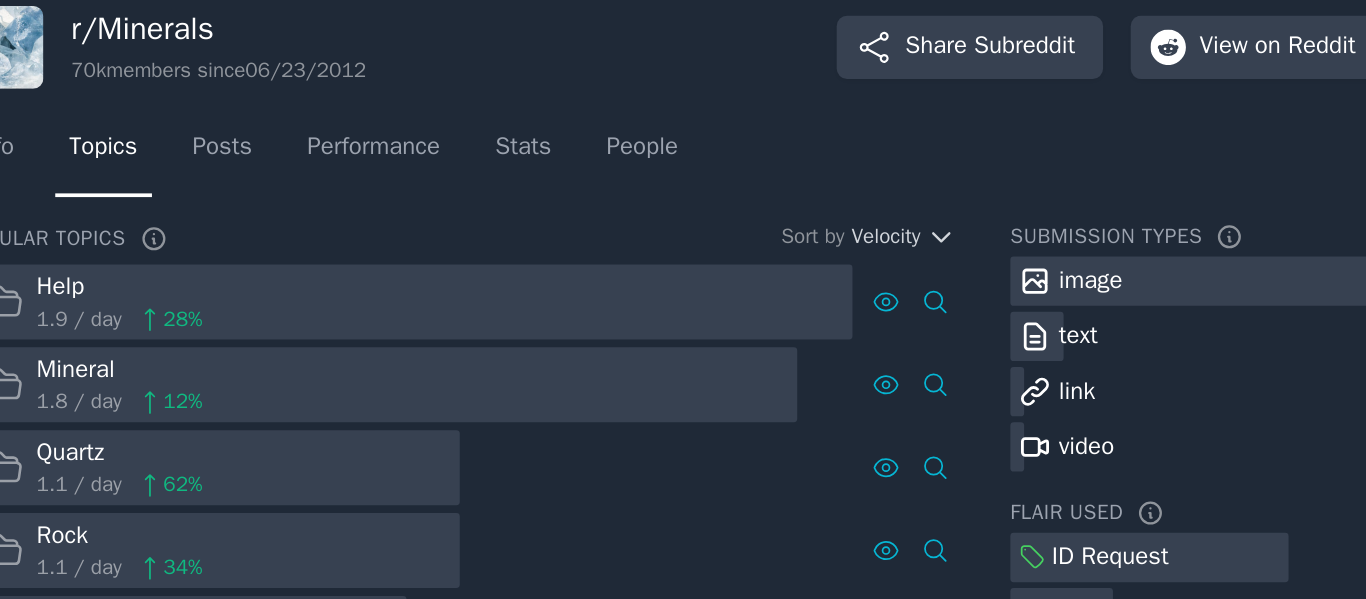 scroll, scrollTop: 8, scrollLeft: 0, axis: vertical 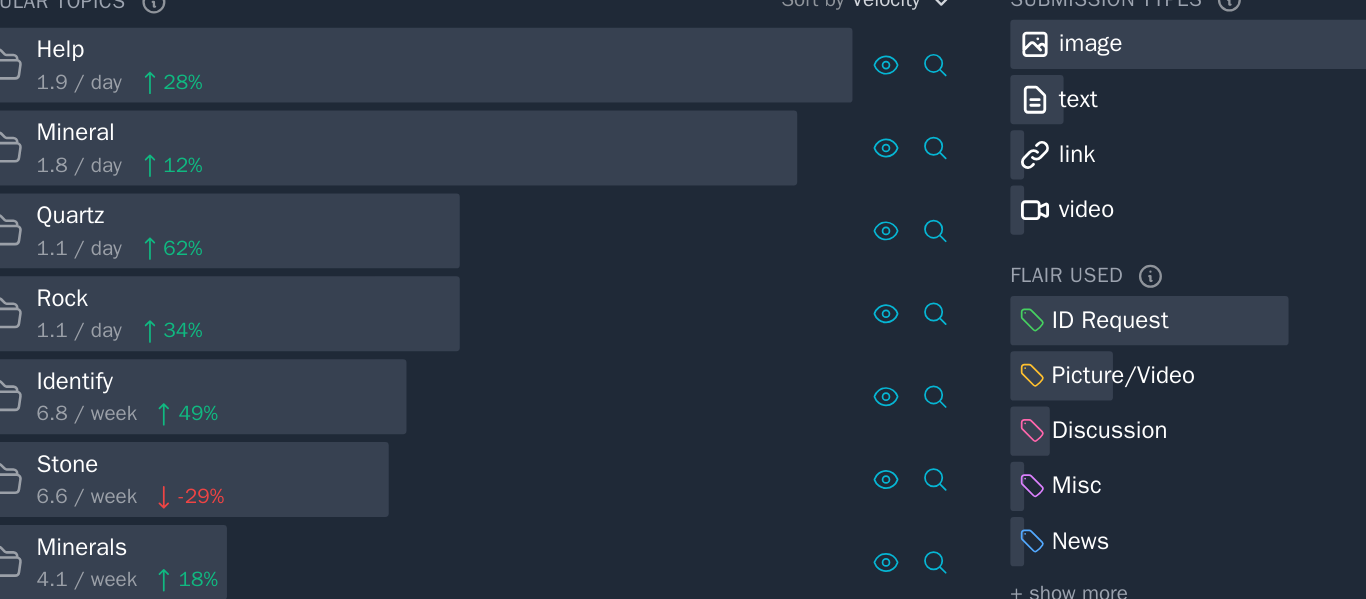 click on "ID Request" at bounding box center [887, 300] 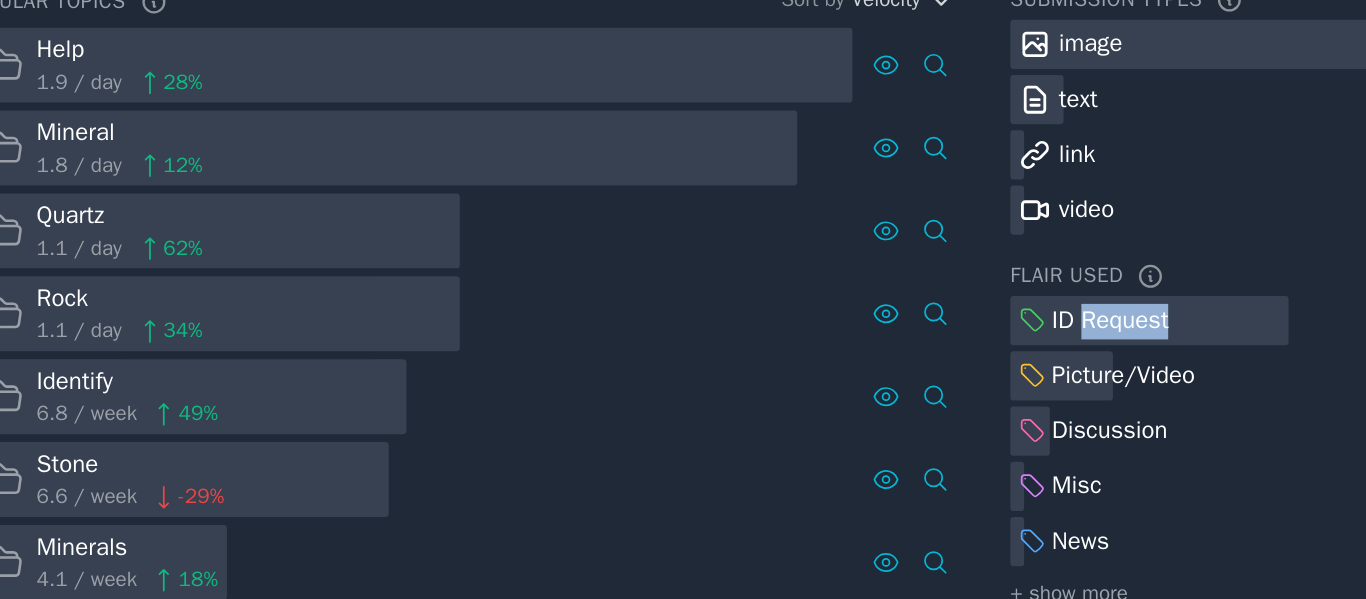 click on "ID Request" at bounding box center [887, 300] 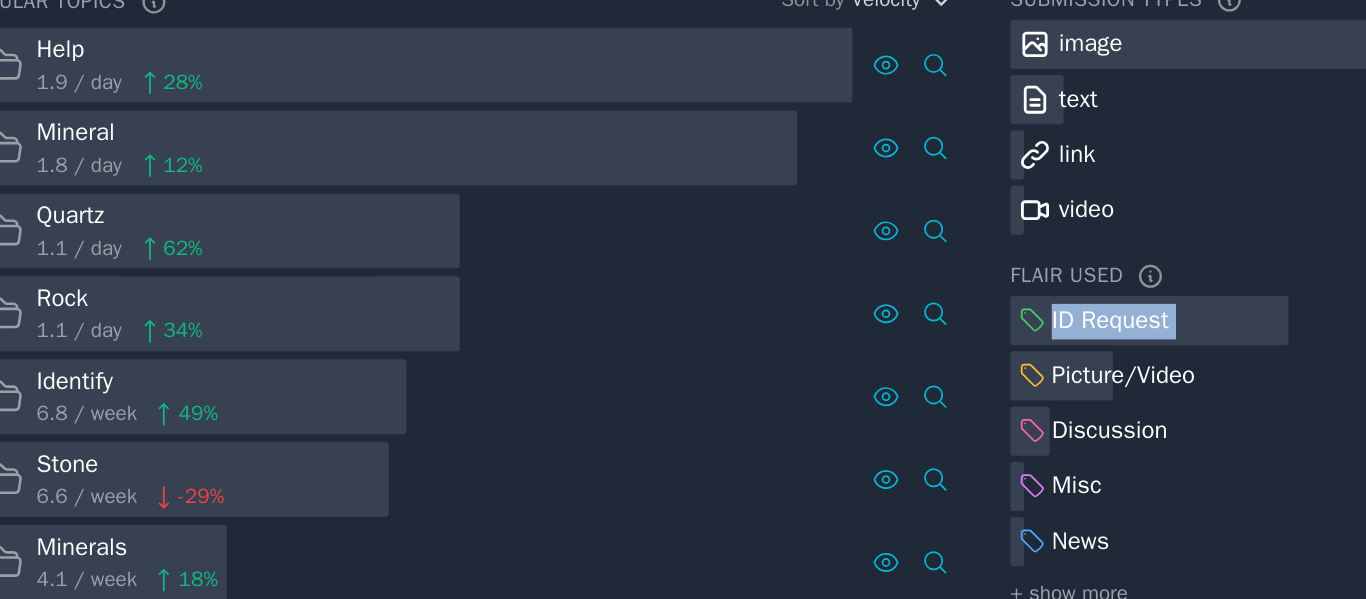 click on "ID Request" at bounding box center (887, 300) 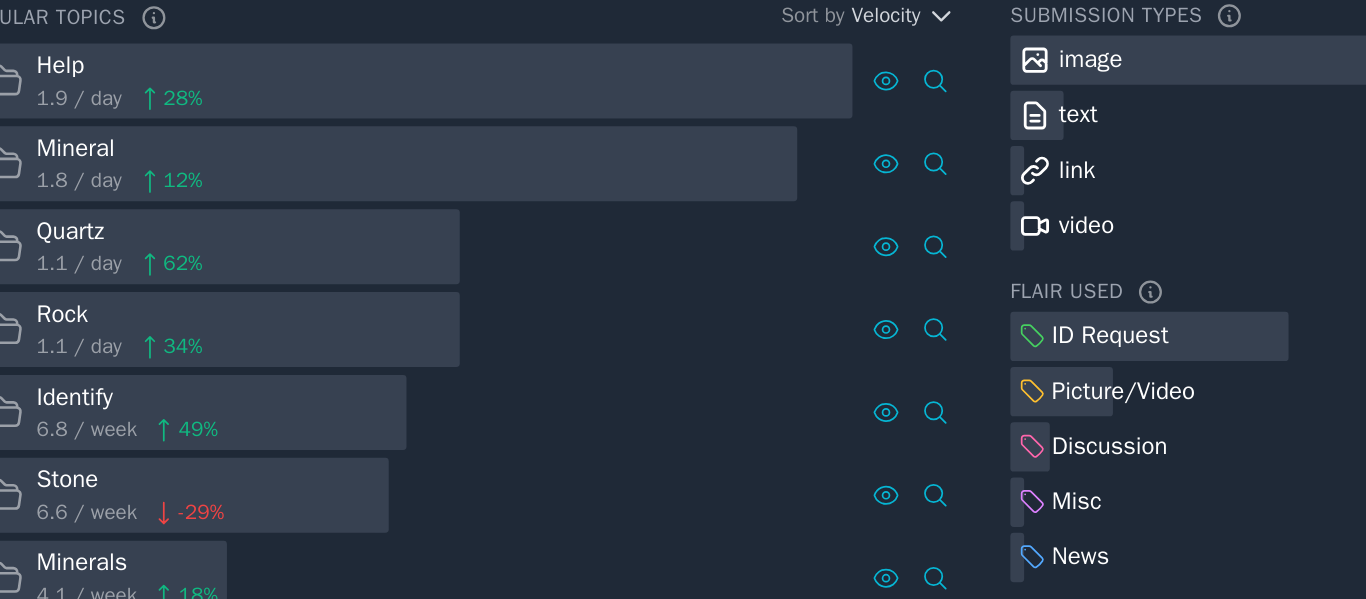 click at bounding box center [907, 307] 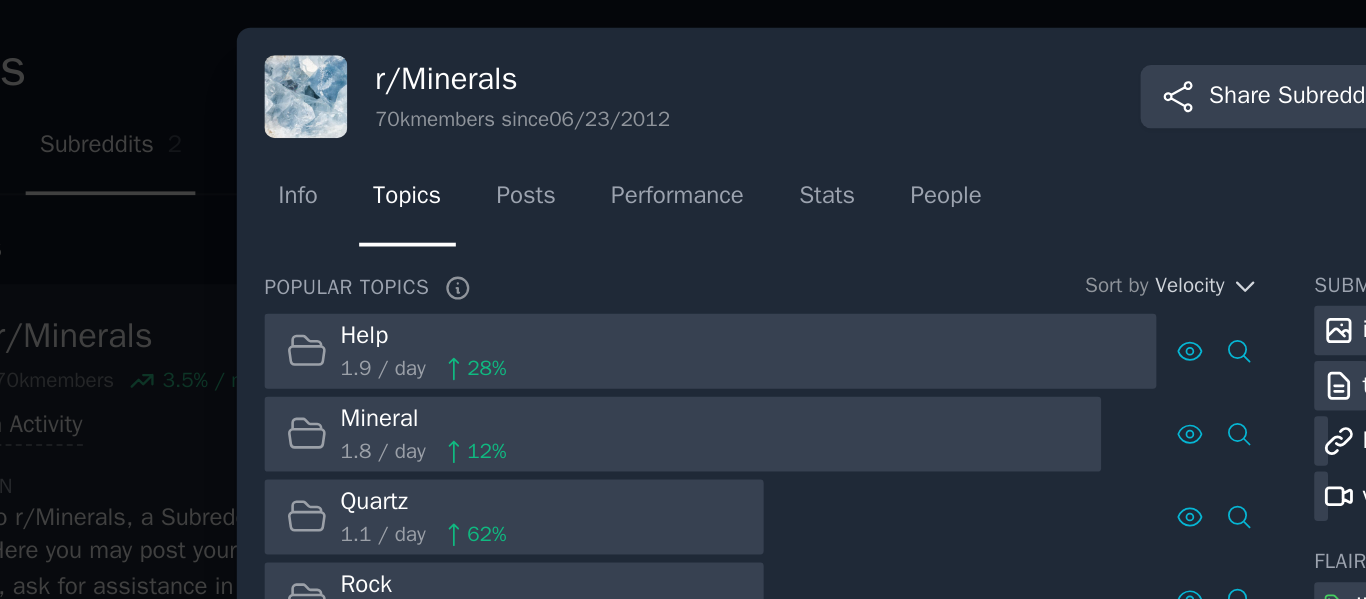 scroll, scrollTop: 8, scrollLeft: 0, axis: vertical 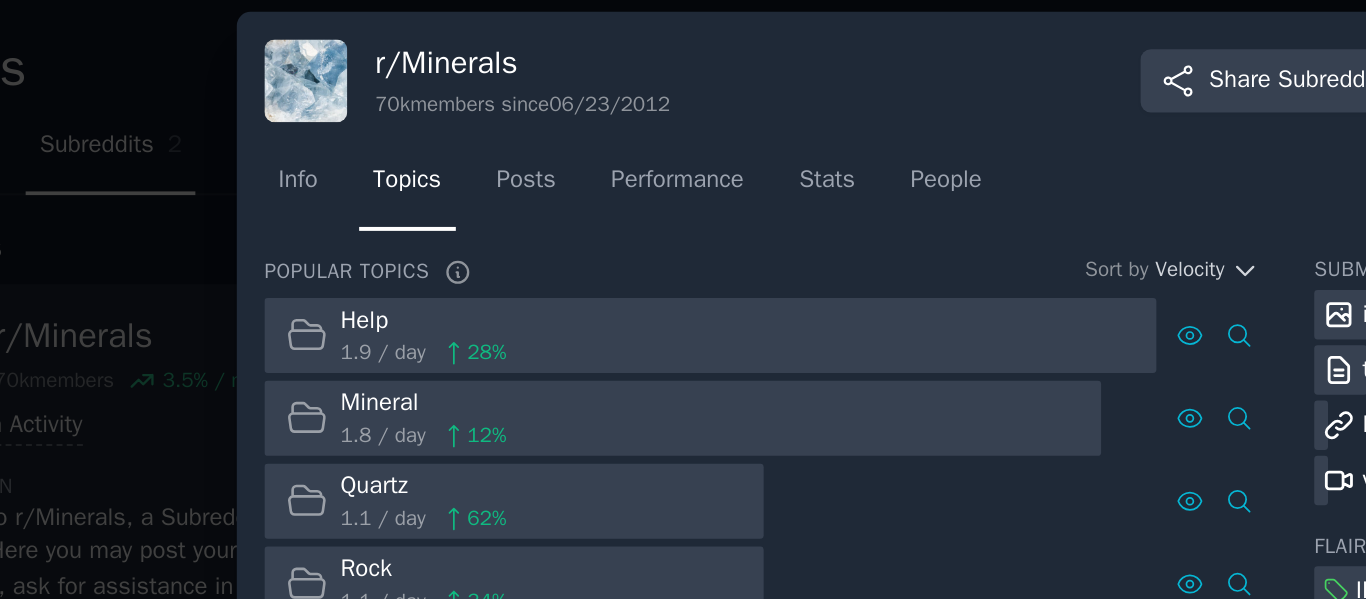 click on "Help 1.9 / day 28 %" at bounding box center [371, 170] 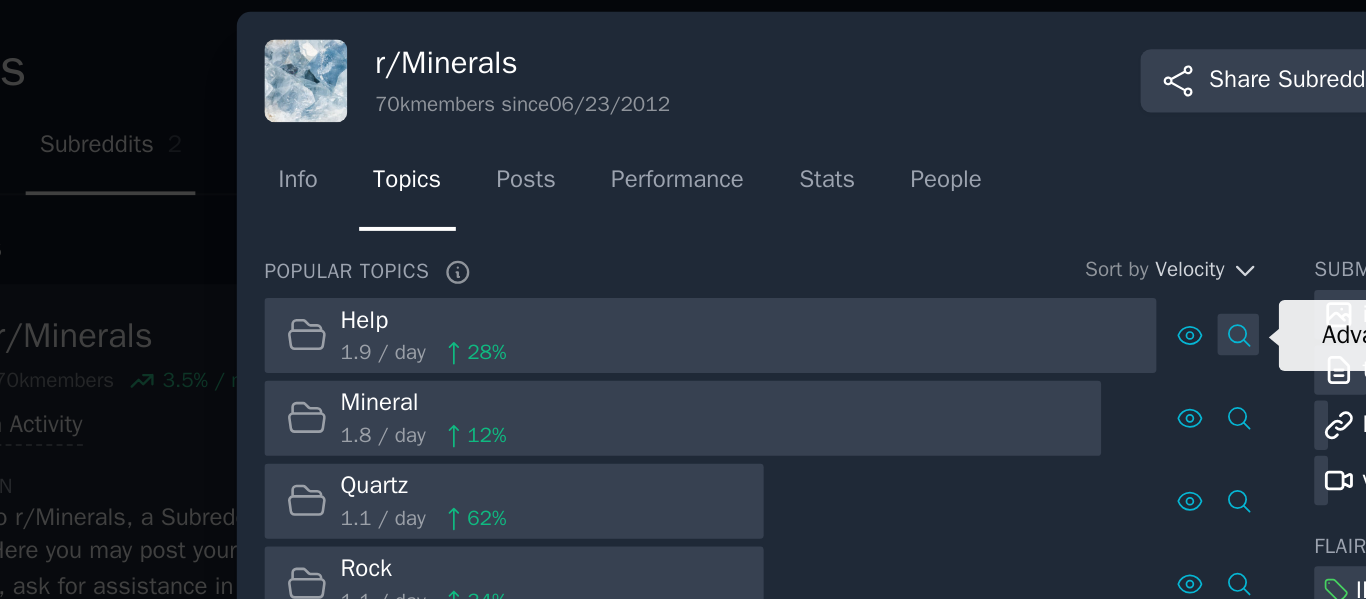 click 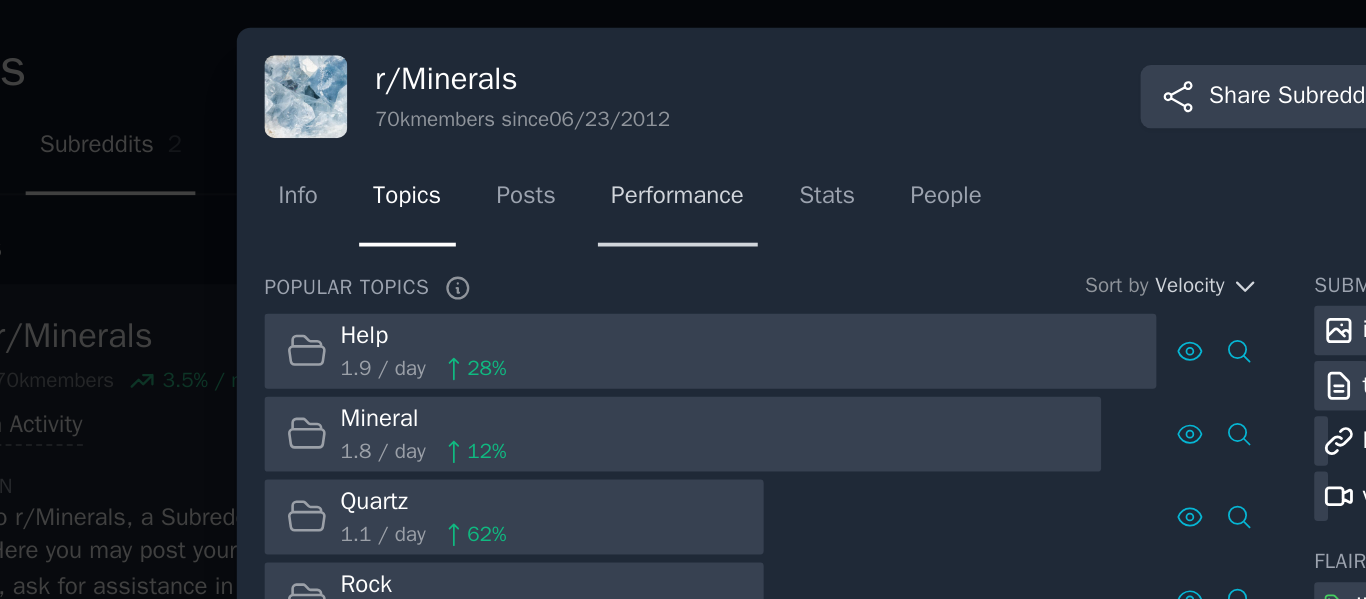 scroll, scrollTop: 8, scrollLeft: 0, axis: vertical 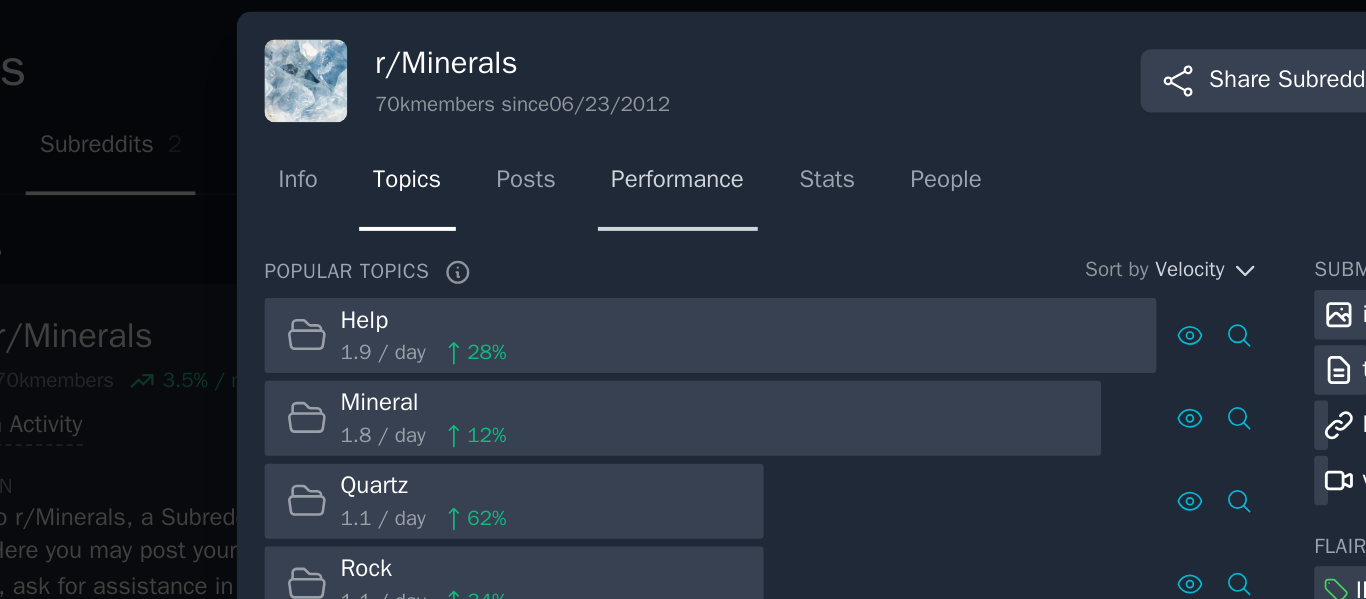 click on "Performance" at bounding box center [514, 92] 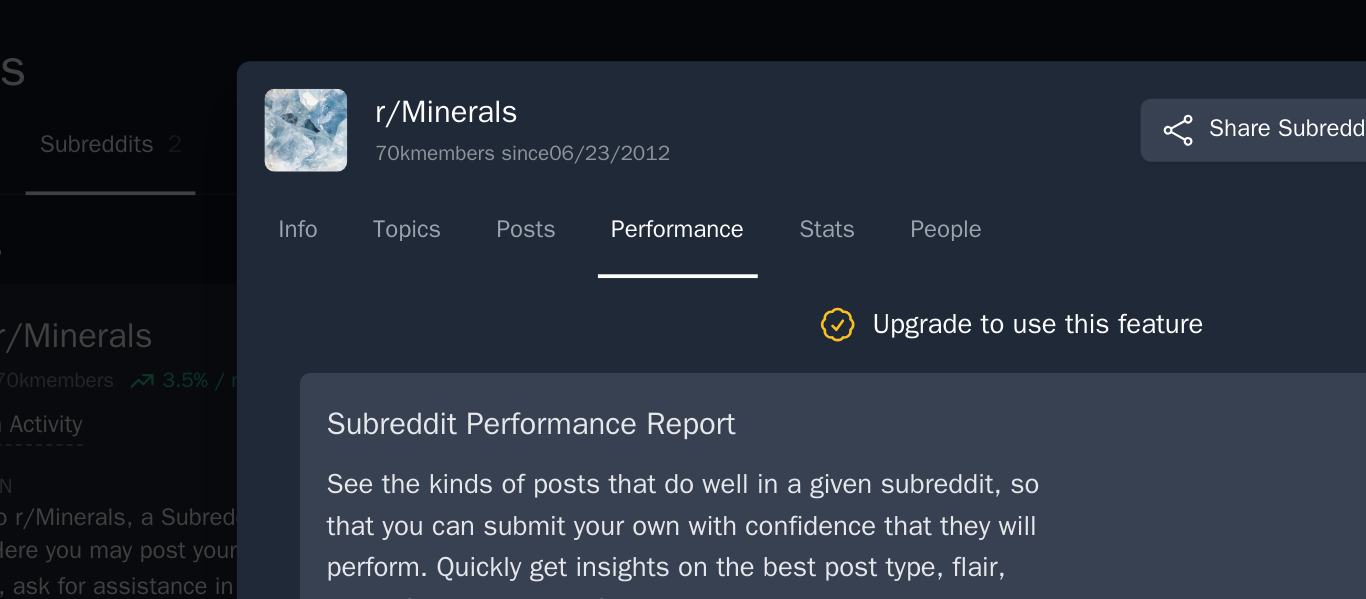 scroll, scrollTop: 0, scrollLeft: 0, axis: both 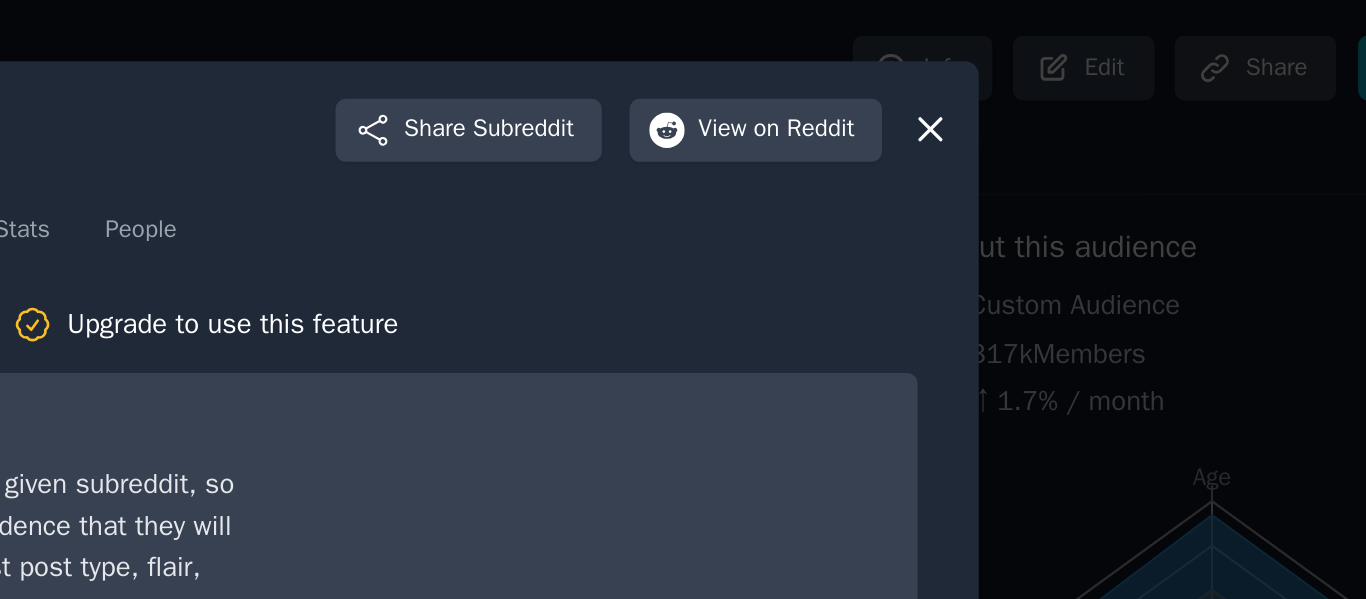 click 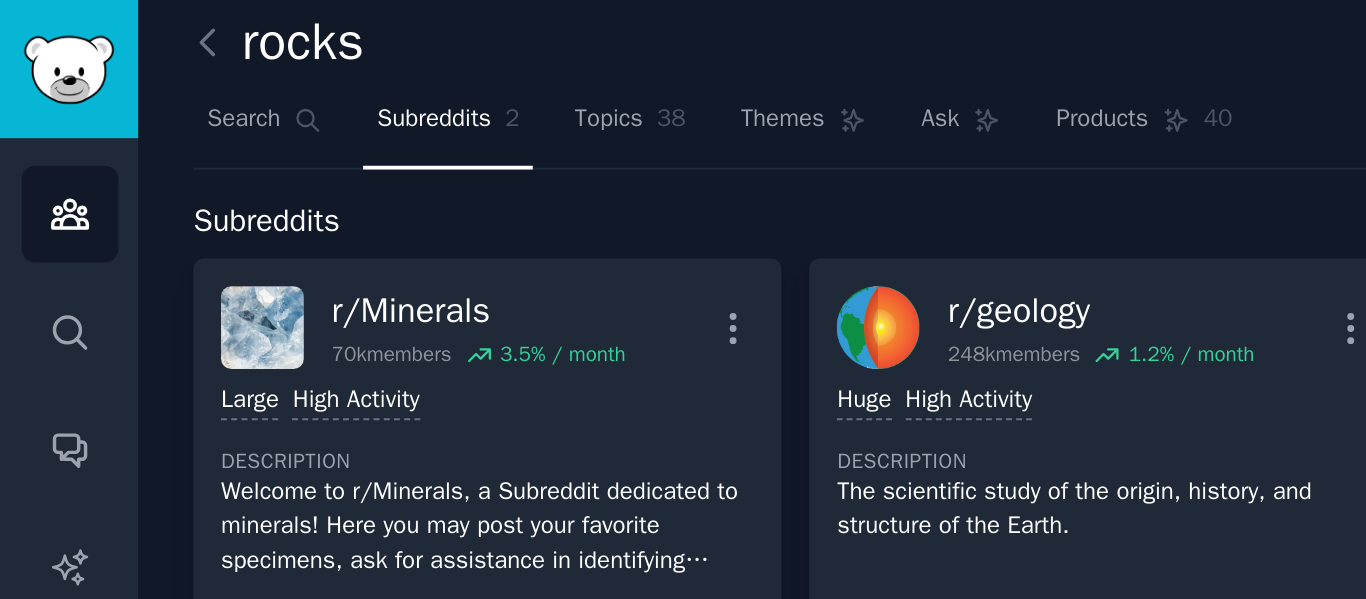 scroll, scrollTop: 0, scrollLeft: 0, axis: both 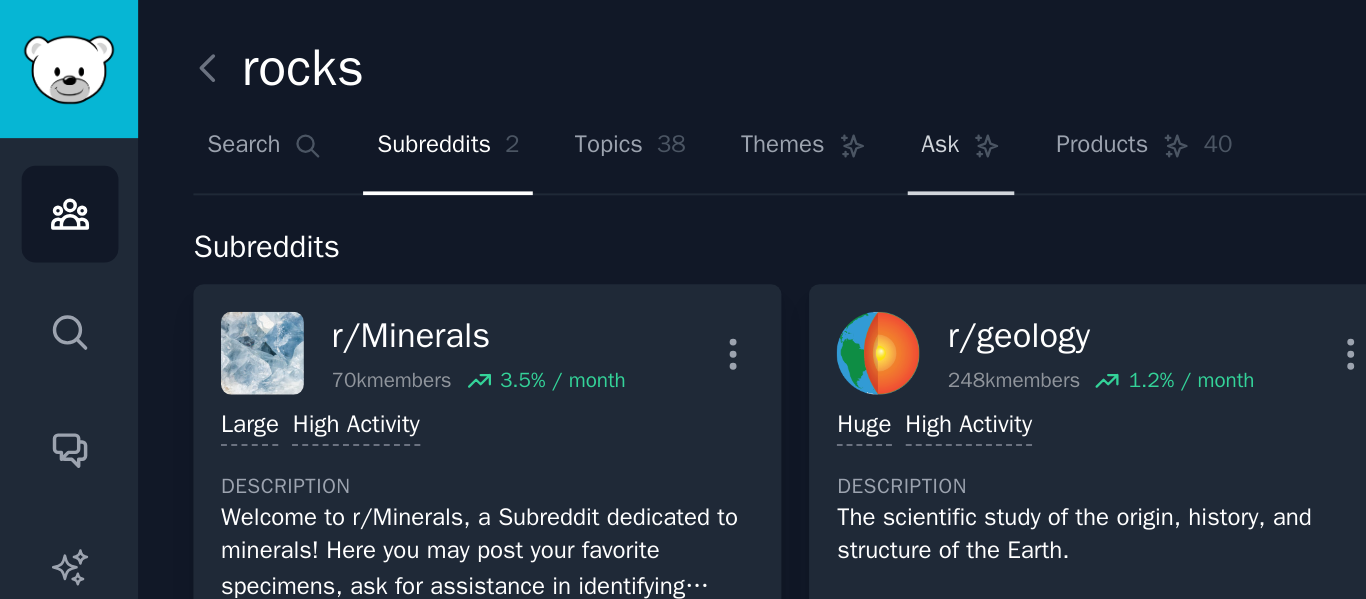 click on "Ask" at bounding box center (487, 78) 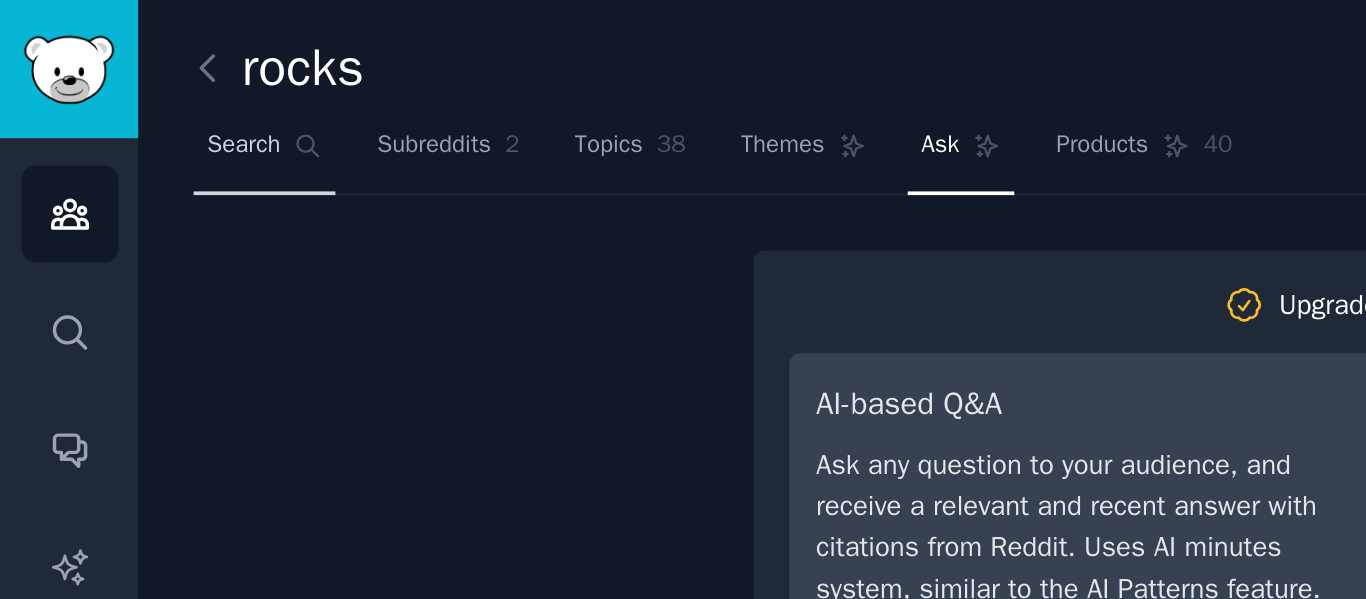 click on "Search" at bounding box center [123, 74] 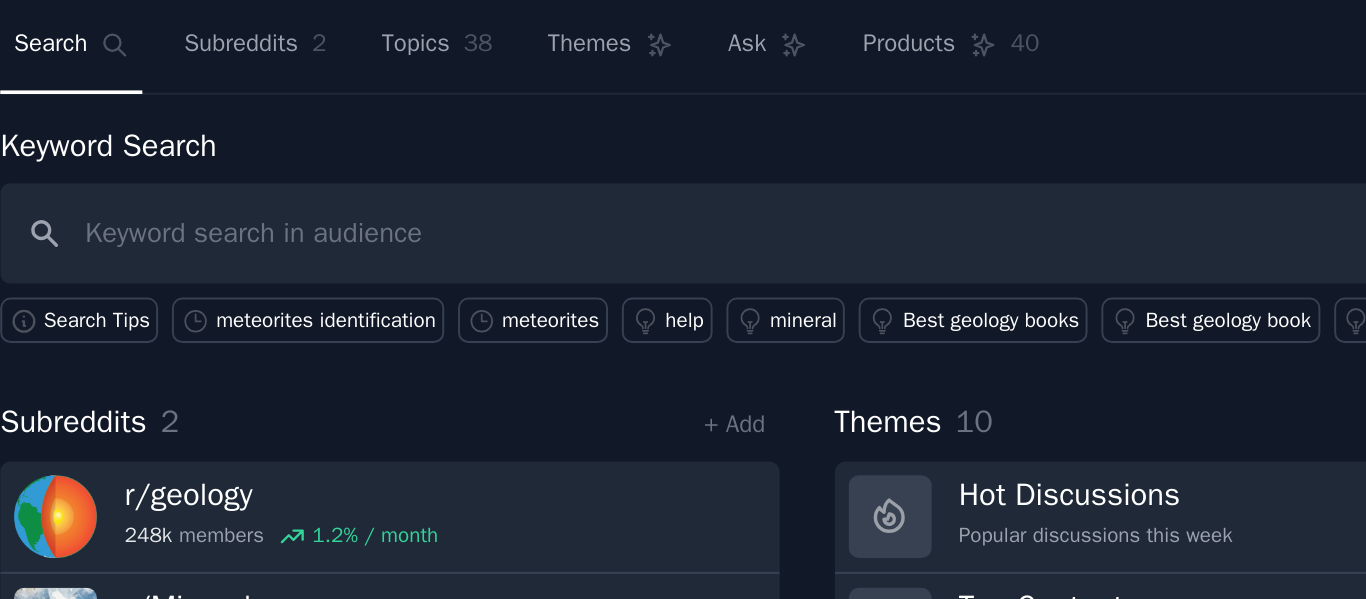 scroll, scrollTop: 91, scrollLeft: 0, axis: vertical 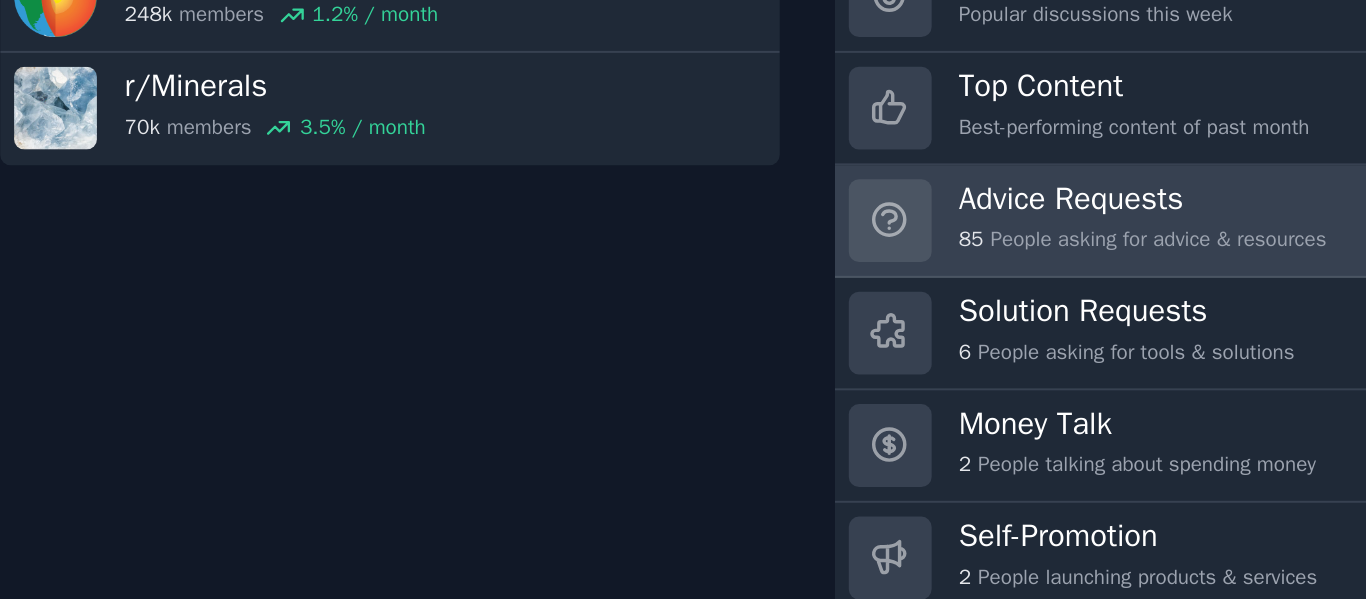 click at bounding box center (549, 336) 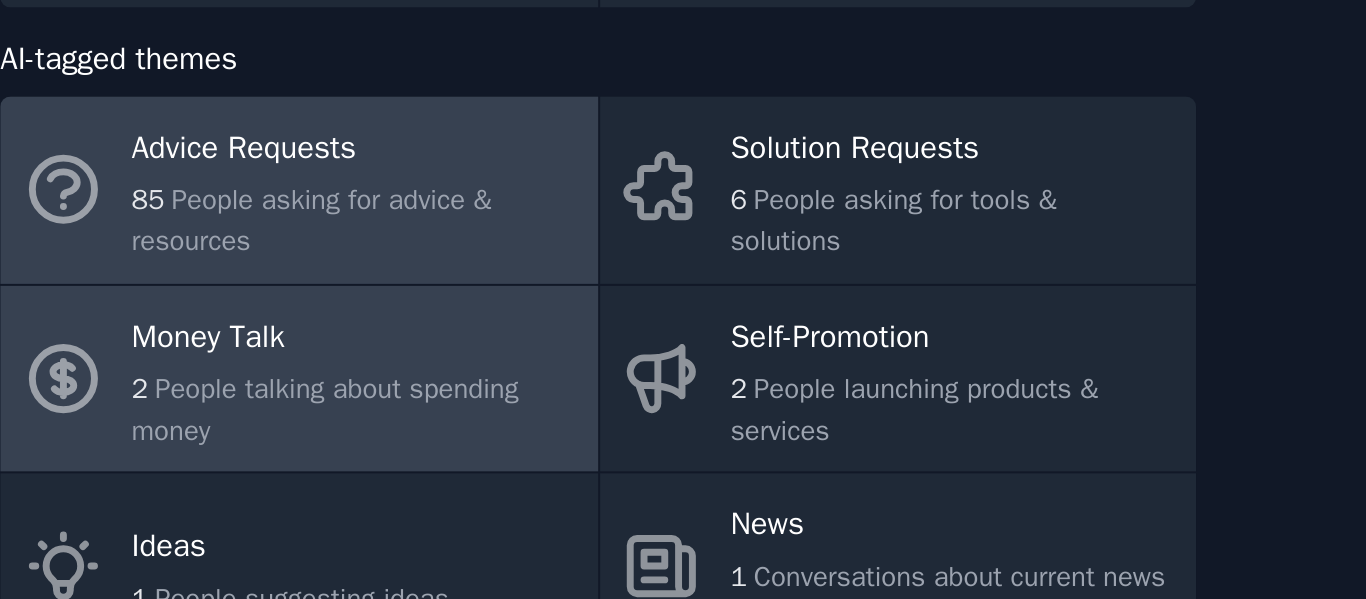 scroll, scrollTop: 7, scrollLeft: 0, axis: vertical 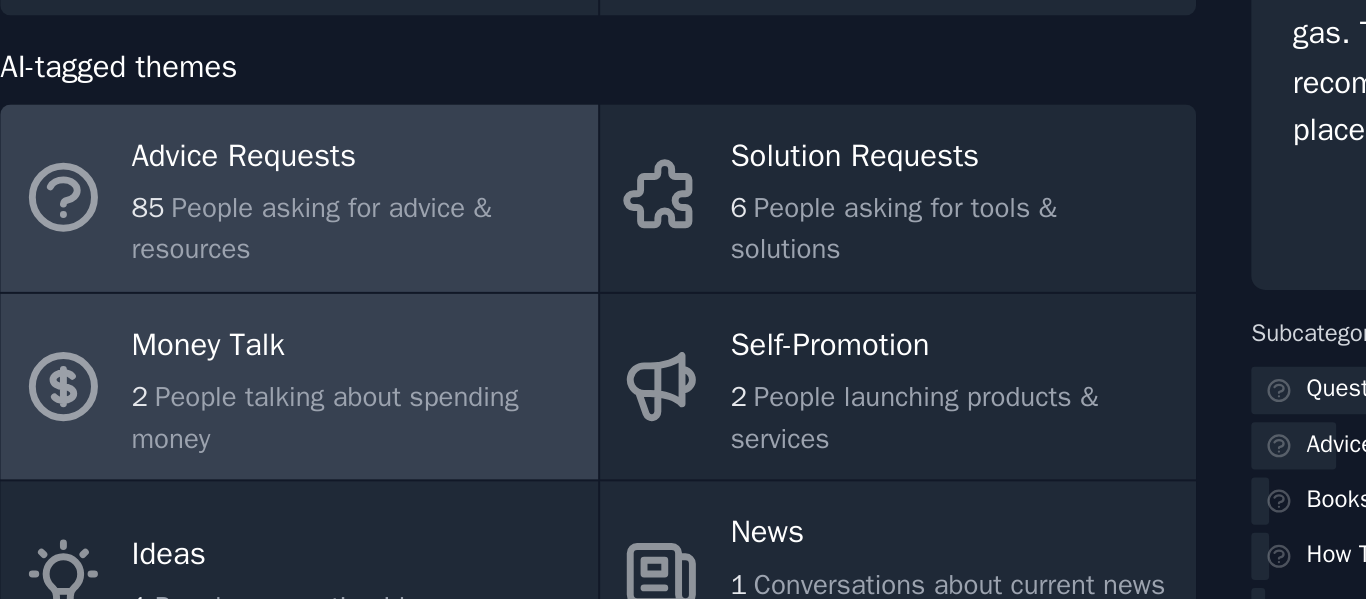 click on "85 People asking for advice & resources" at bounding box center [278, 340] 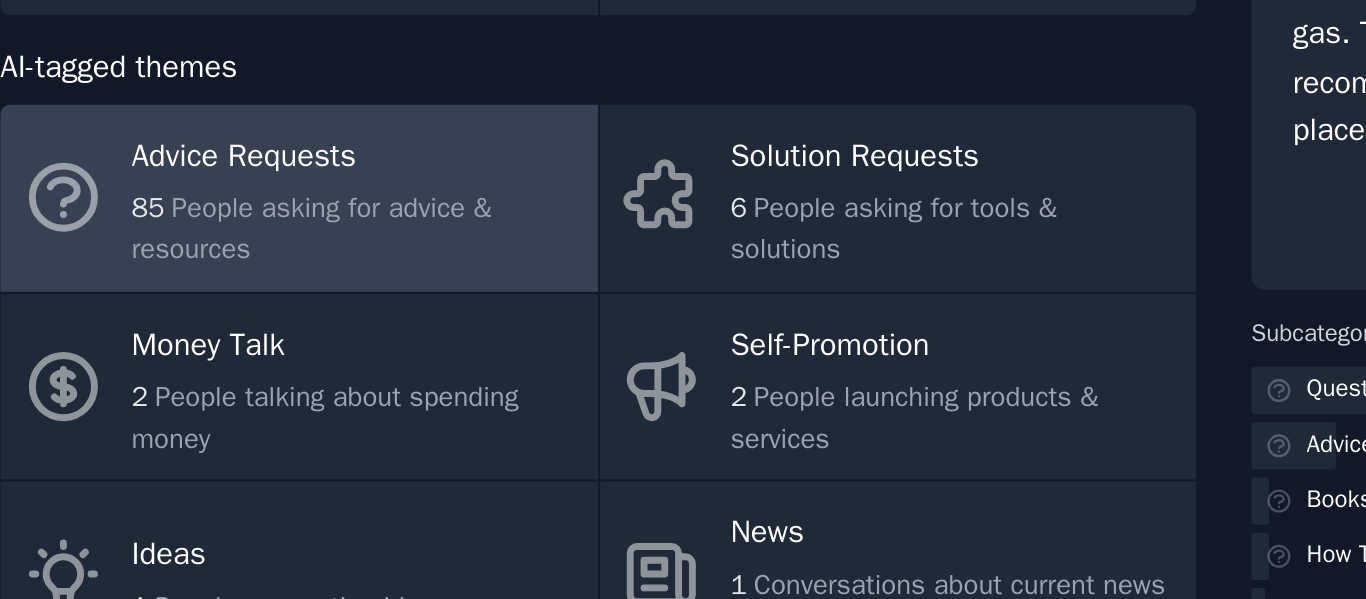 click on "People asking for advice & resources" at bounding box center [256, 340] 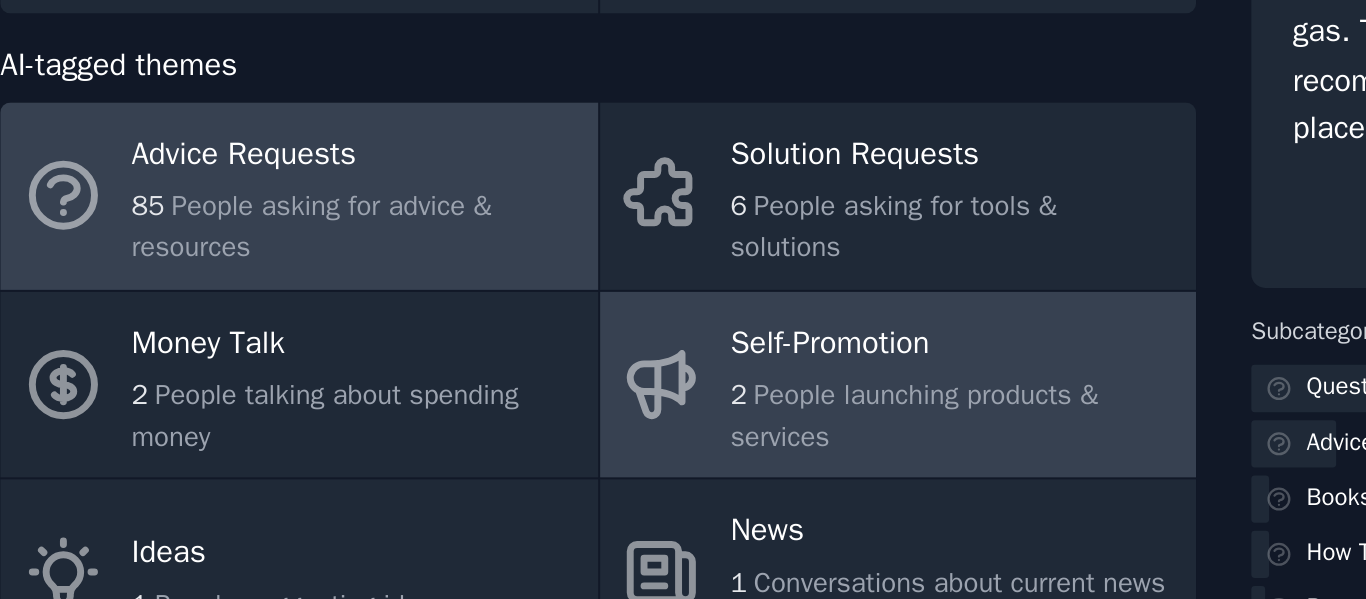 scroll, scrollTop: 0, scrollLeft: 0, axis: both 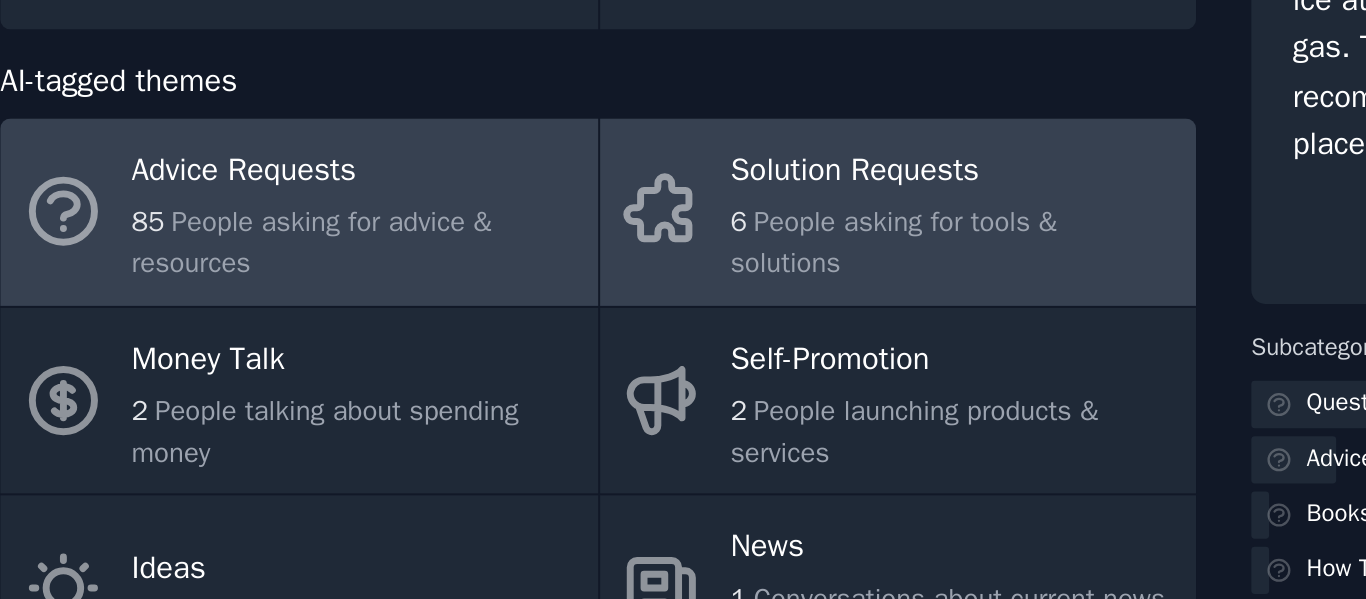 click on "People asking for tools & solutions" at bounding box center [551, 347] 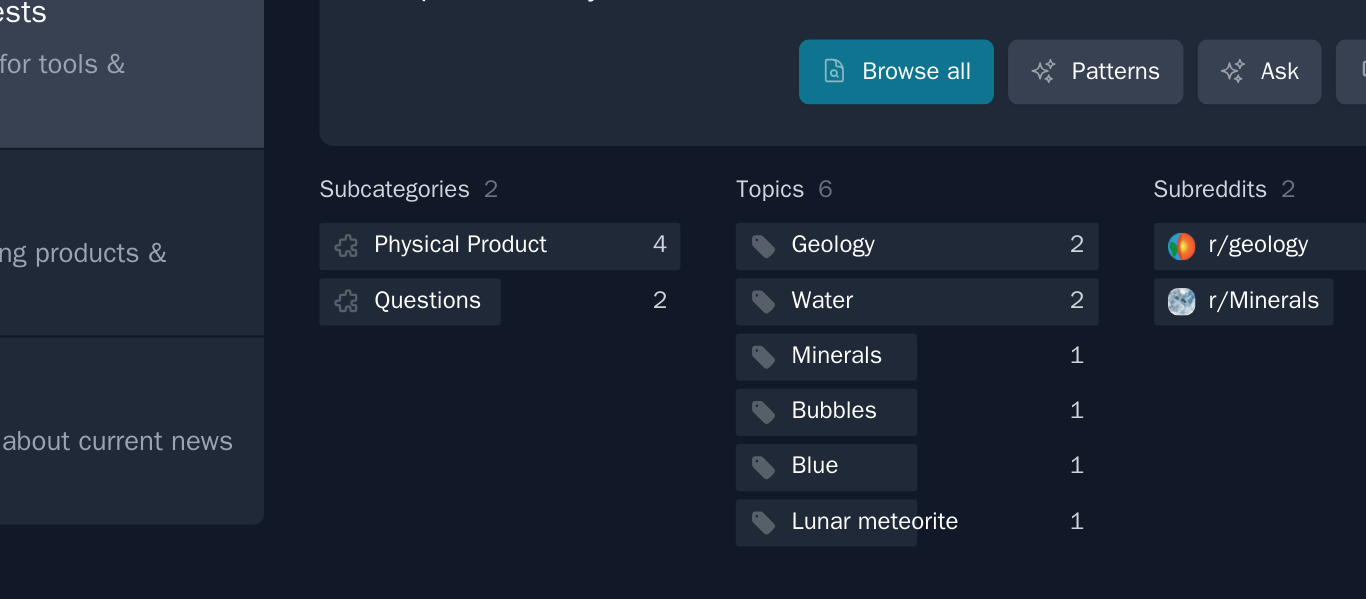 scroll, scrollTop: 107, scrollLeft: 0, axis: vertical 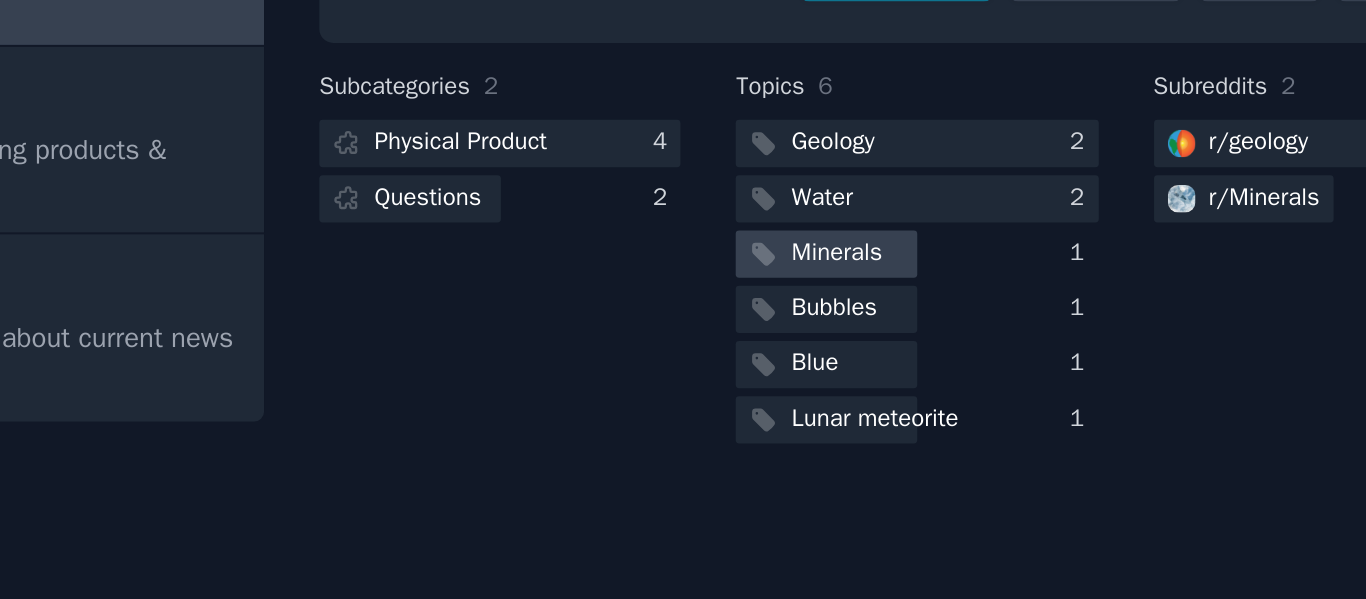 click on "Minerals" at bounding box center [994, 378] 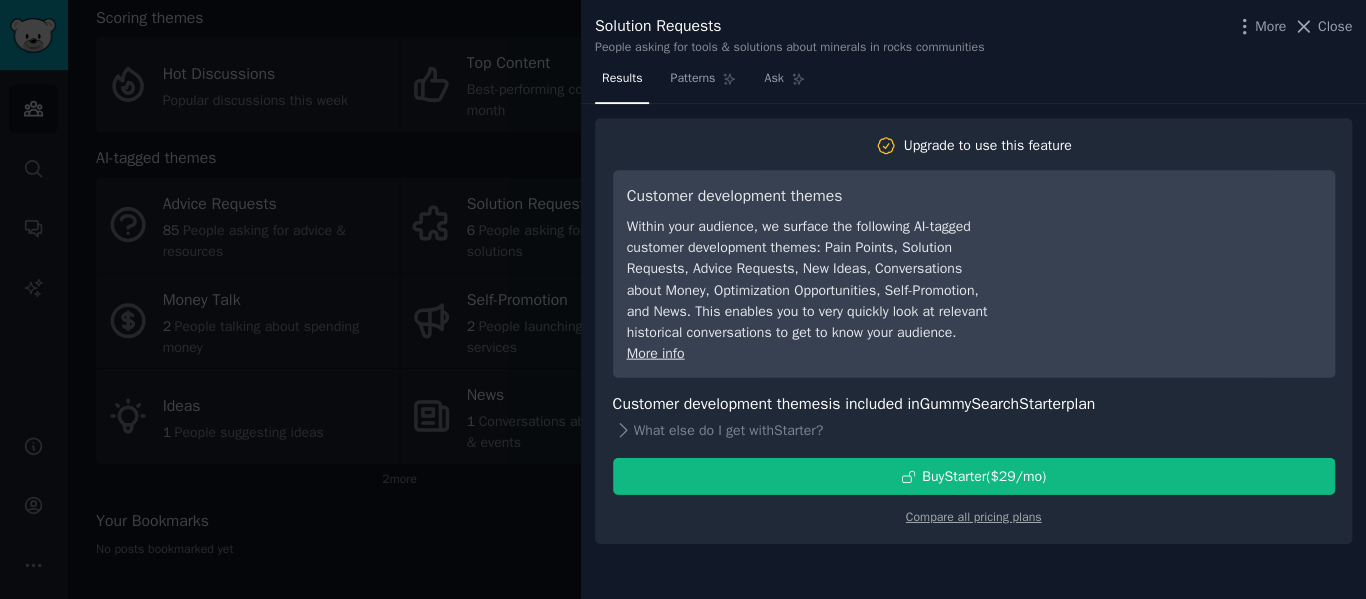 scroll, scrollTop: 0, scrollLeft: 0, axis: both 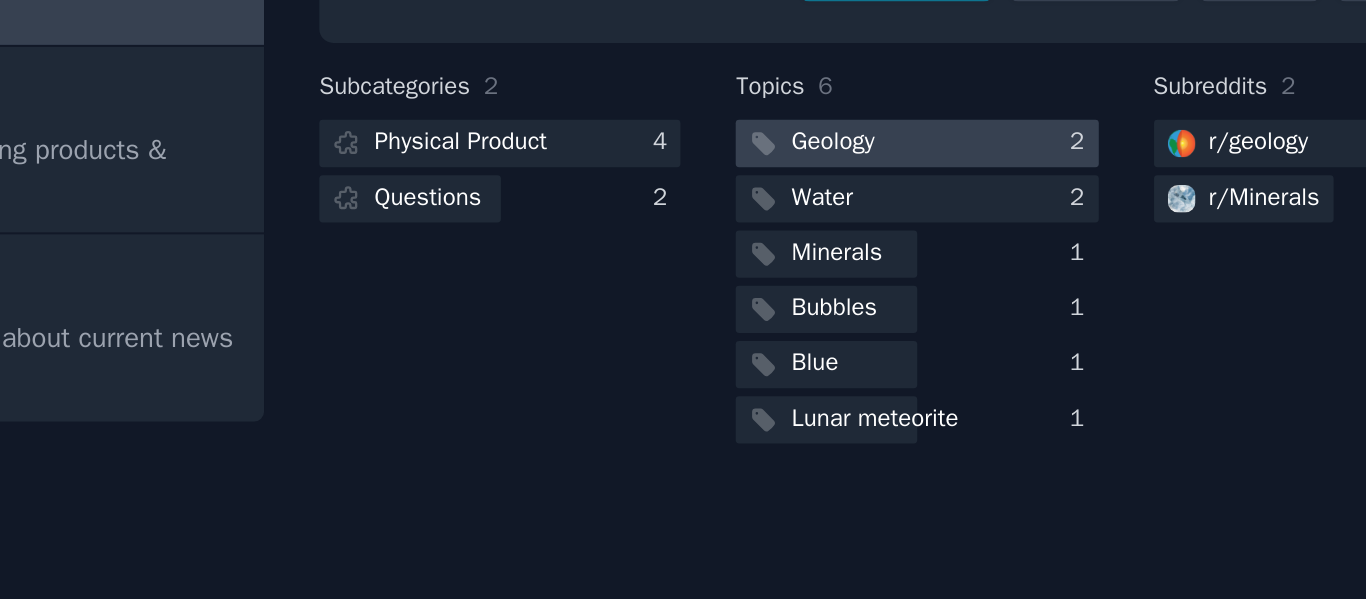 click on "Geology" at bounding box center [992, 322] 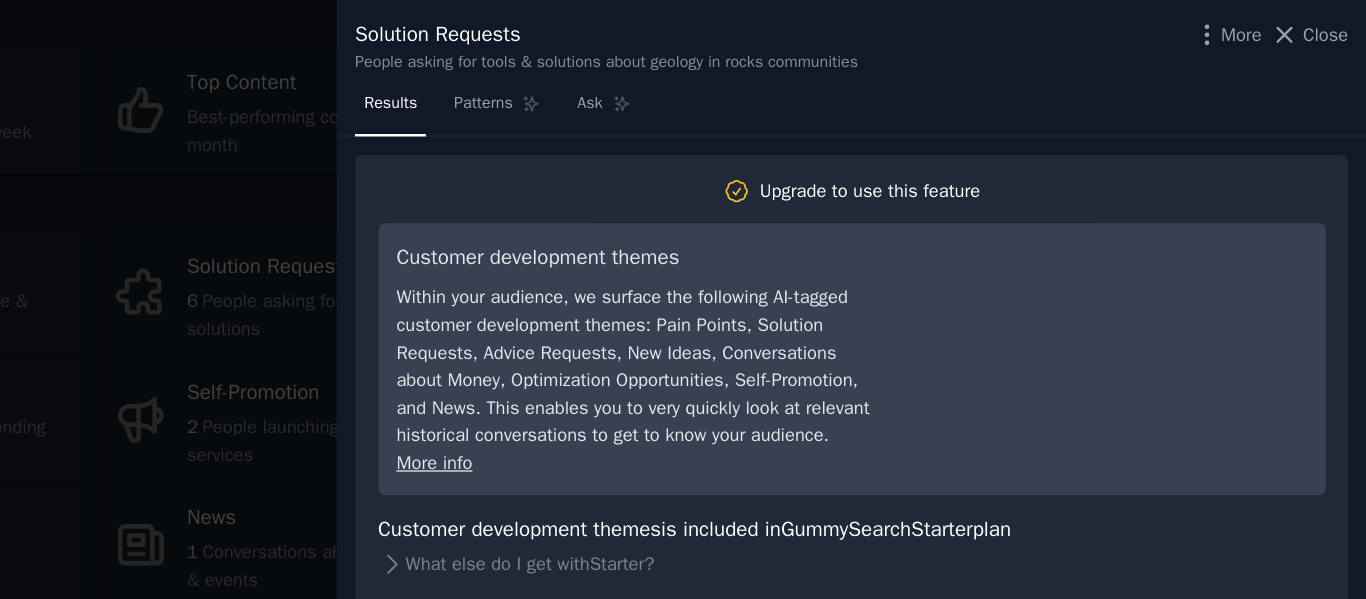 scroll, scrollTop: 0, scrollLeft: 0, axis: both 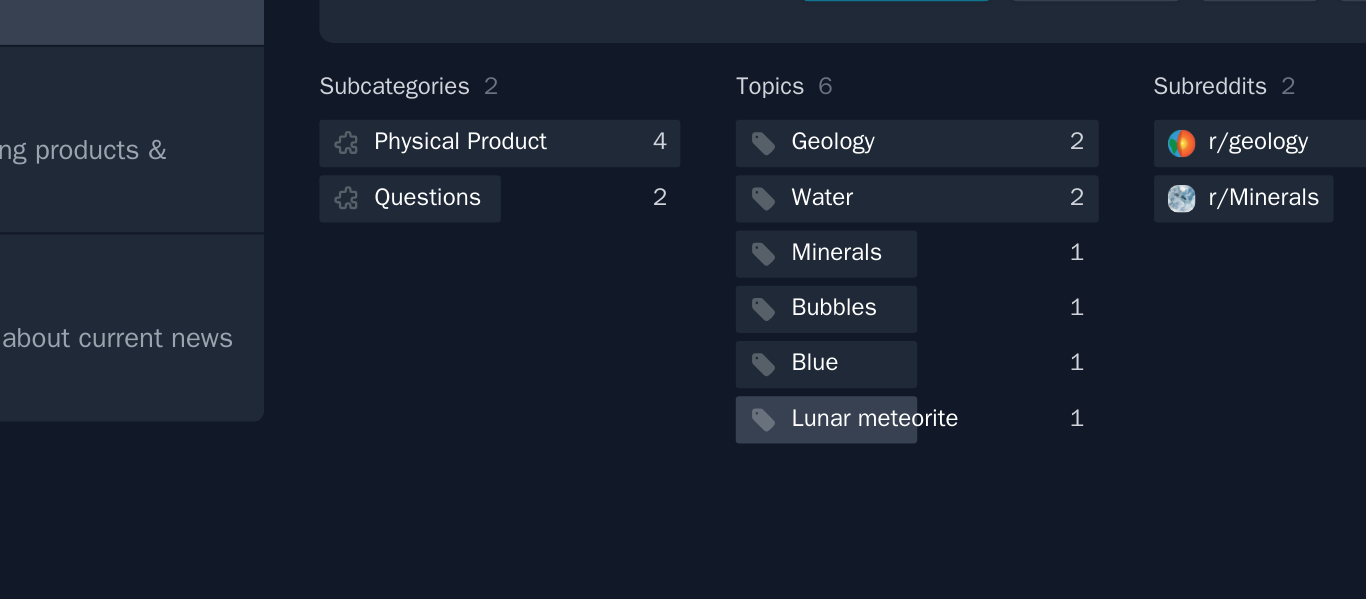 click on "Lunar meteorite" at bounding box center (1013, 462) 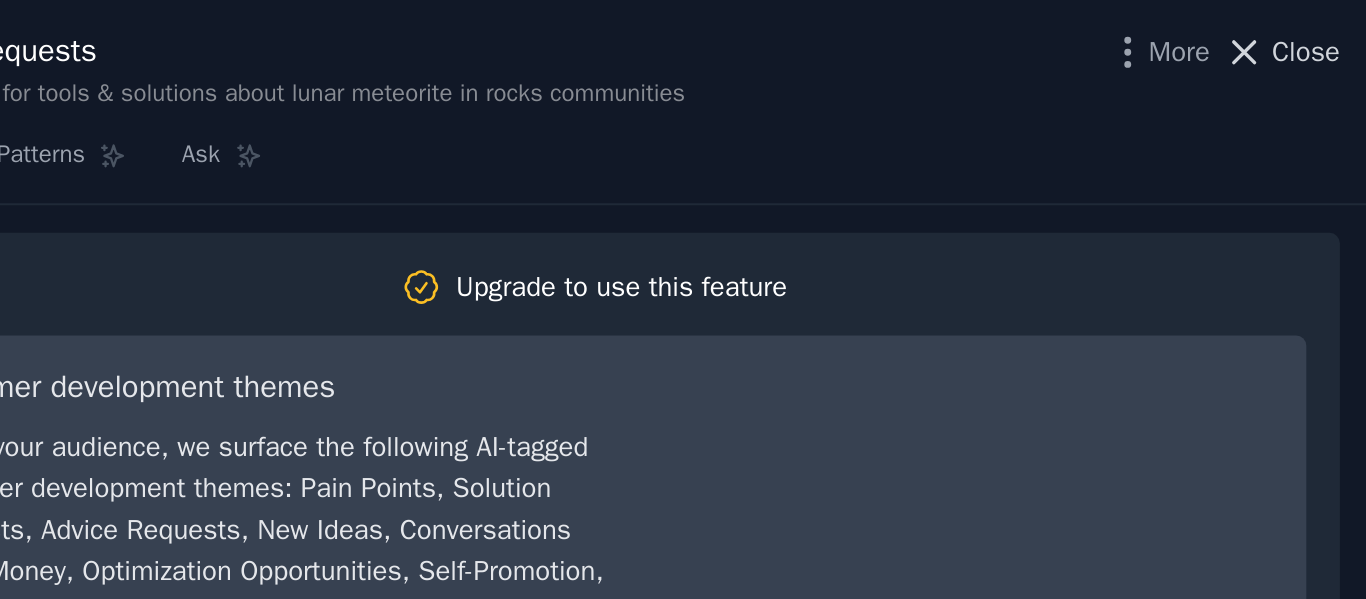 click on "Close" at bounding box center [1335, 26] 